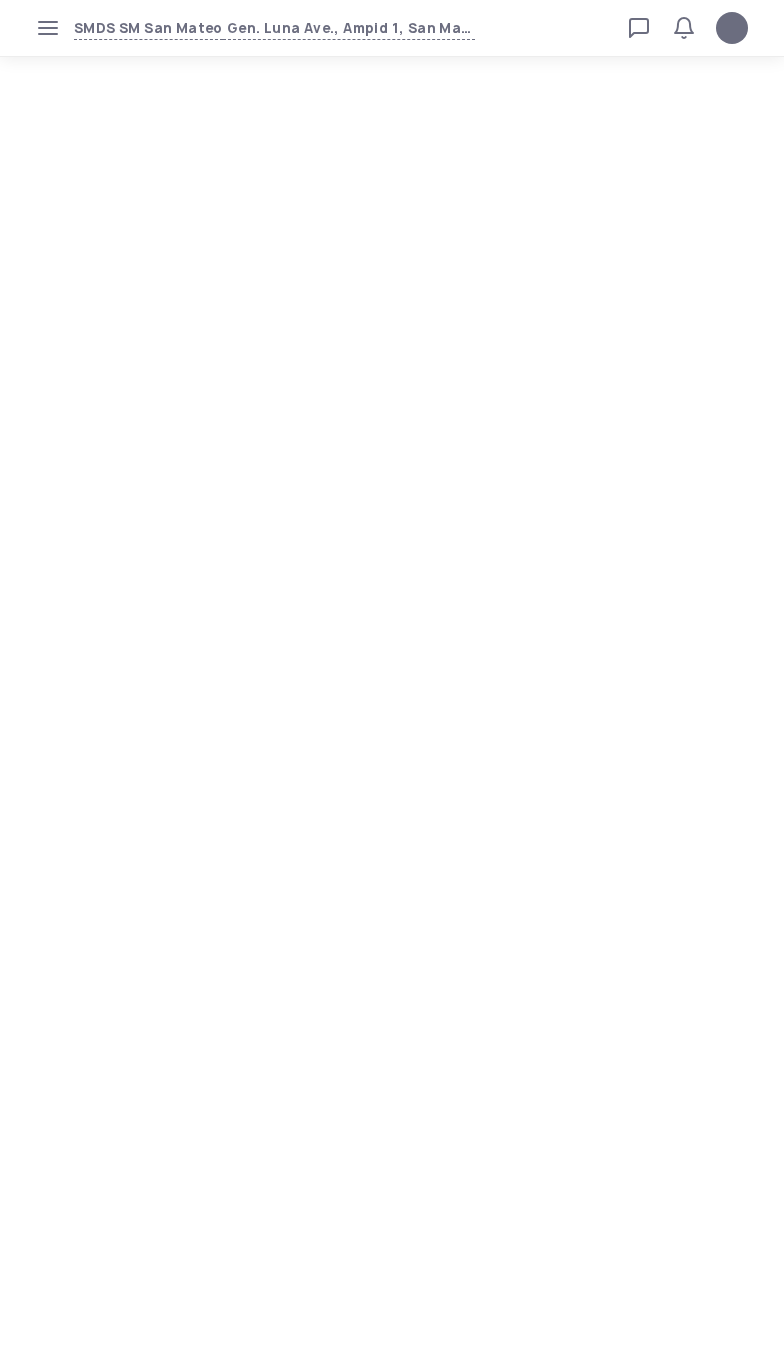 scroll, scrollTop: 0, scrollLeft: 0, axis: both 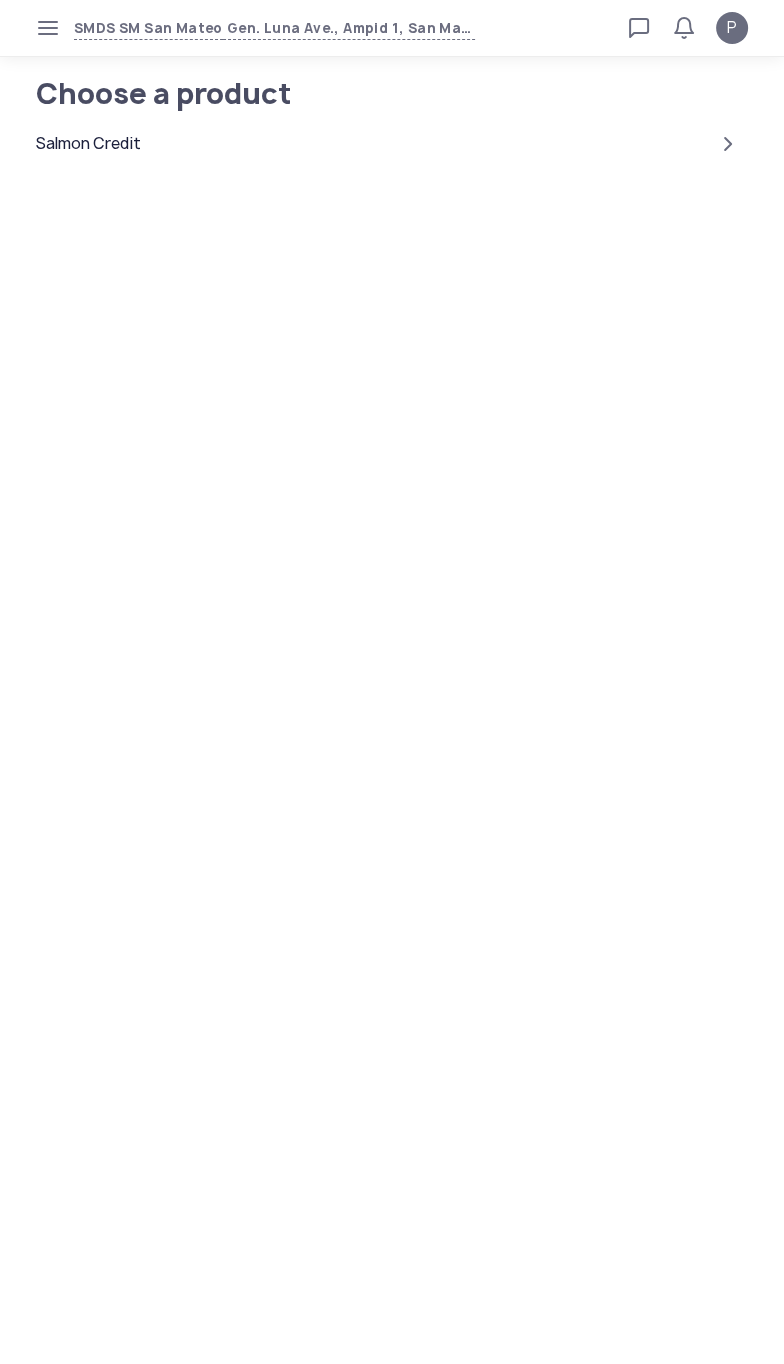 click on "Salmon Credit" 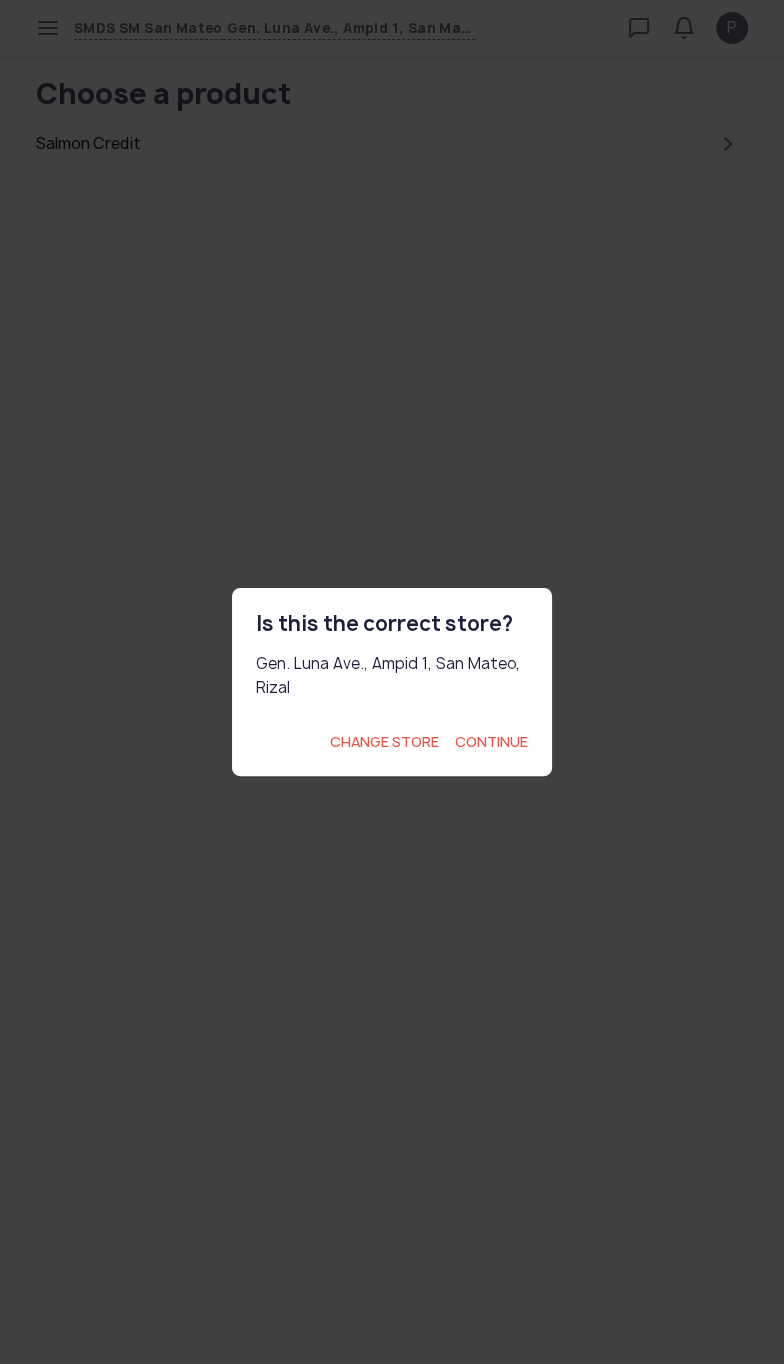 click on "Continue" 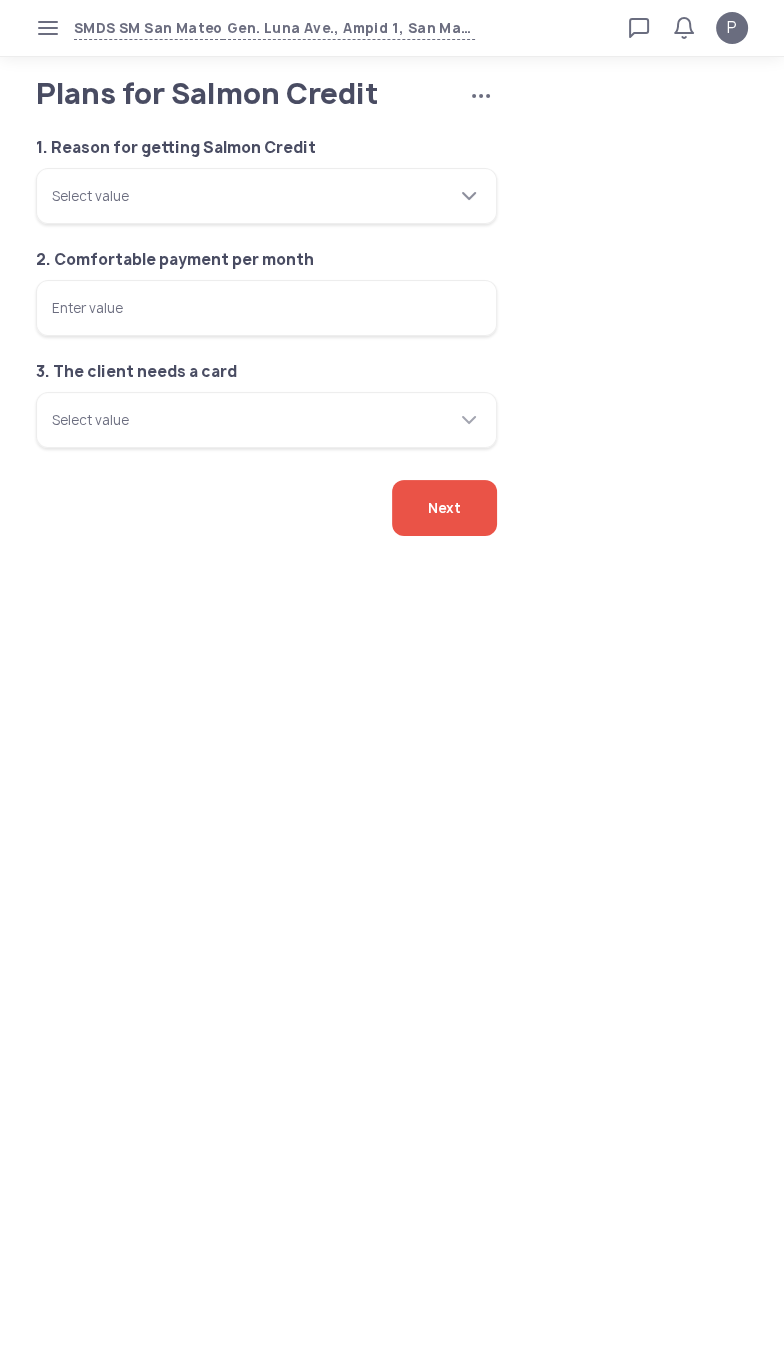 click on "Select value" 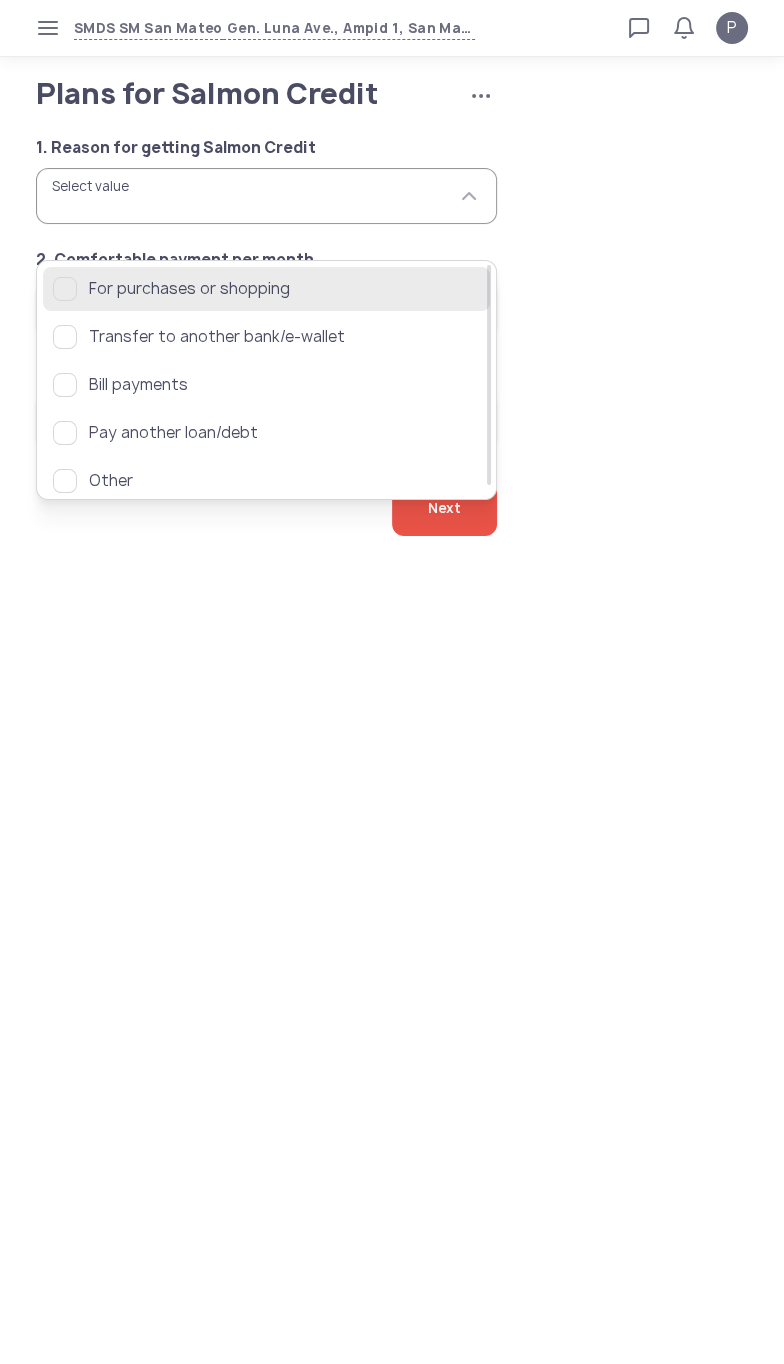 click 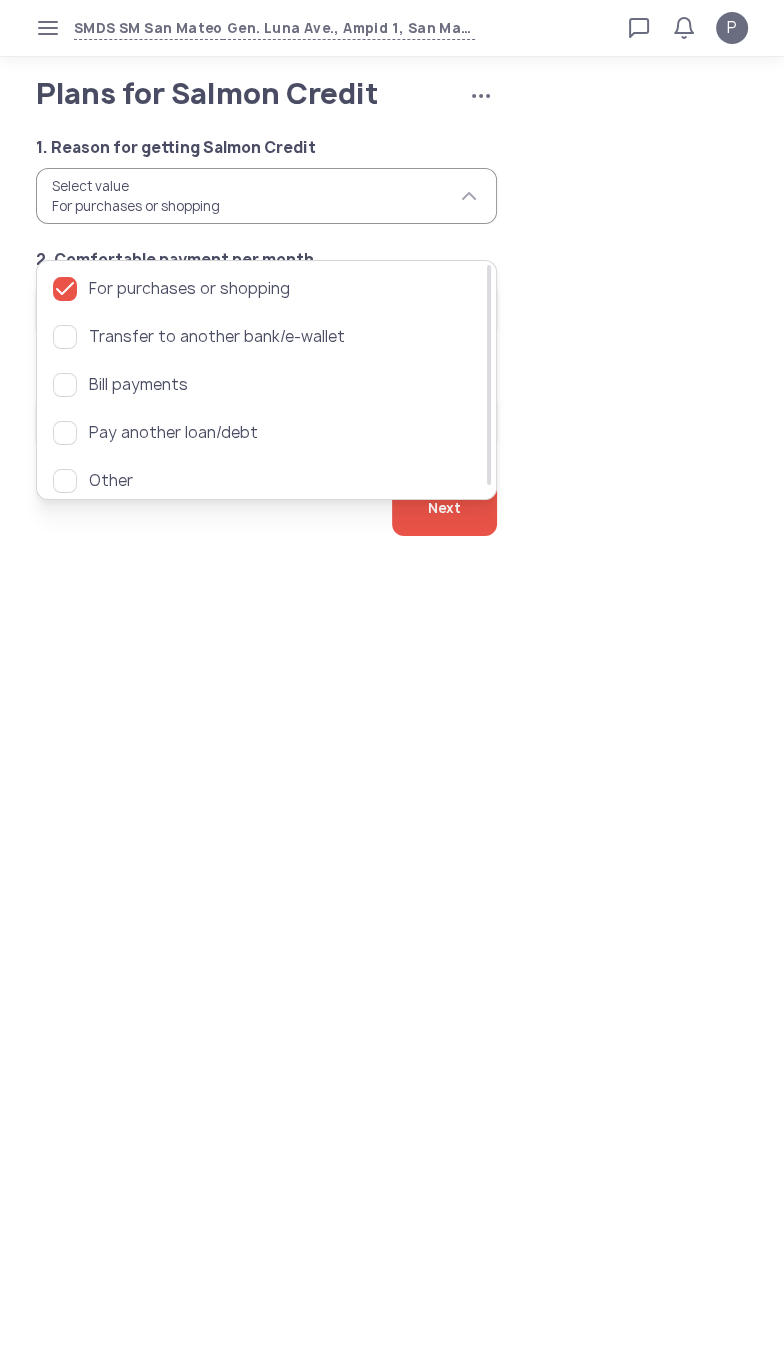 click on "SMDS SM San Mateo Gen. Luna Ave., Ampid 1, San Mateo, Rizal Loan calculator Loan applications FAQs Refund P  Plans for Salmon Credit   Cancel application  P
Verified agent Full name Ma.Kristina Perez Telephone number +63 994 057 85 99 E-mail m.perez@sa.salmon.ph Log out  Plans for Salmon Credit   Cancel application  1. Reason for getting Salmon Credit  Select value  For purchases or shopping 2. Comfortable payment per month  Enter value  3. The client needs a card  Select value   Next   For purchases or shopping   Transfer to another bank/e-wallet   Bill payments   Pay another loan/debt   Other" at bounding box center [392, 682] 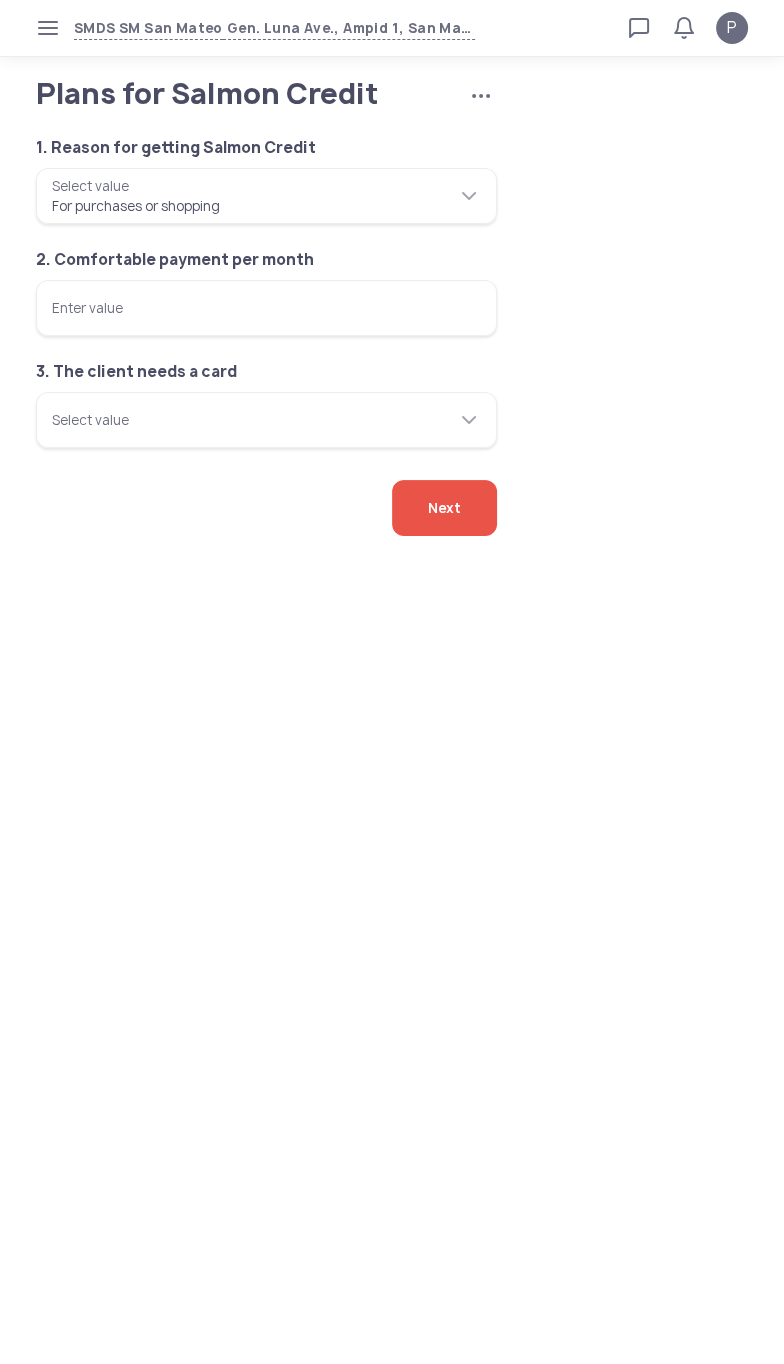click on "Enter value" at bounding box center (266, 308) 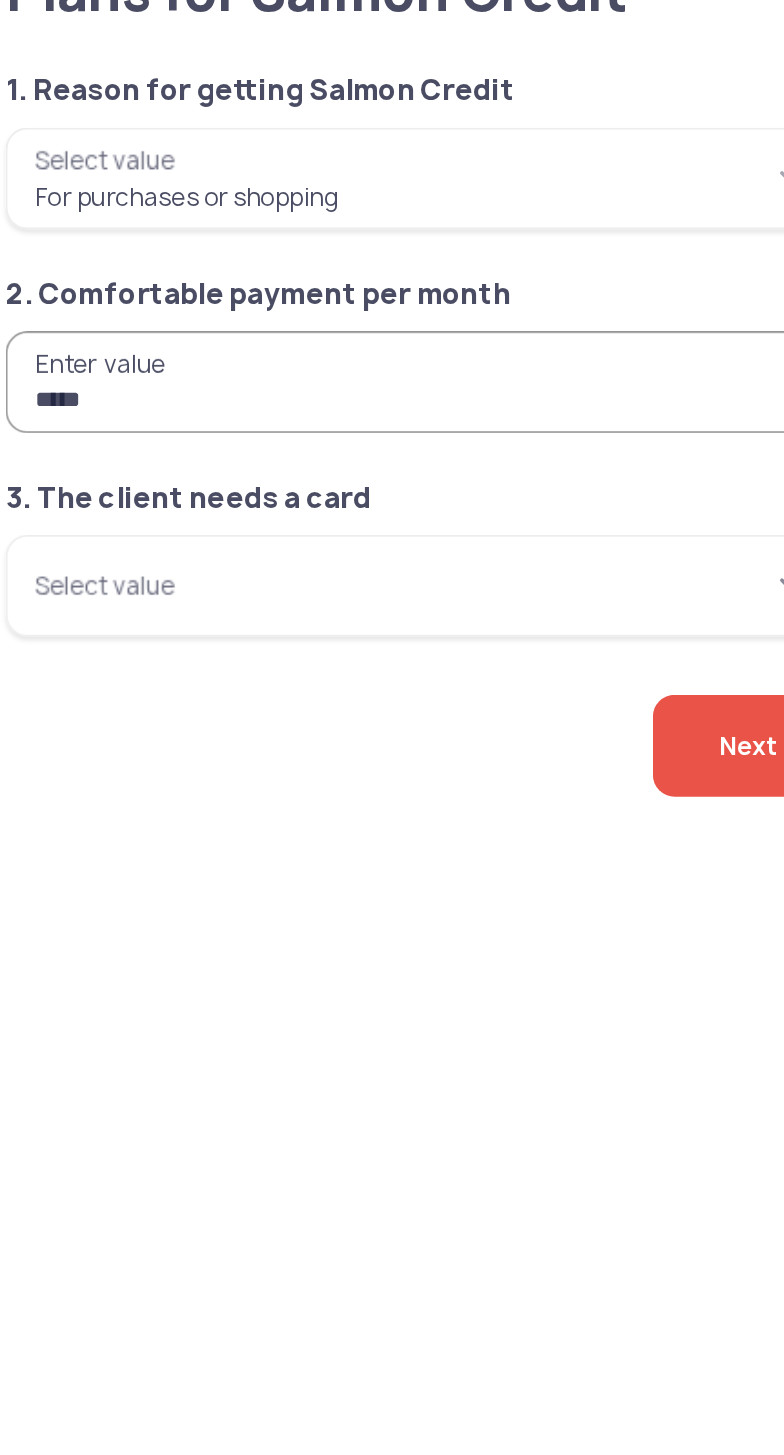 type on "*****" 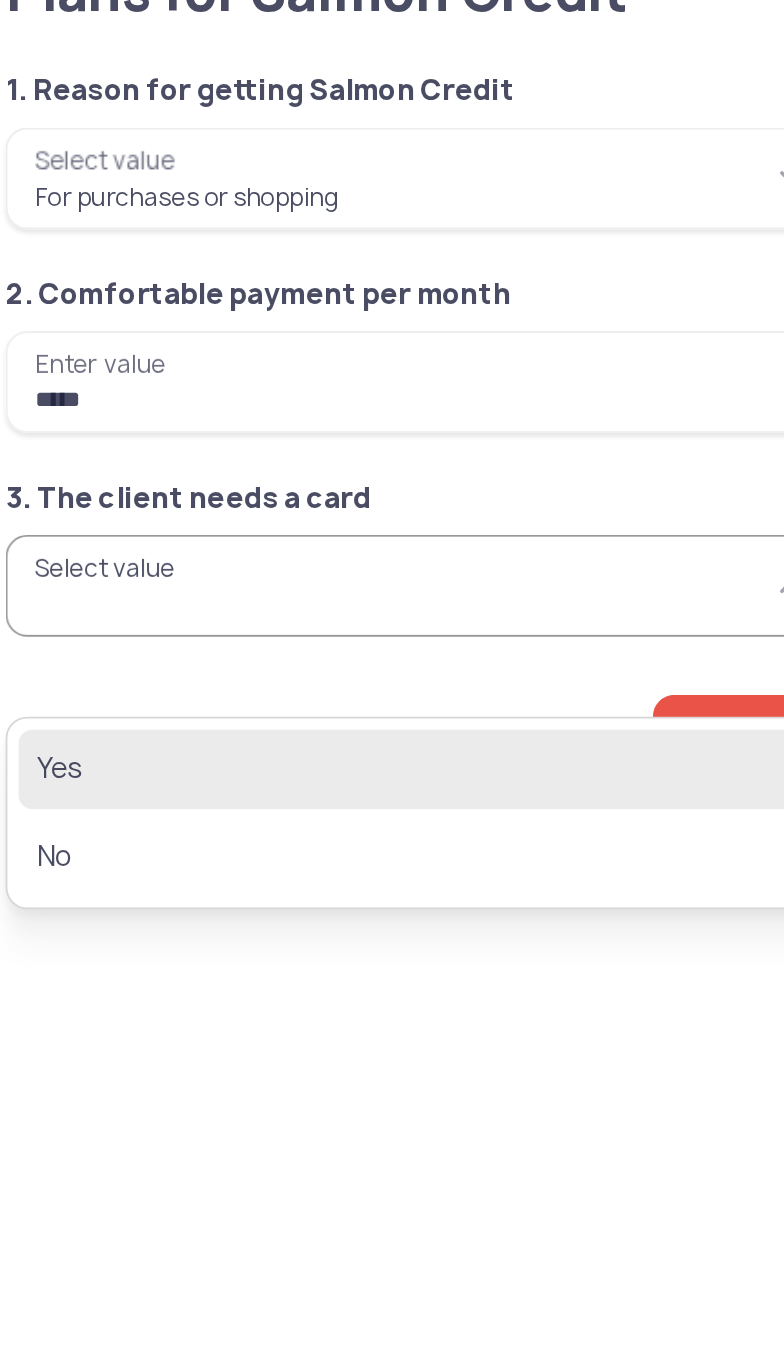 click on "Yes" 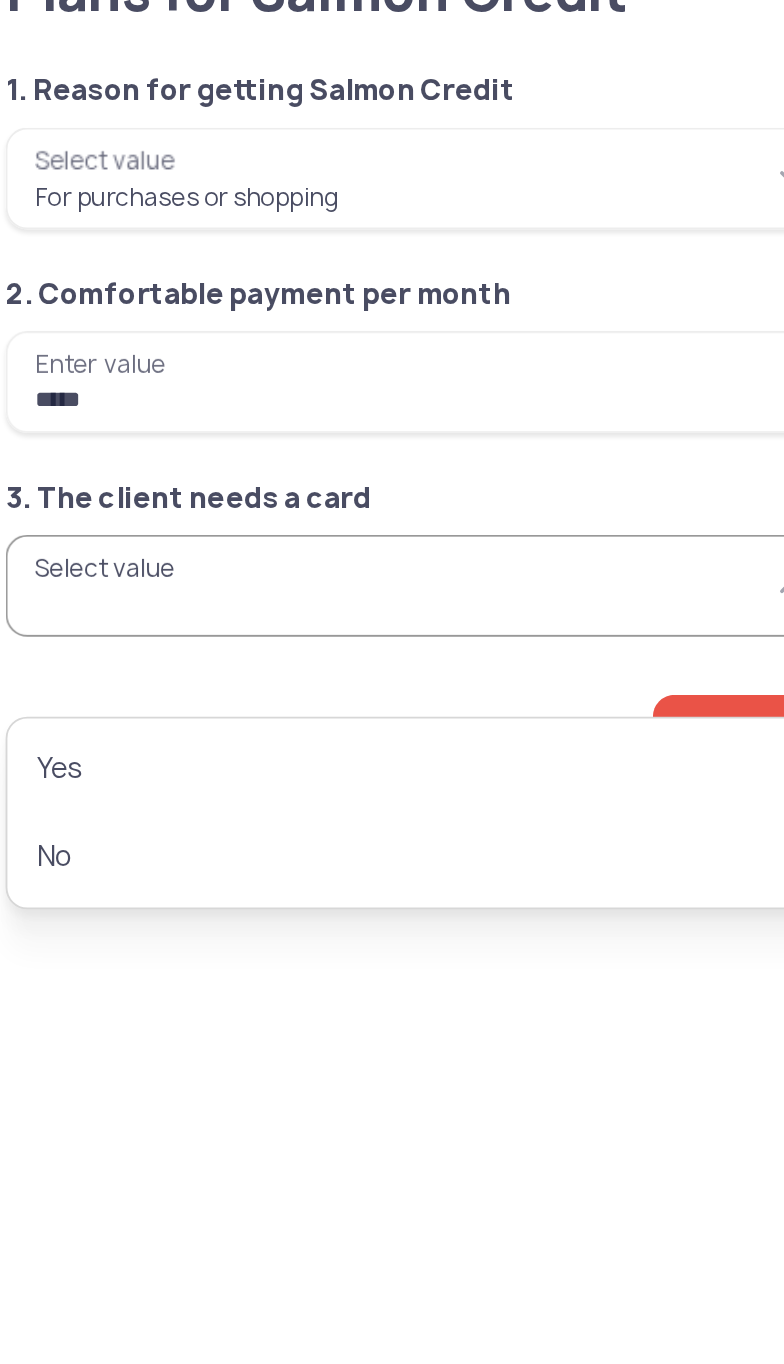 type on "***" 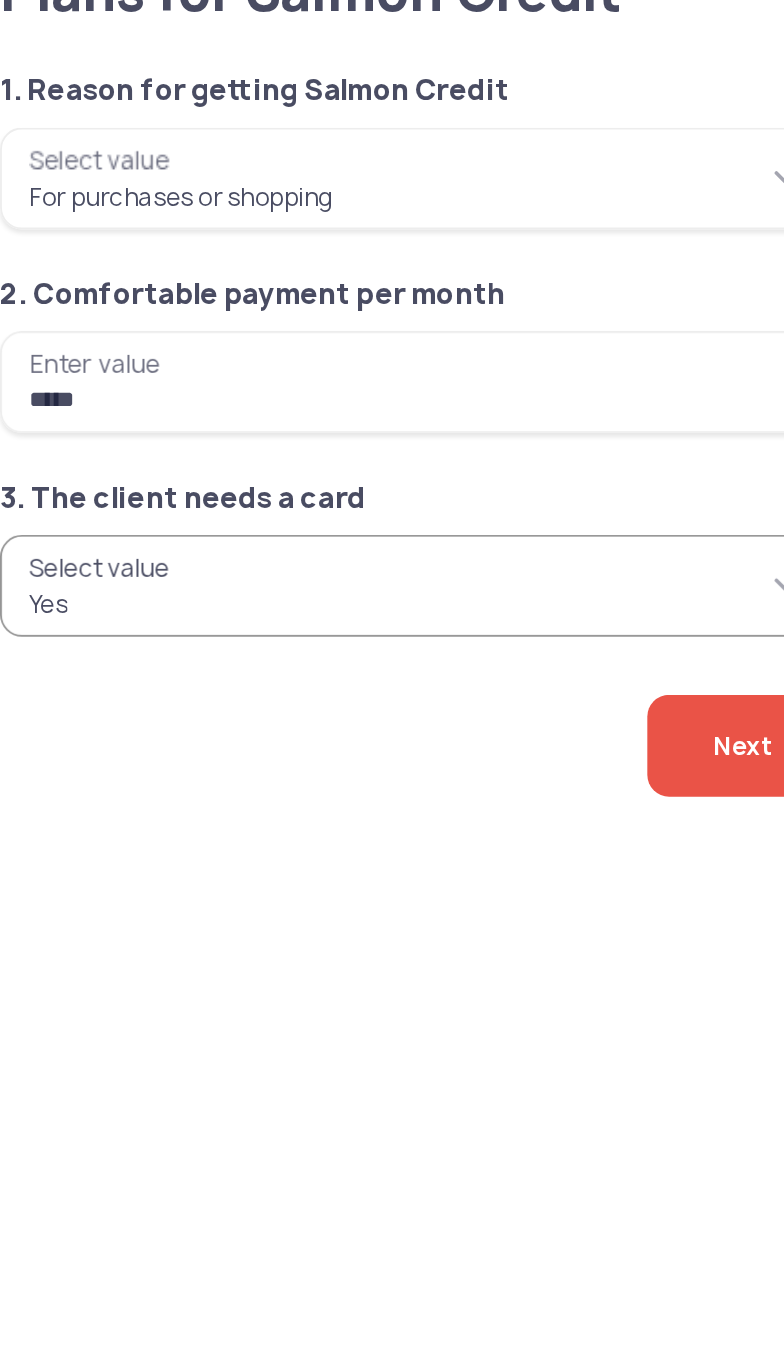 click on "Next" 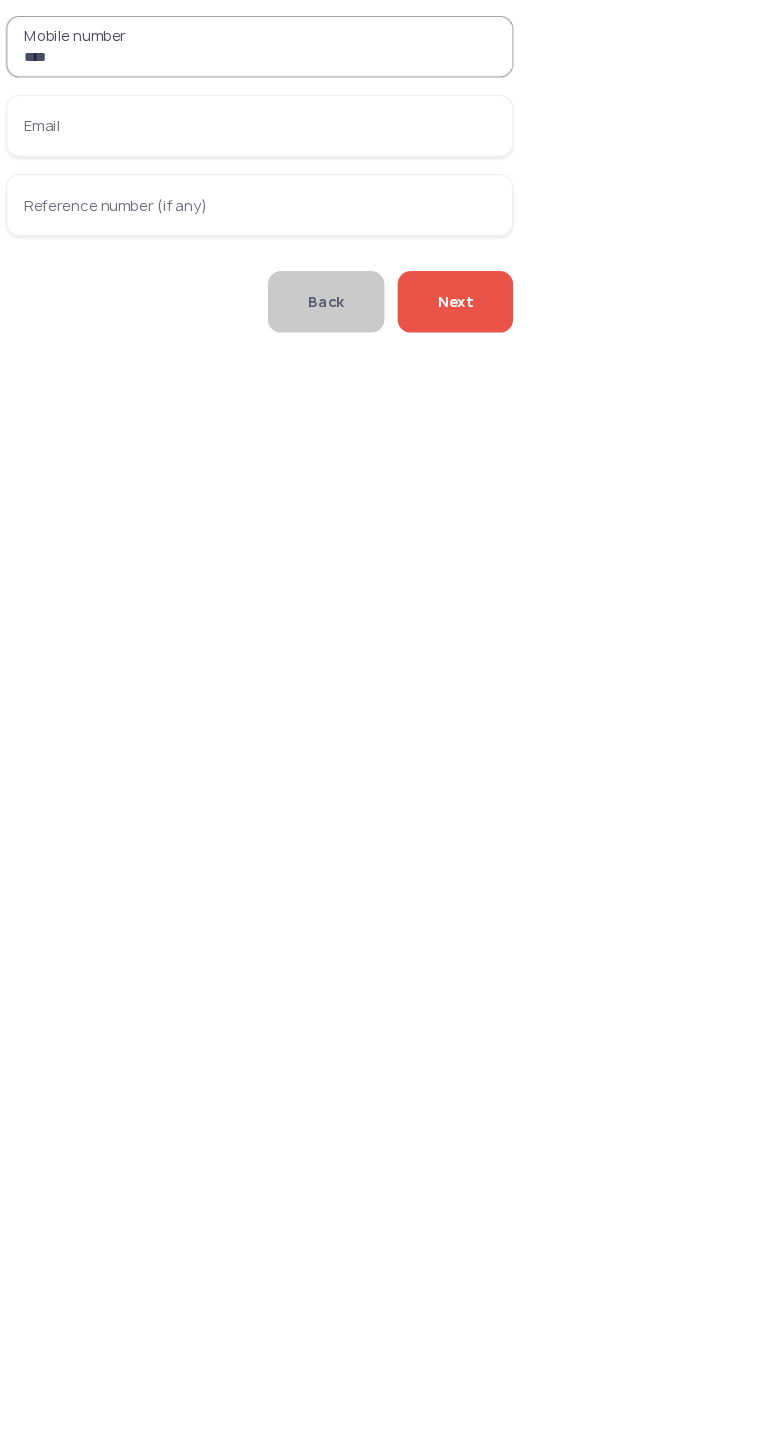 click on "***" at bounding box center (266, 164) 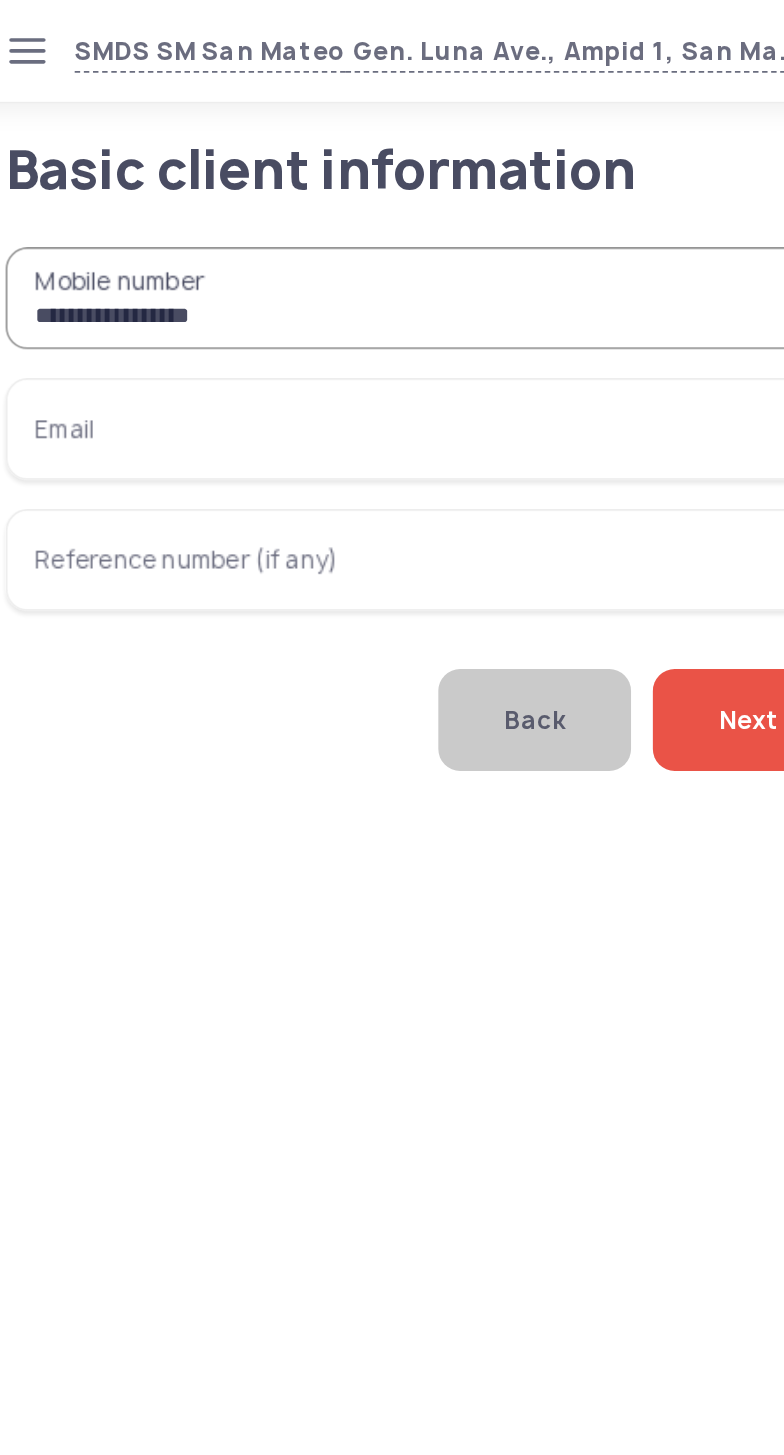 type on "**********" 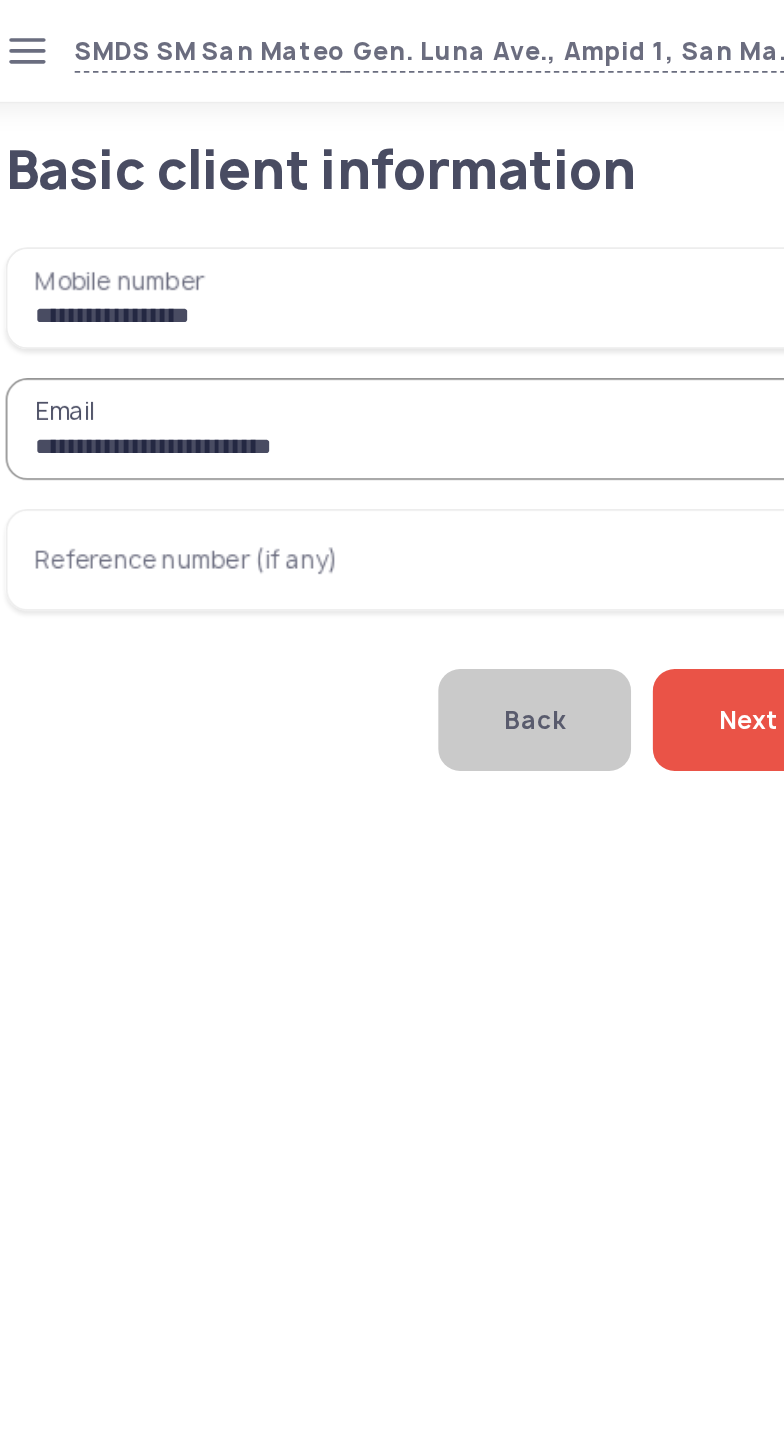 type on "**********" 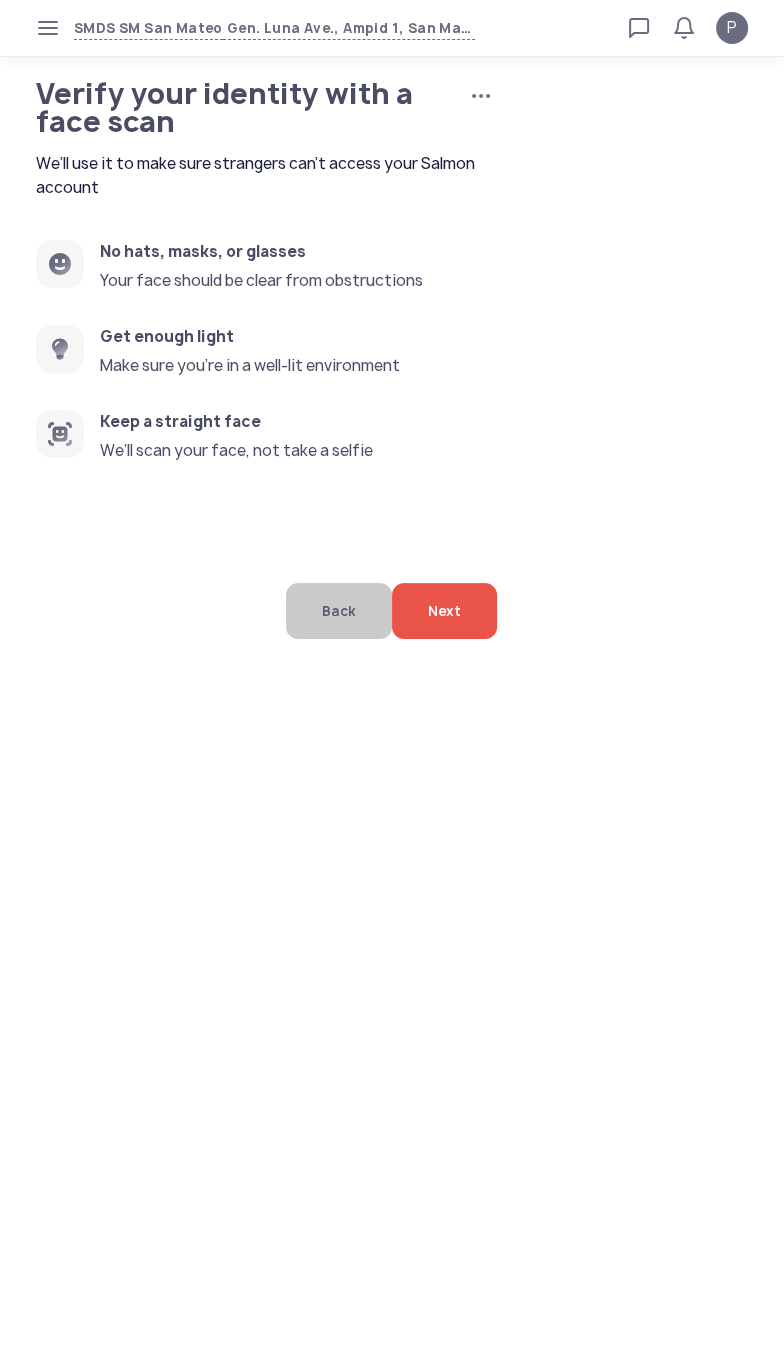click on "Next" 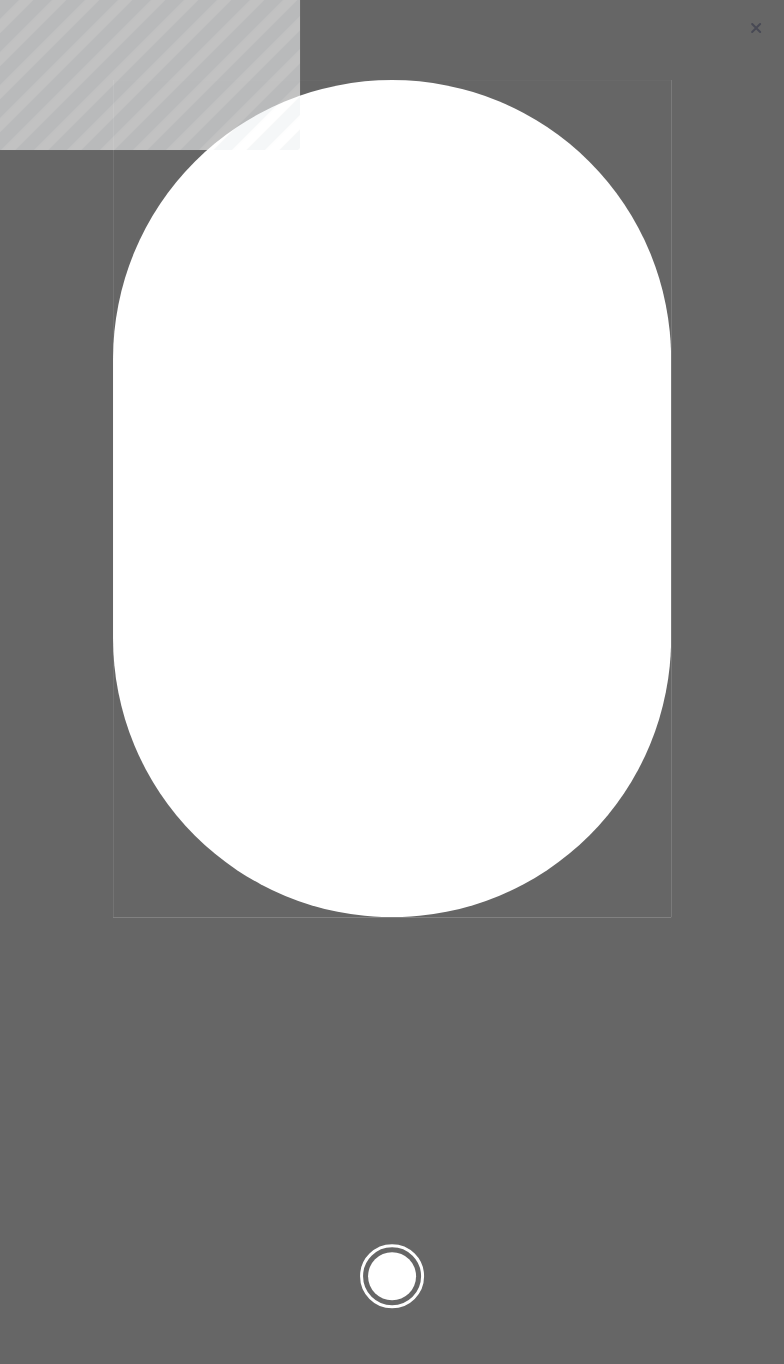 click 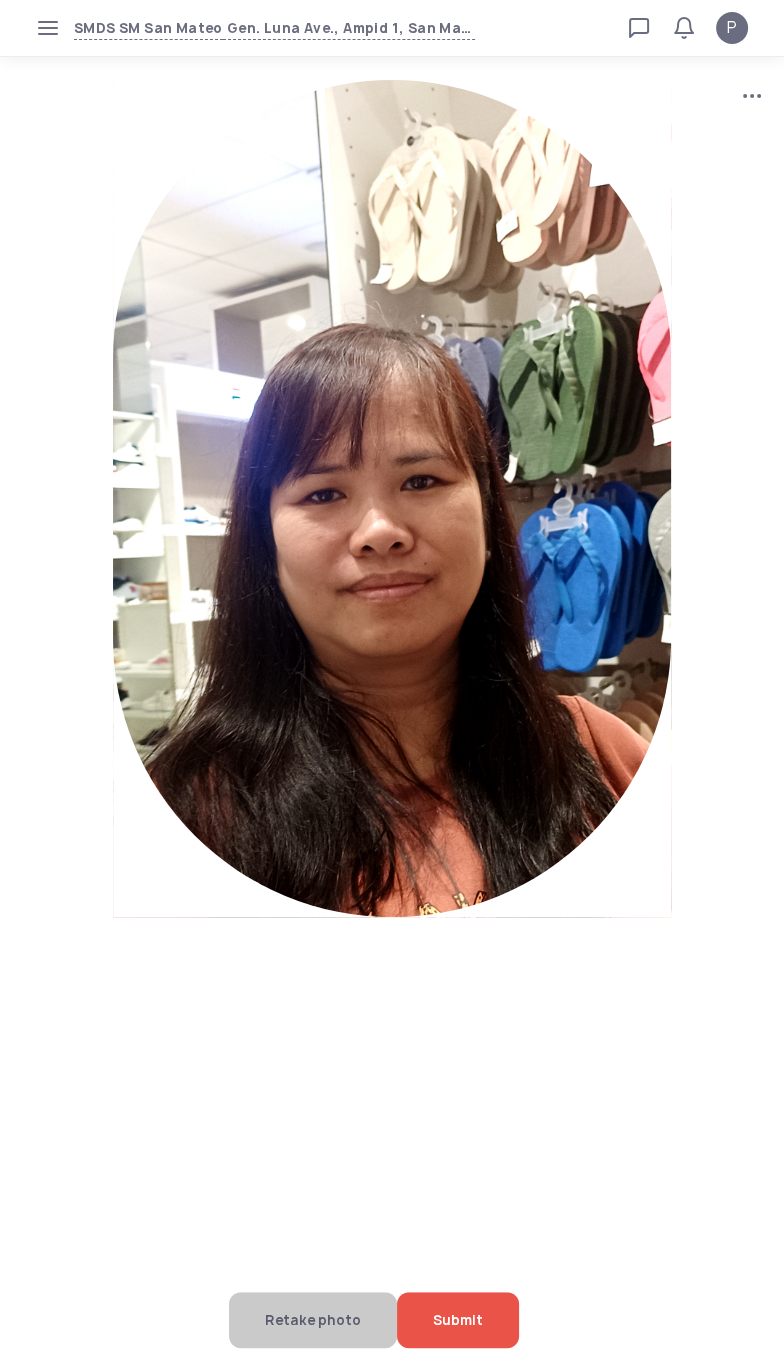 click on "Submit" 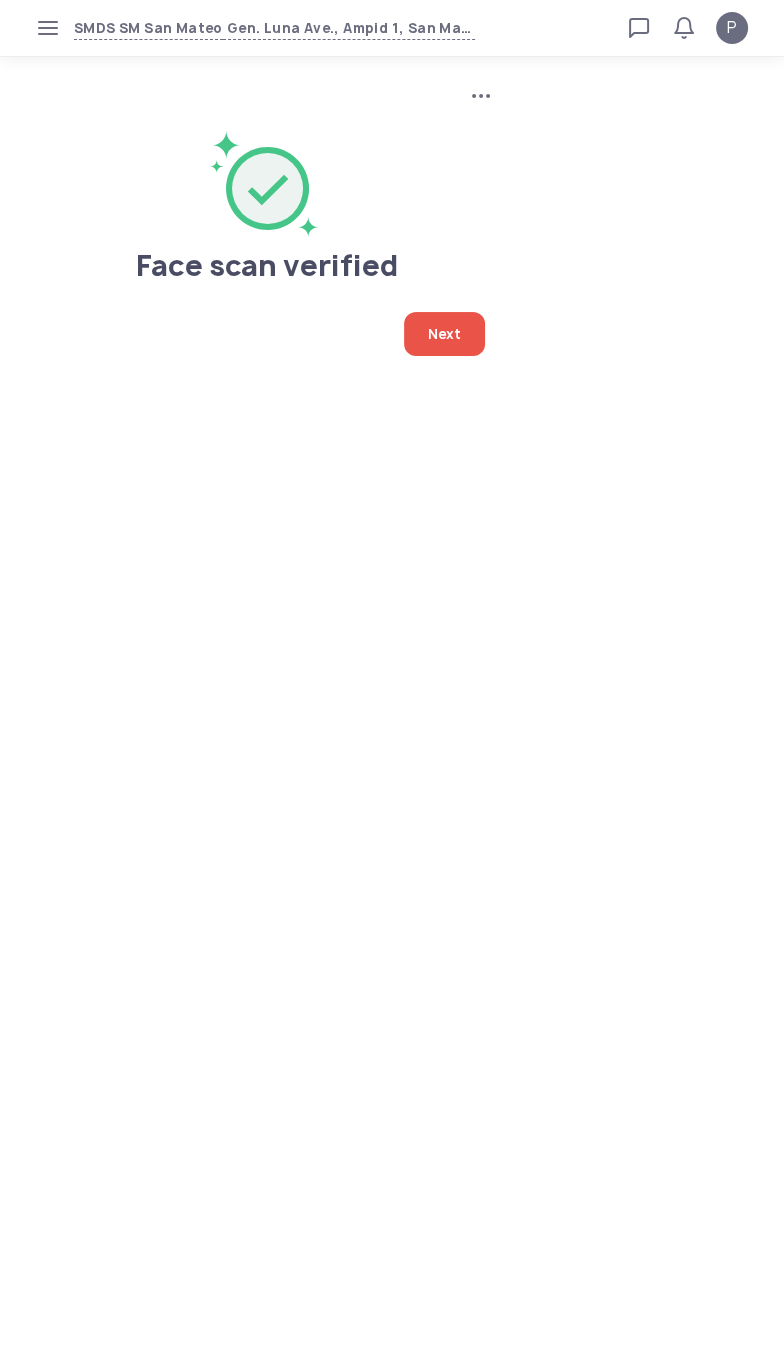 click on "Next" 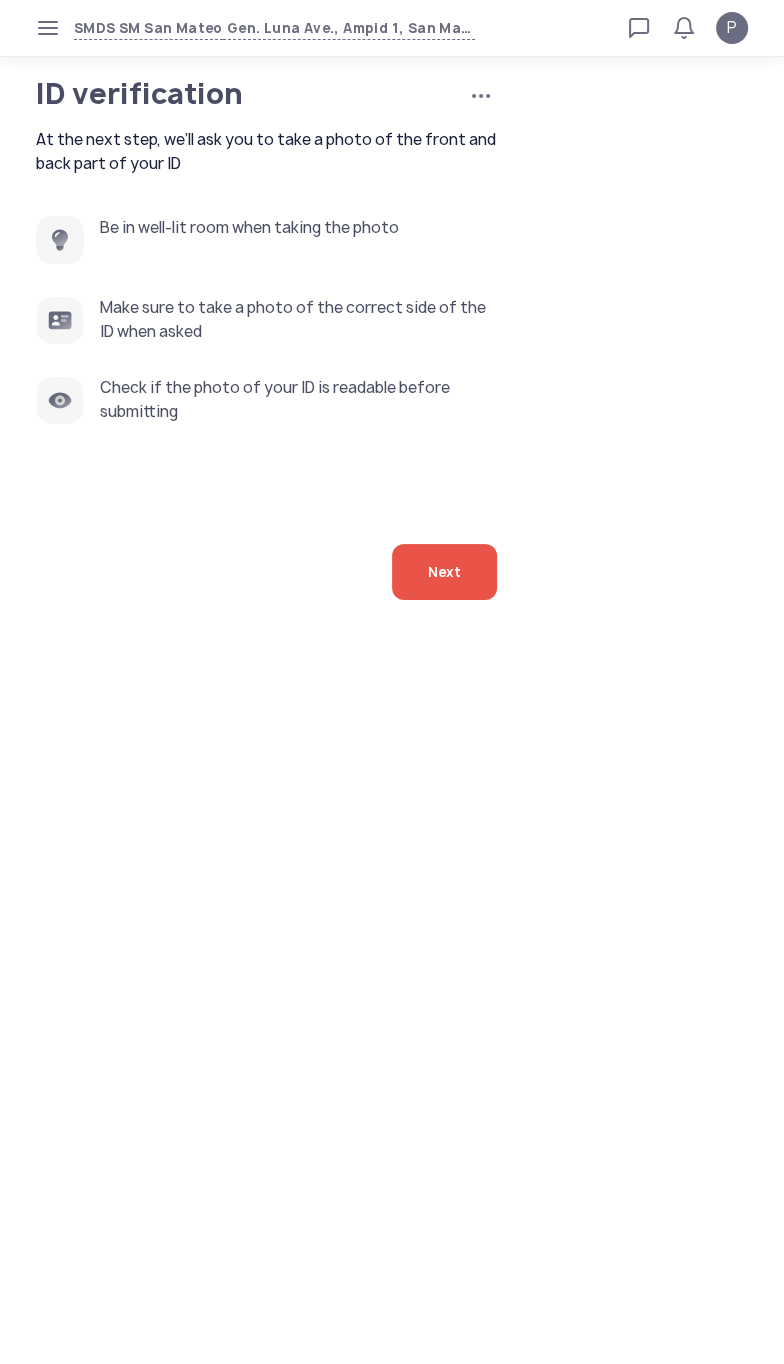 click on "Next" 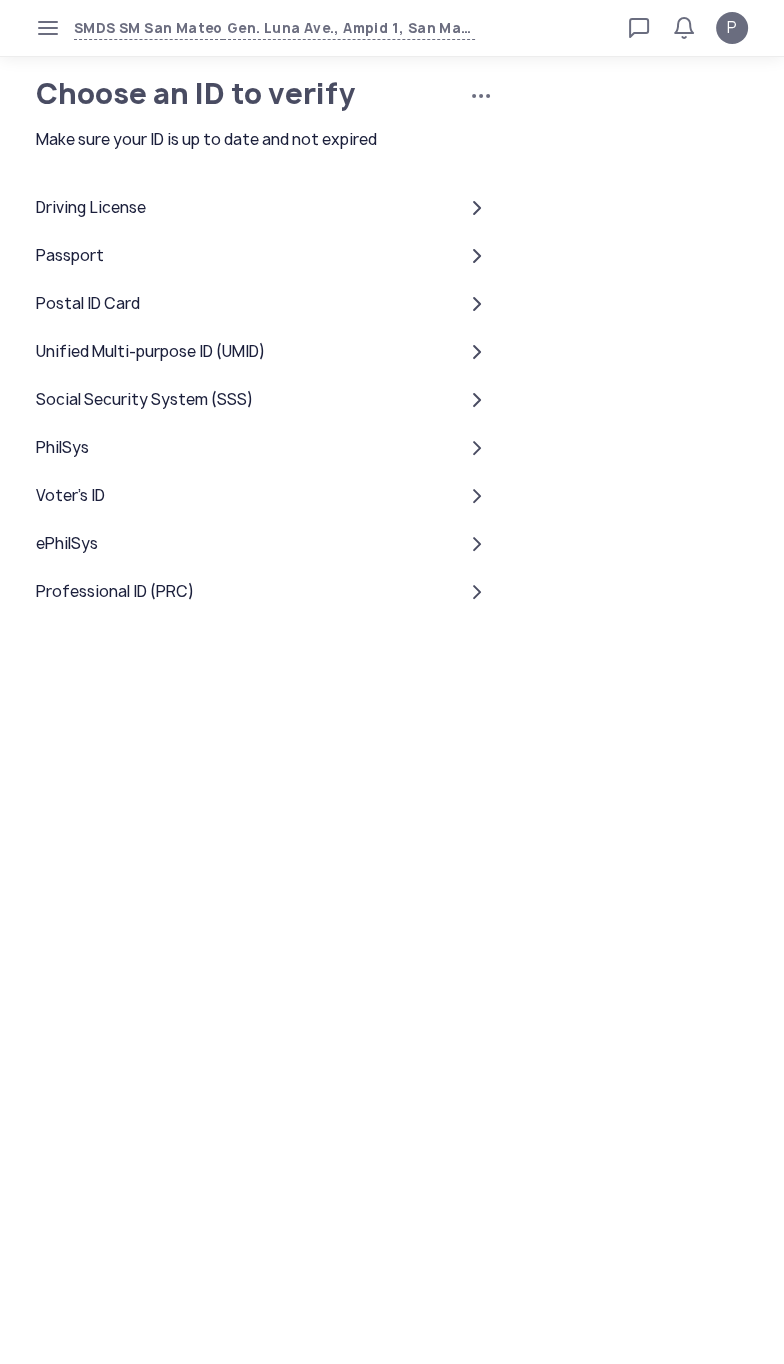 click on "PhilSys" 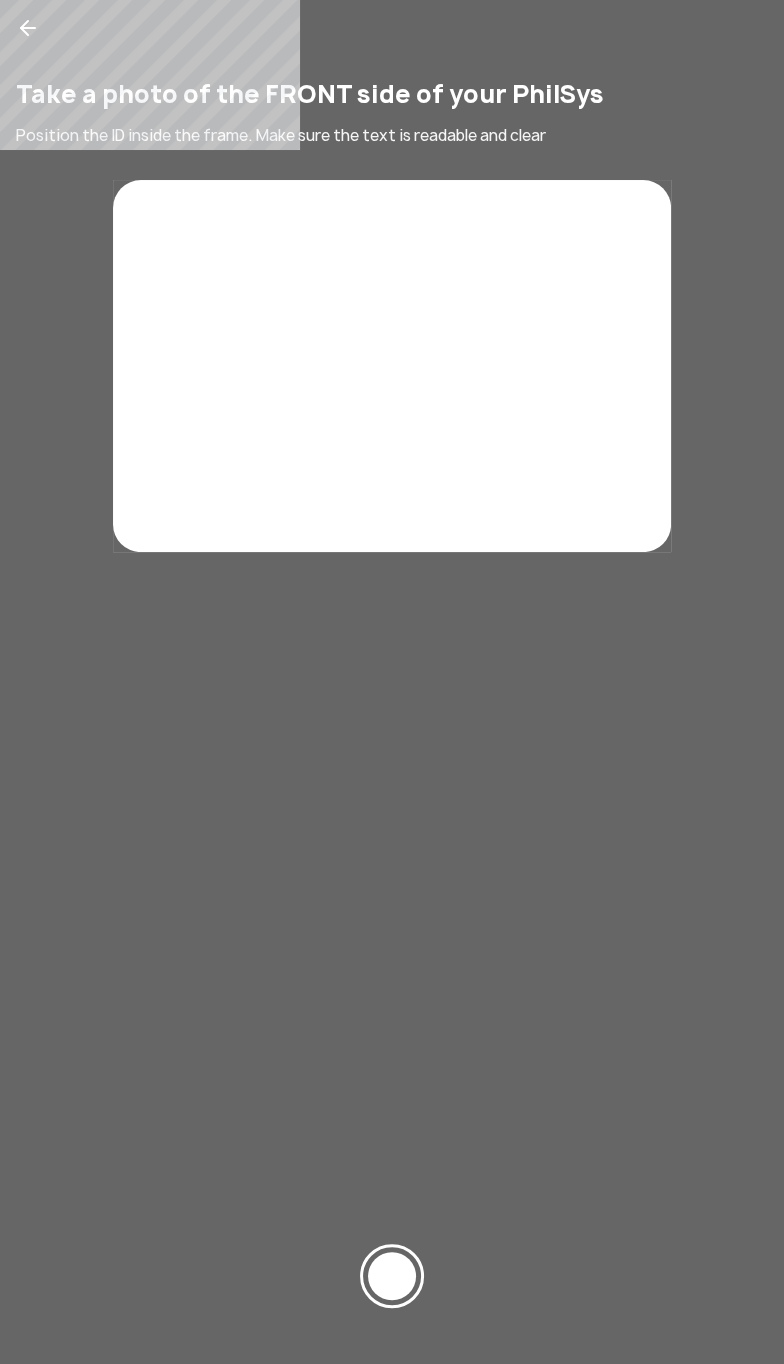 click on "Take a photo of the FRONT side of your PhilSys Position the ID inside the frame. Make sure the text is readable and clear" 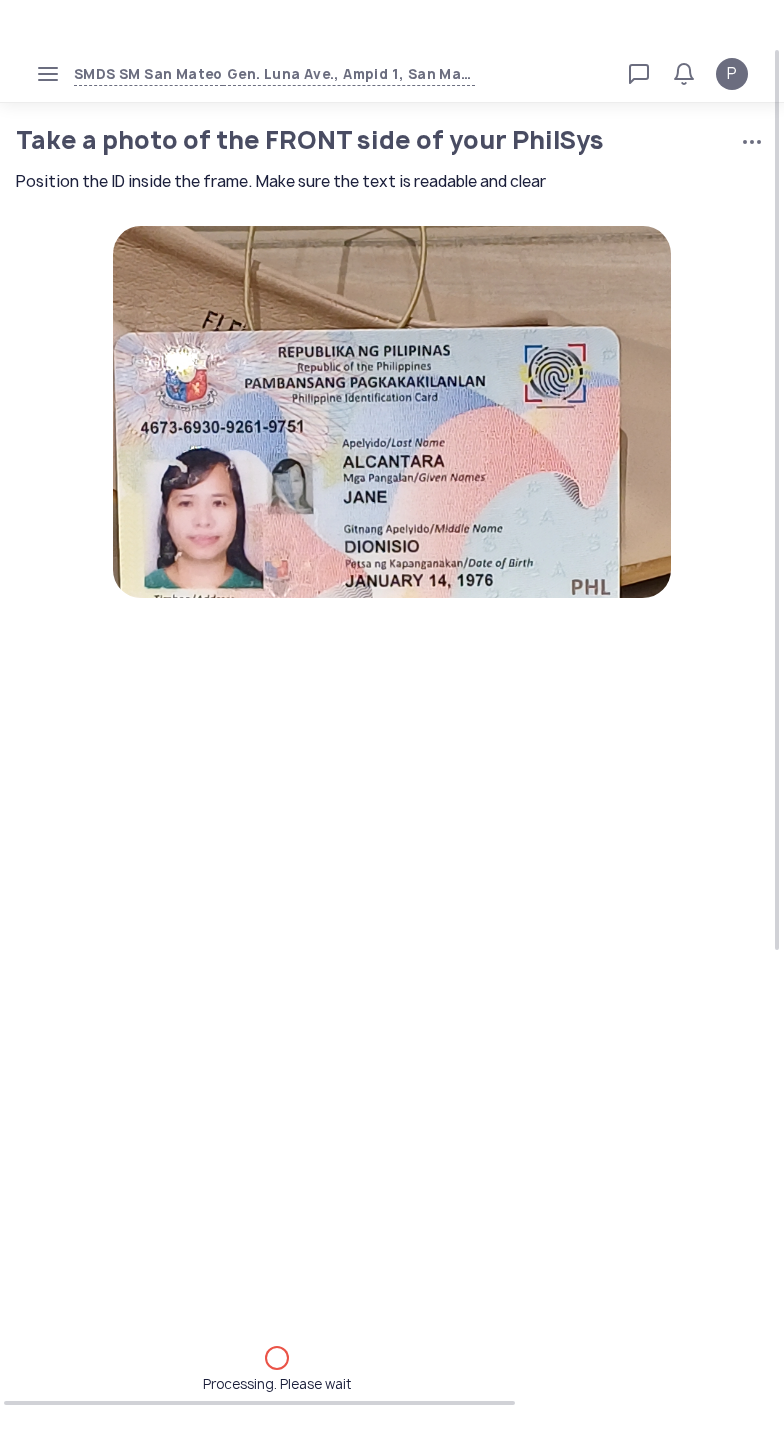 scroll, scrollTop: 0, scrollLeft: 0, axis: both 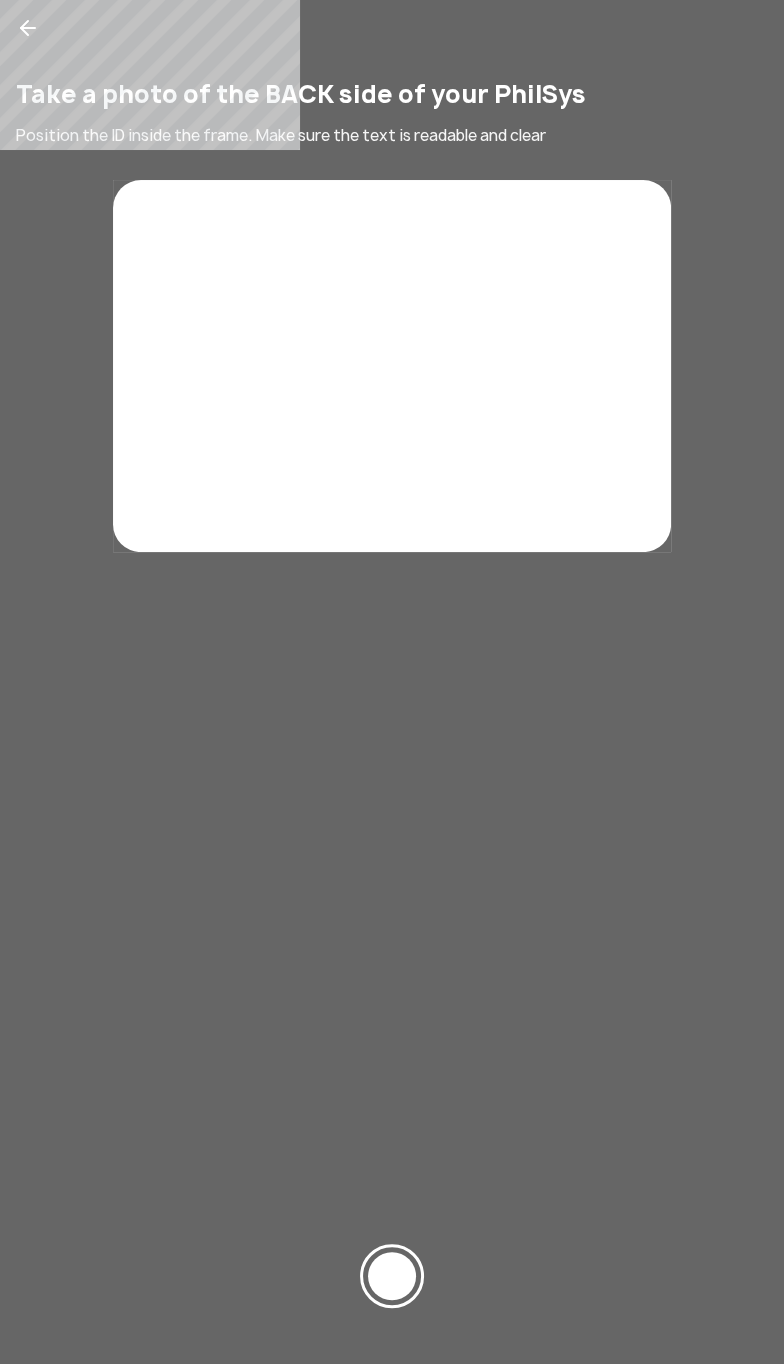 click 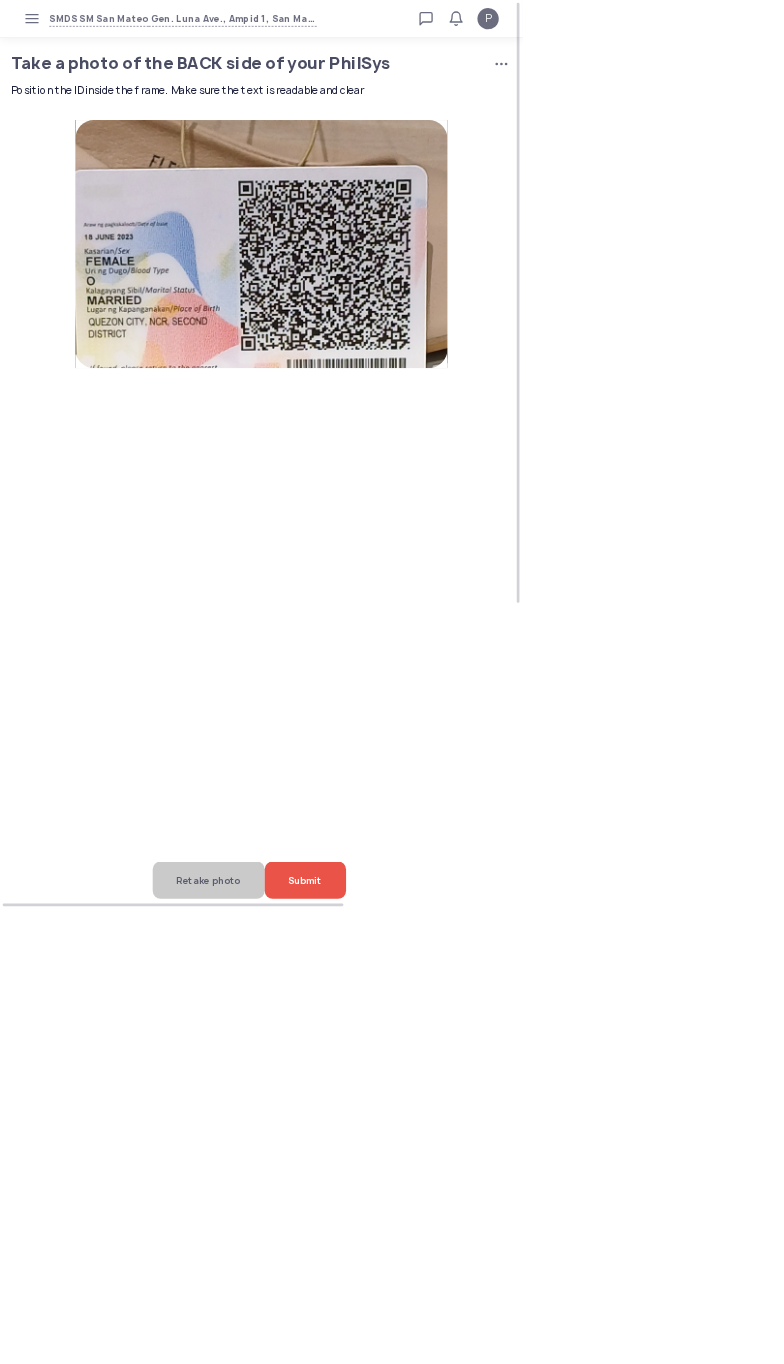 click on "Submit" 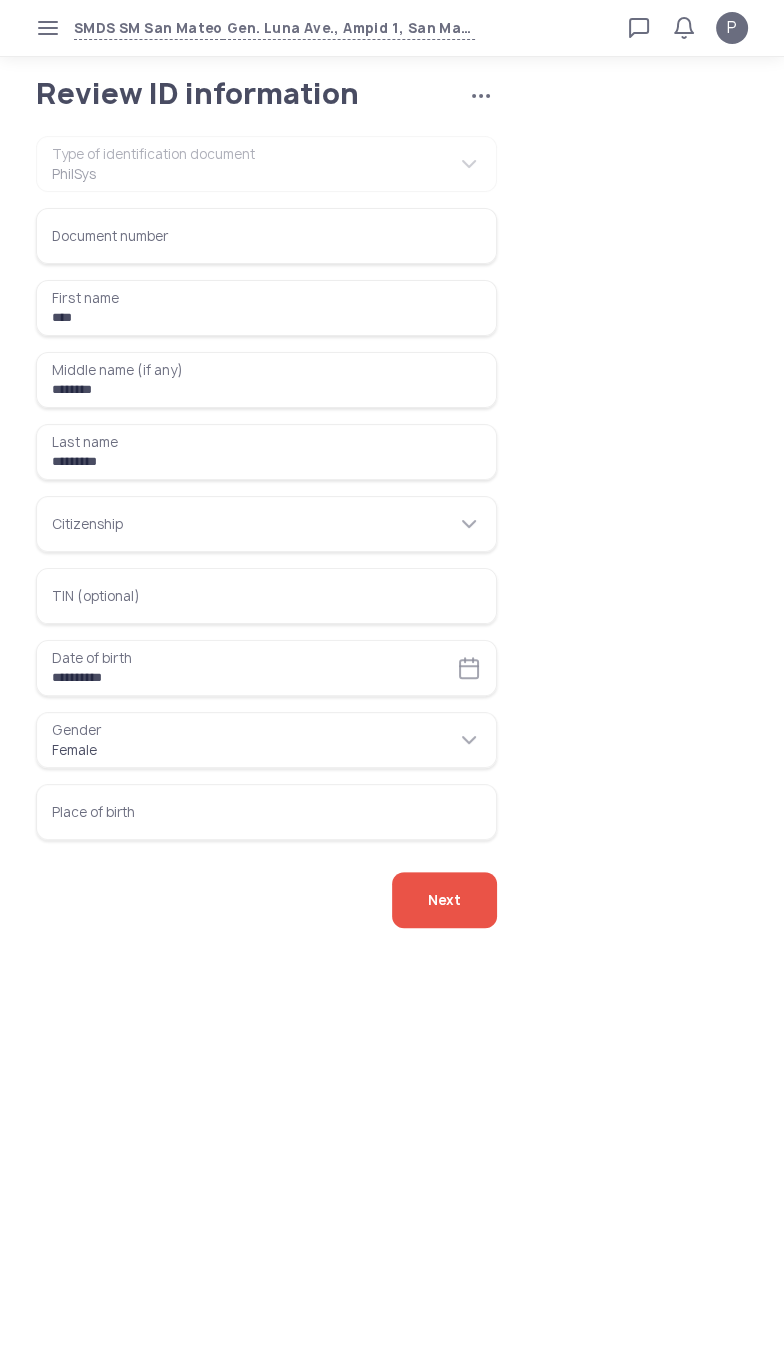 click on "Document number" at bounding box center (266, 236) 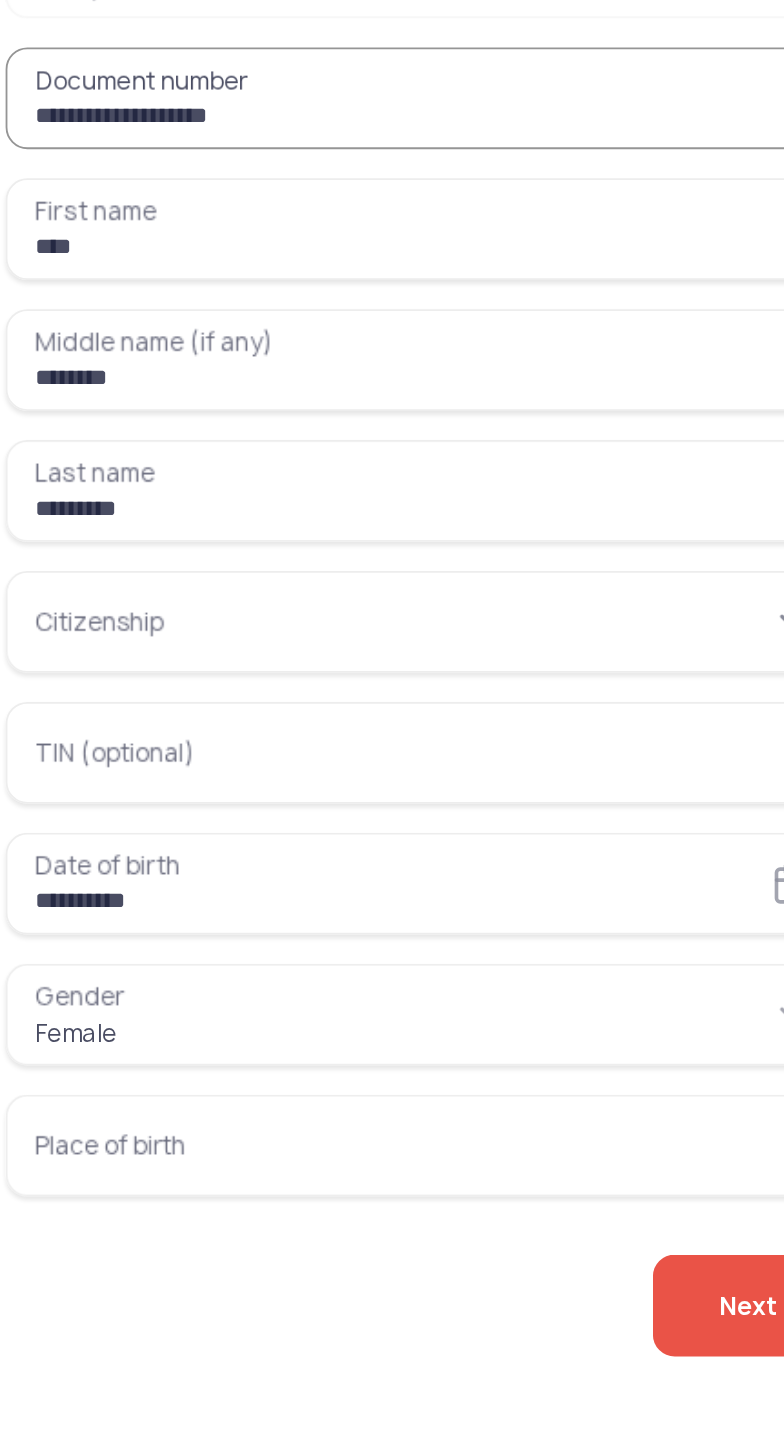 type on "**********" 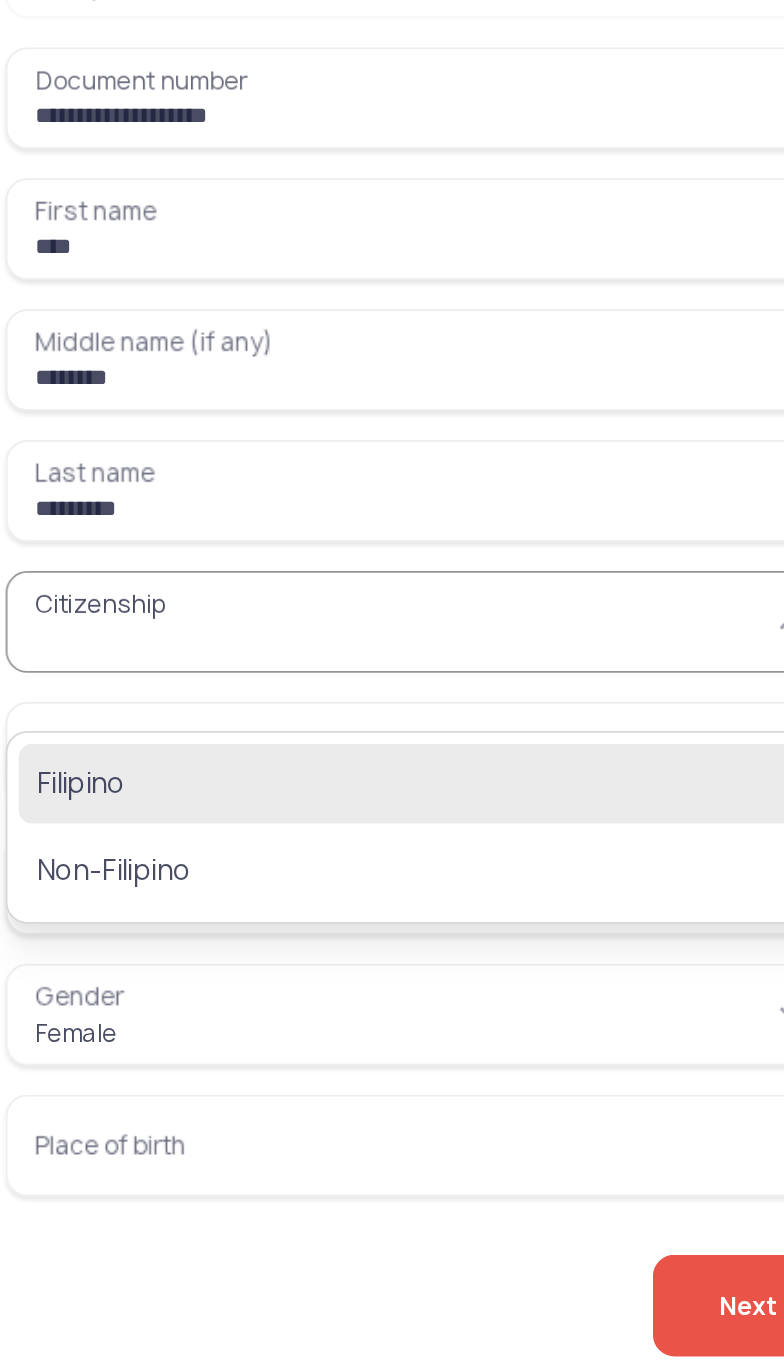 click on "Filipino" 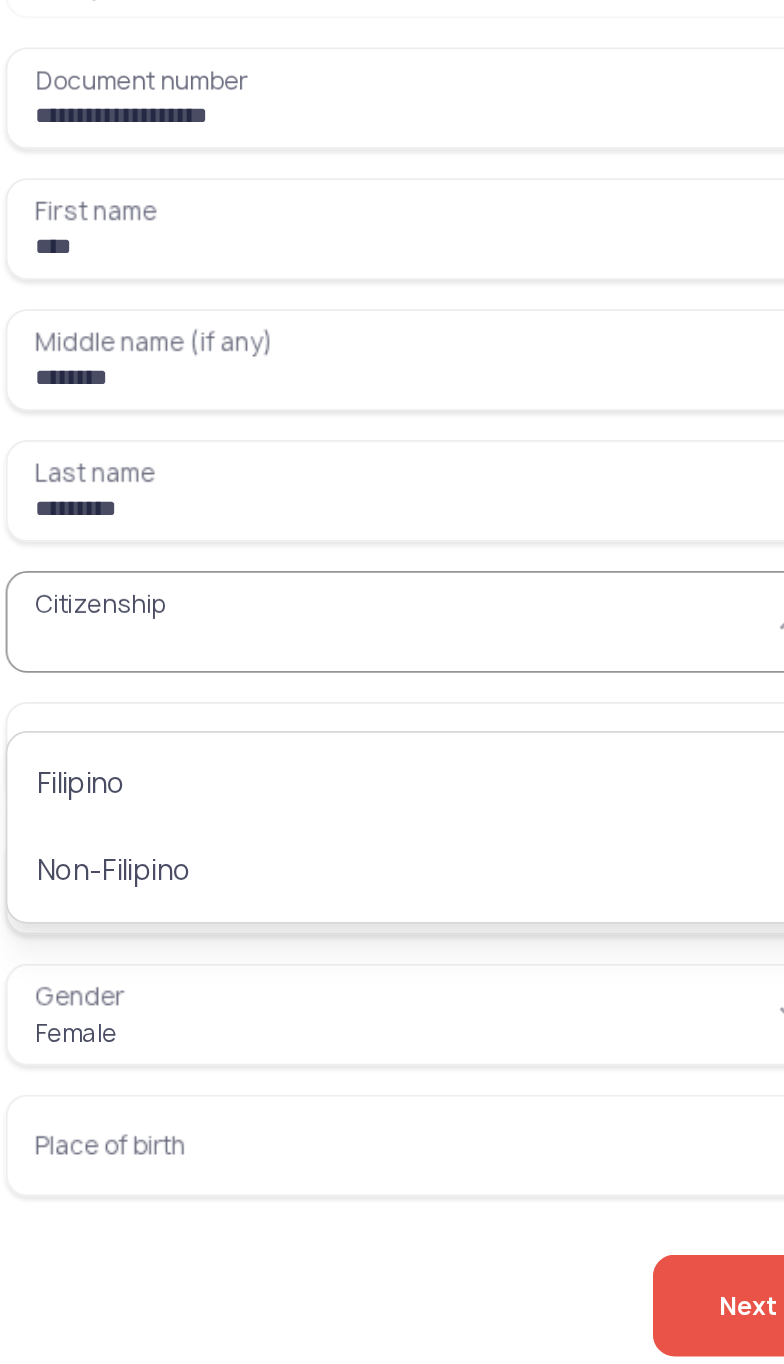 type on "********" 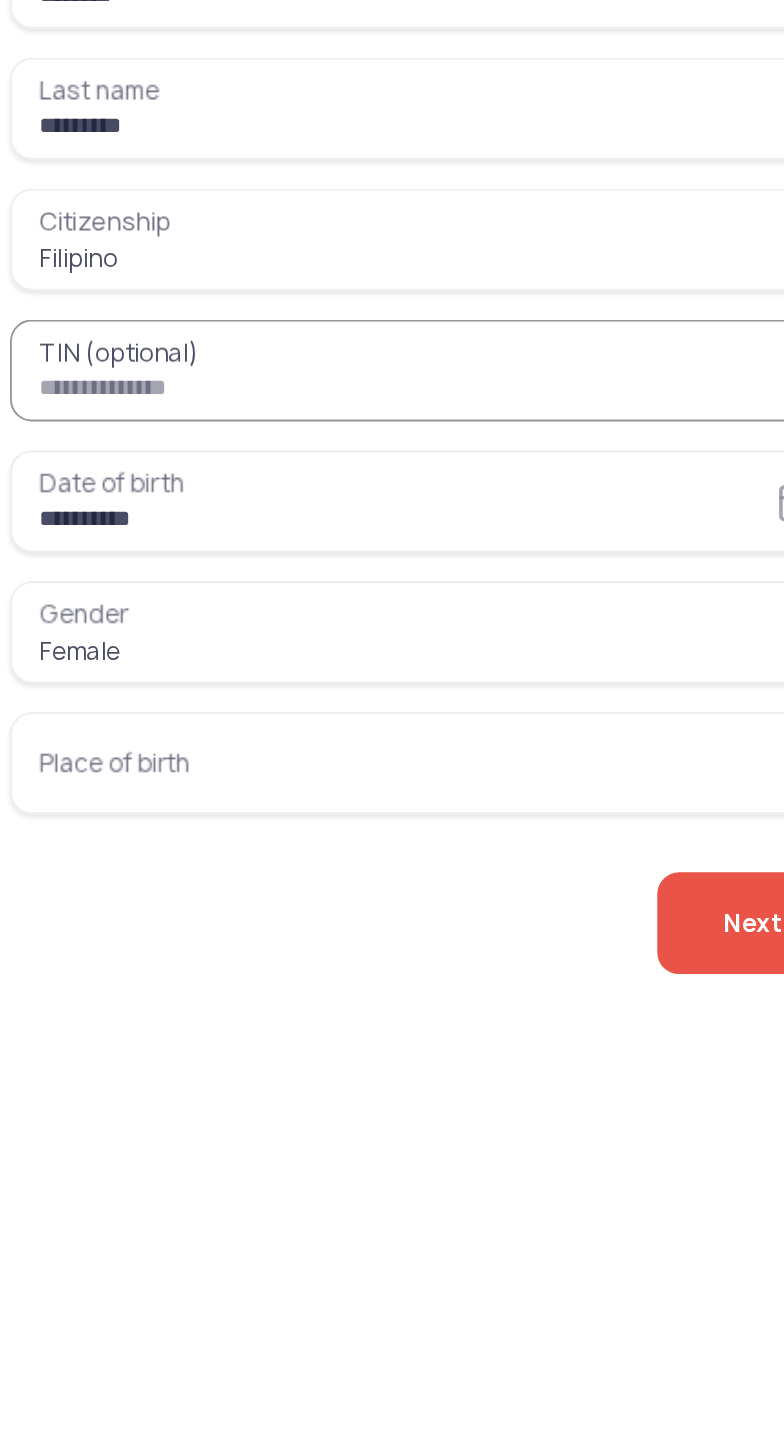 click on "Place of birth" at bounding box center [266, 812] 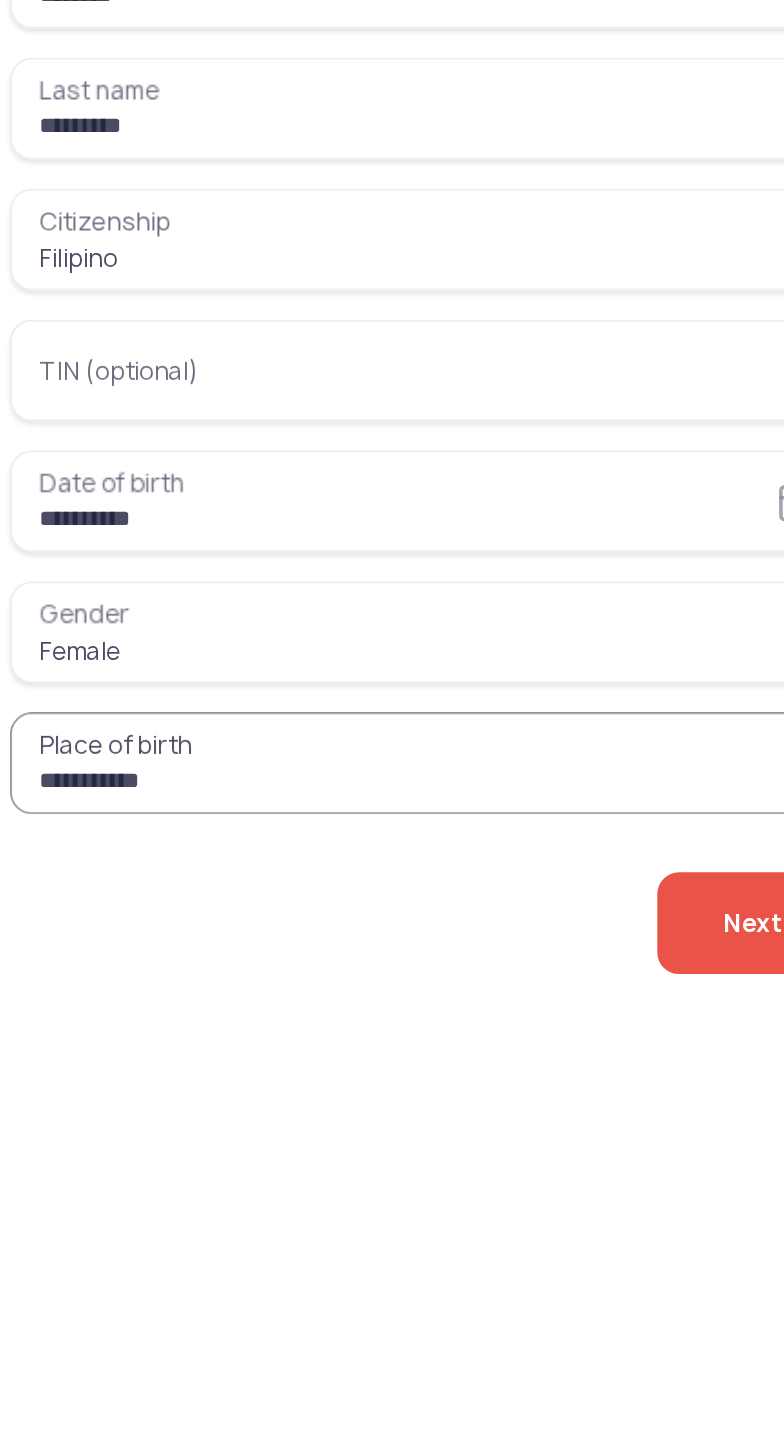 type on "**********" 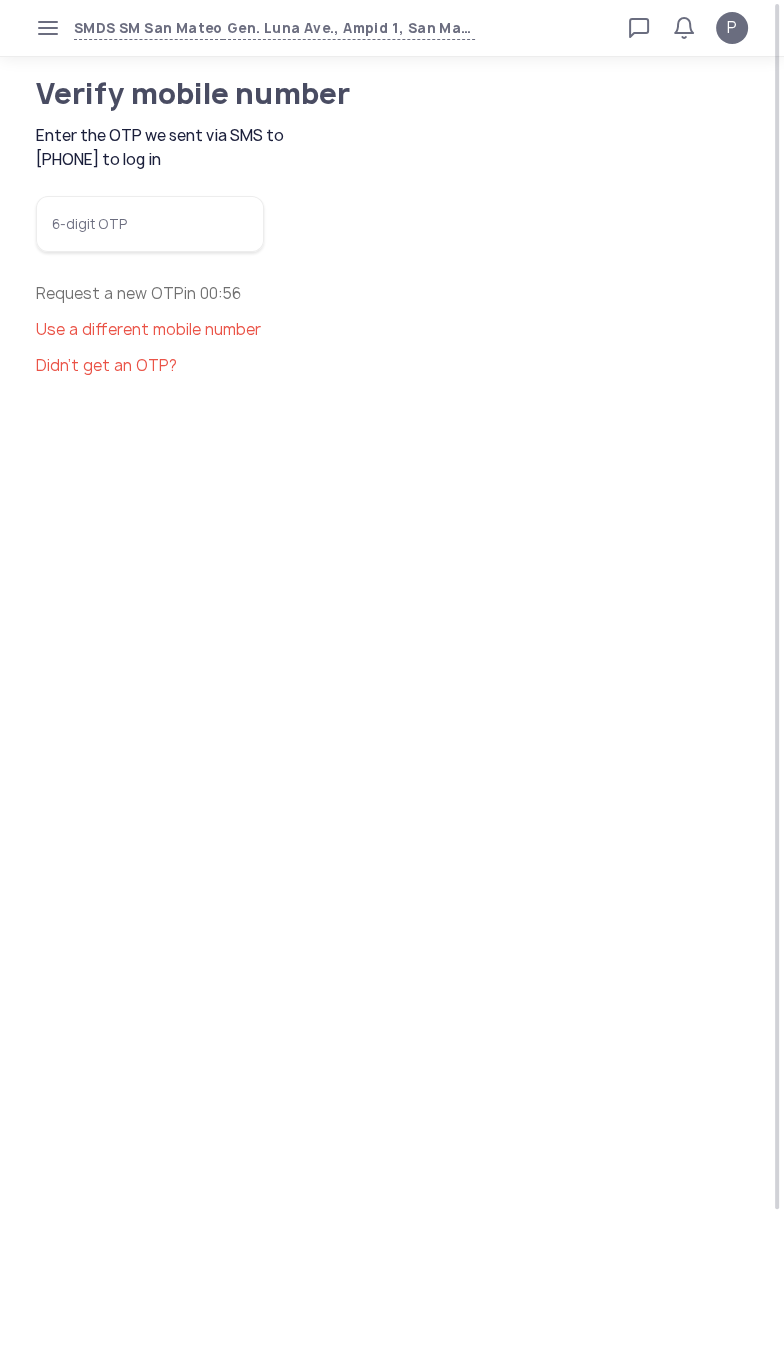 click on "6-digit OTP" at bounding box center [150, 224] 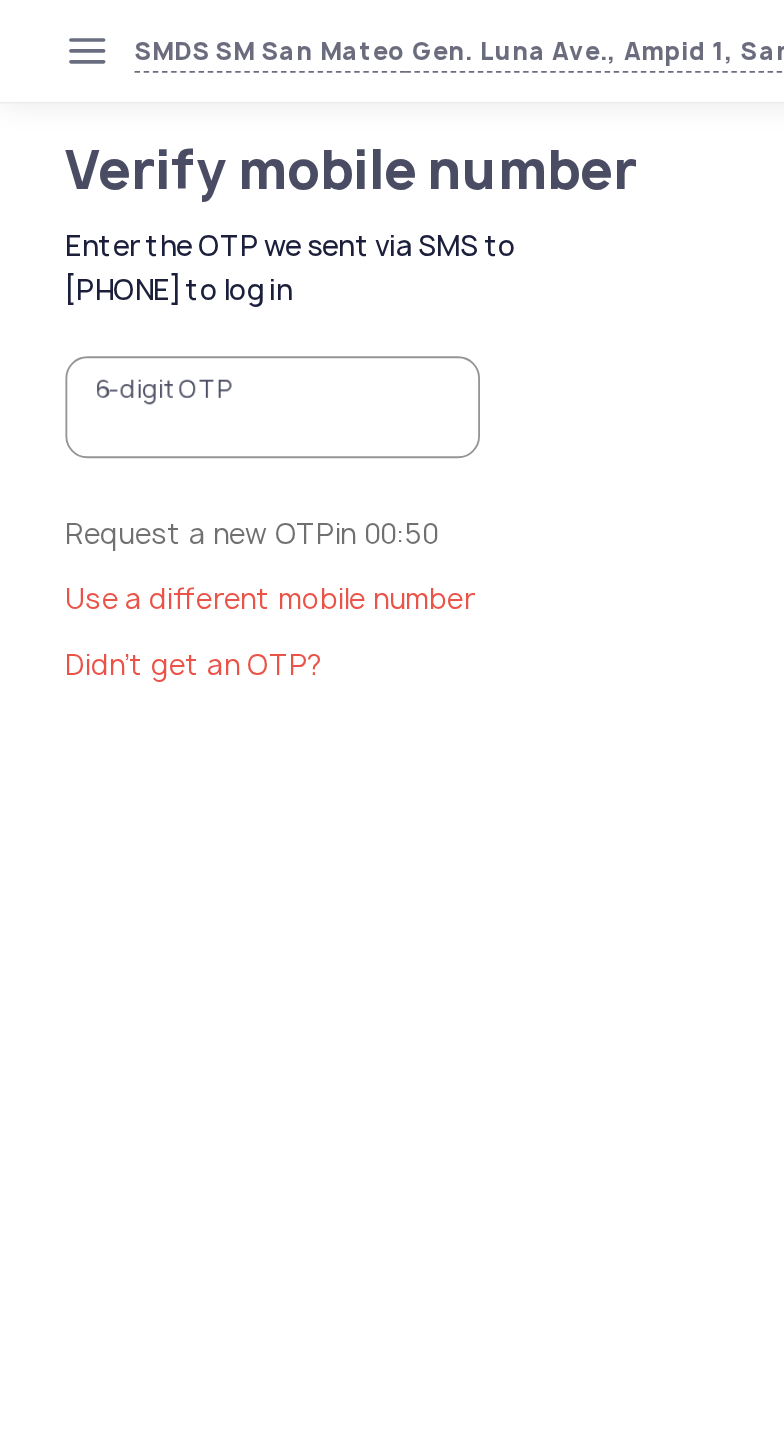 click on "6-digit OTP" at bounding box center (150, 224) 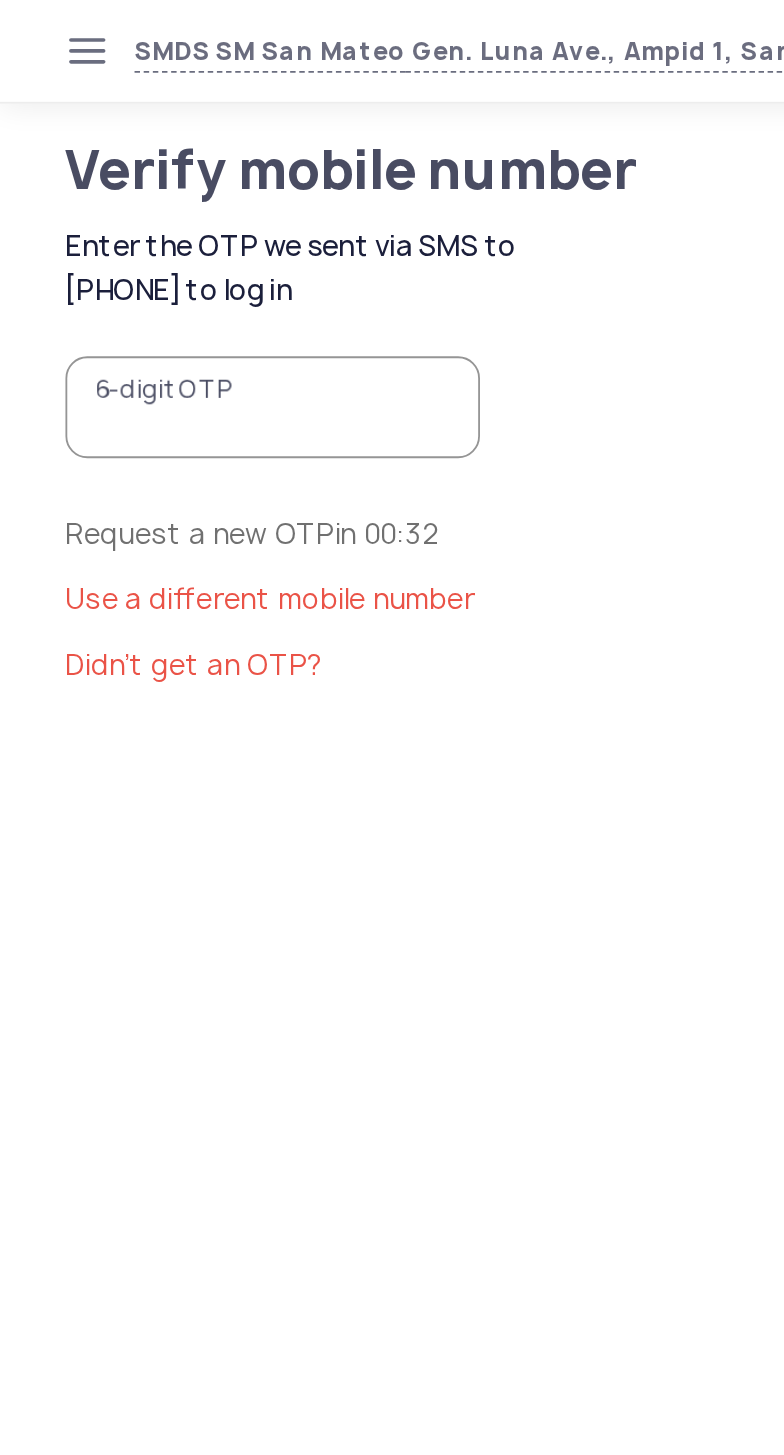 click on "6-digit OTP" at bounding box center (150, 224) 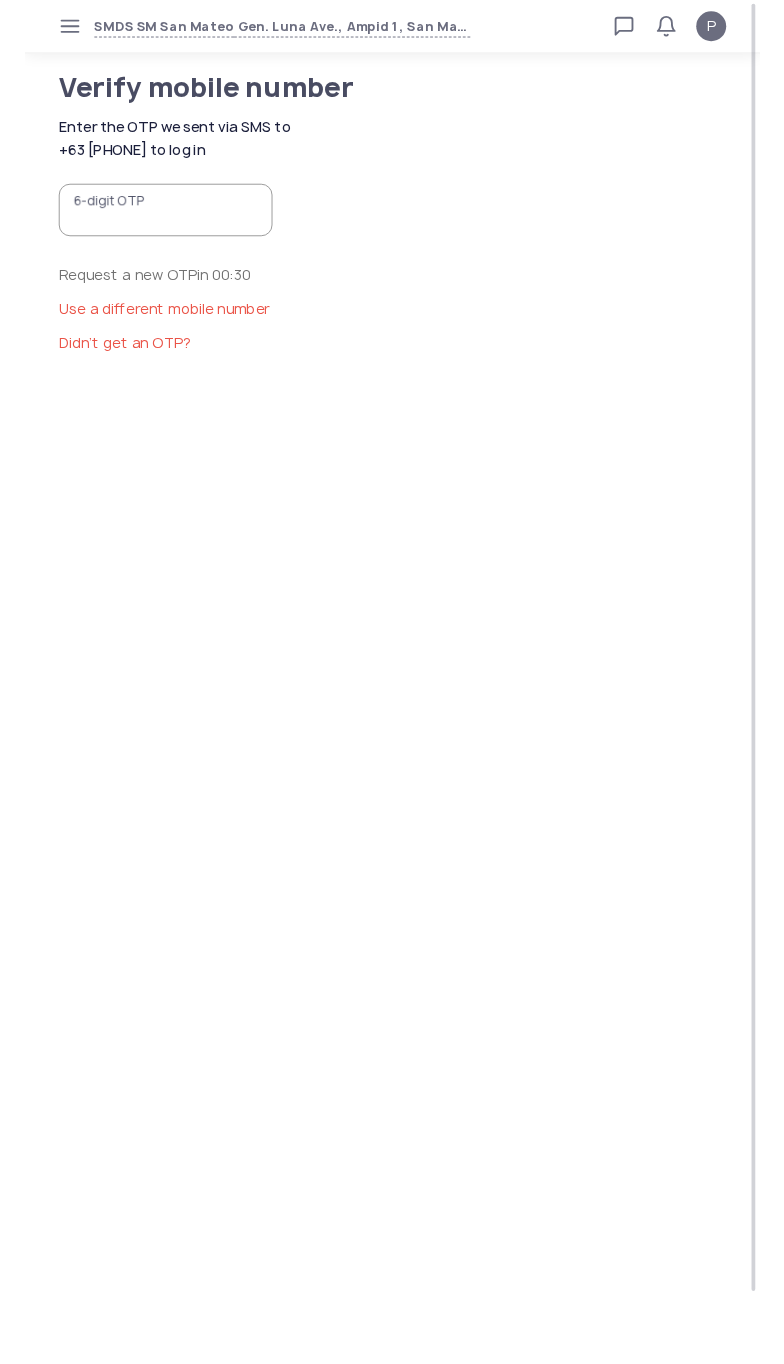 scroll, scrollTop: 0, scrollLeft: 0, axis: both 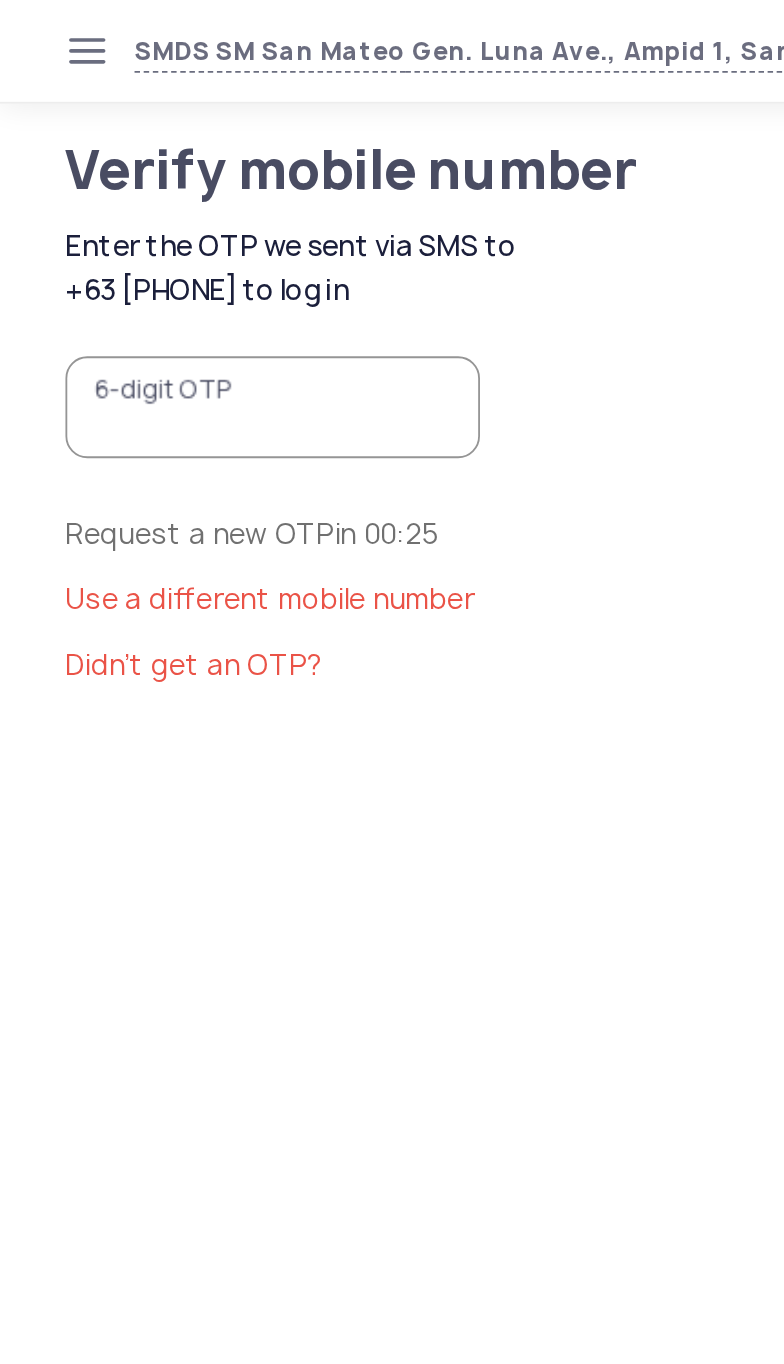 click on "6-digit OTP" at bounding box center (150, 224) 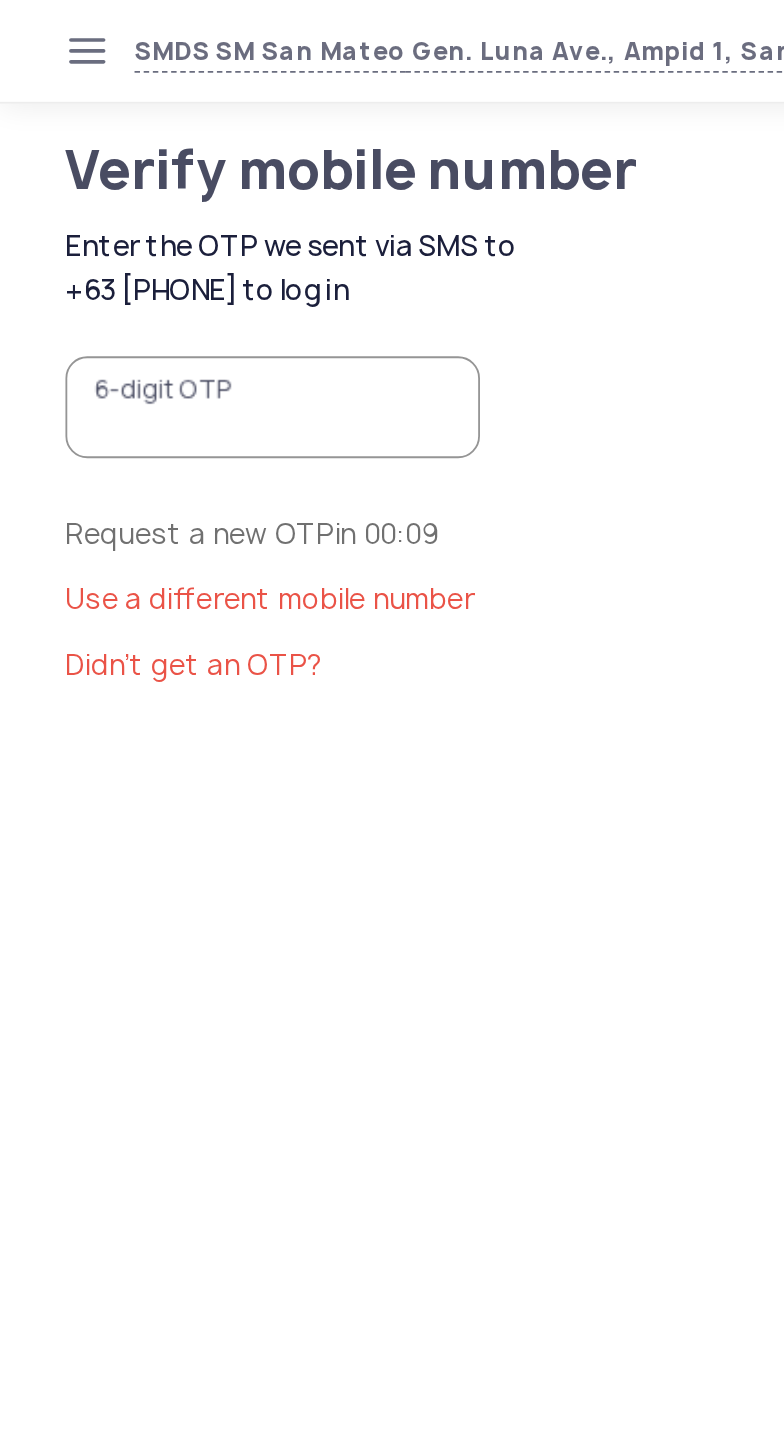 click on "Didn’t get an OTP?" 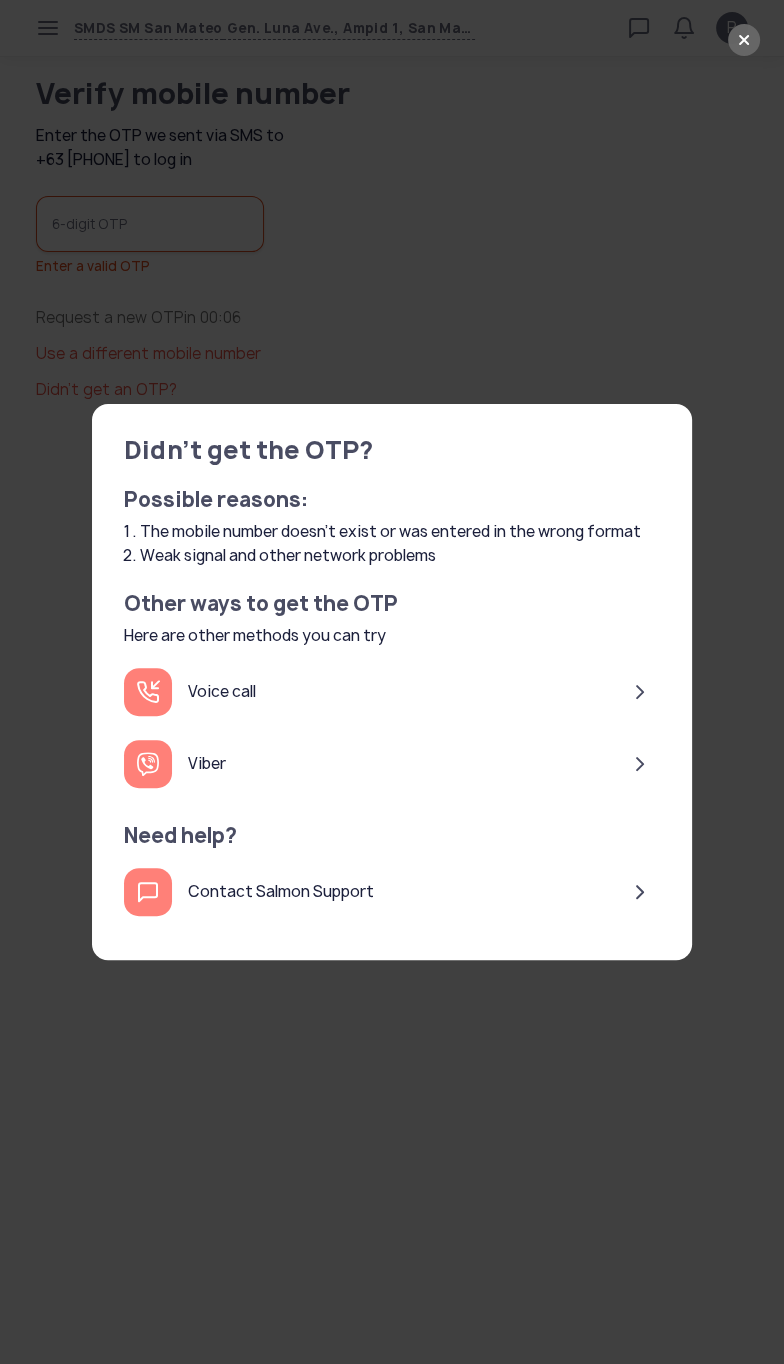 click on "Voice call" 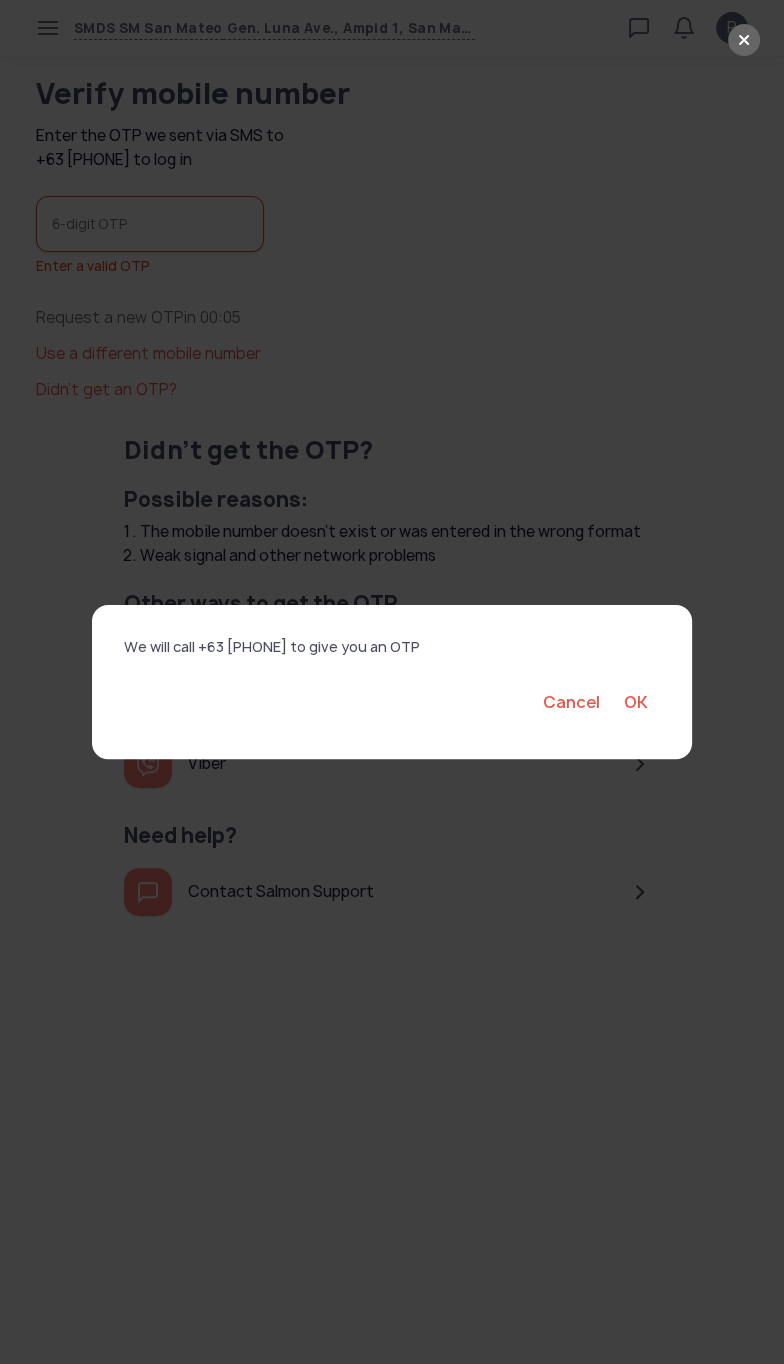 click on "OK" 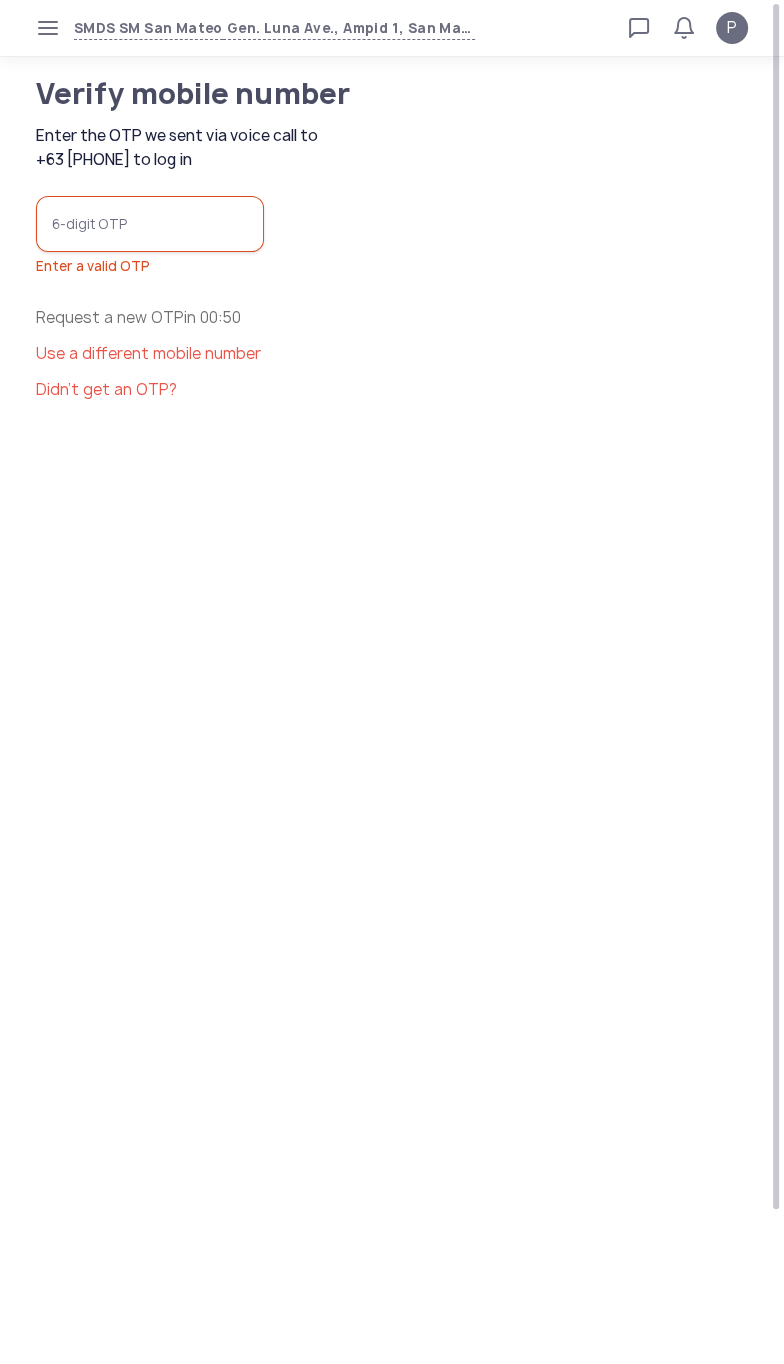 click at bounding box center [776, 606] 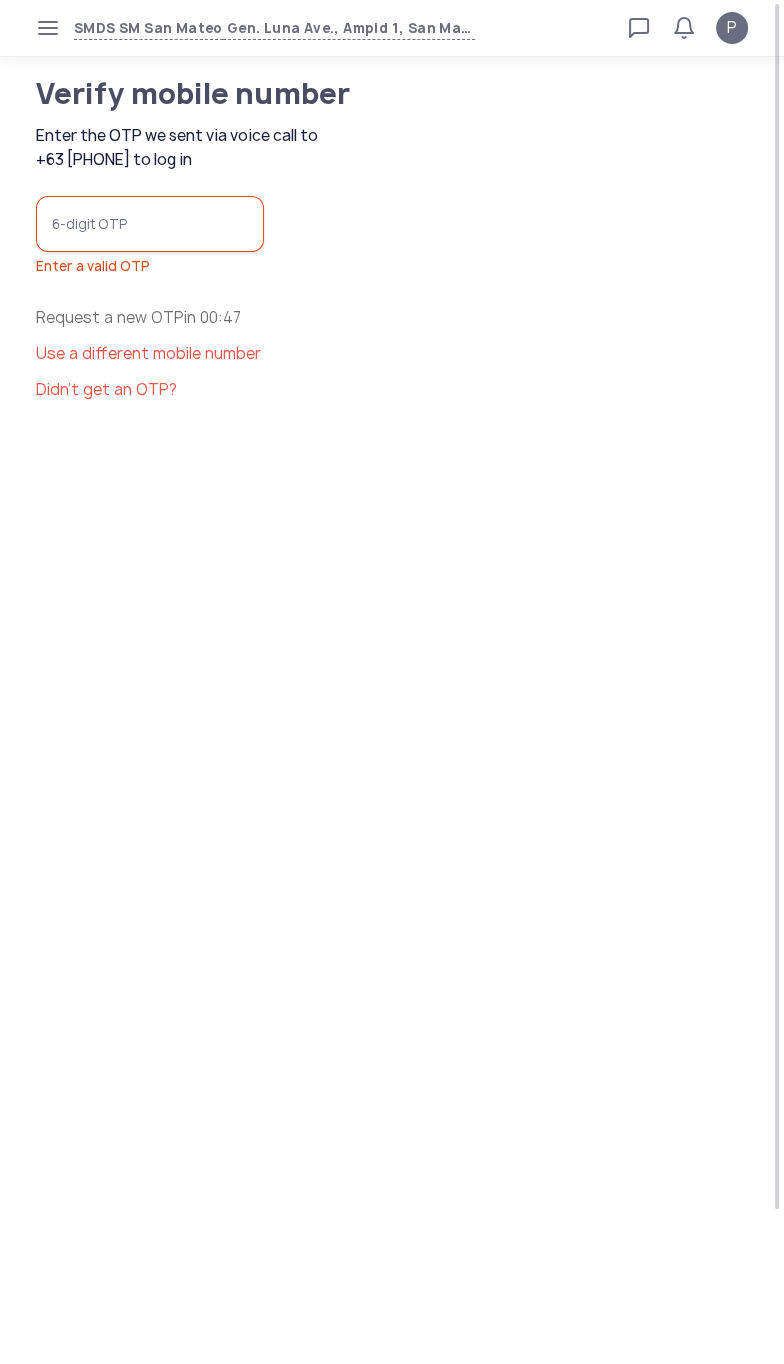 click on "6-digit OTP" at bounding box center [150, 224] 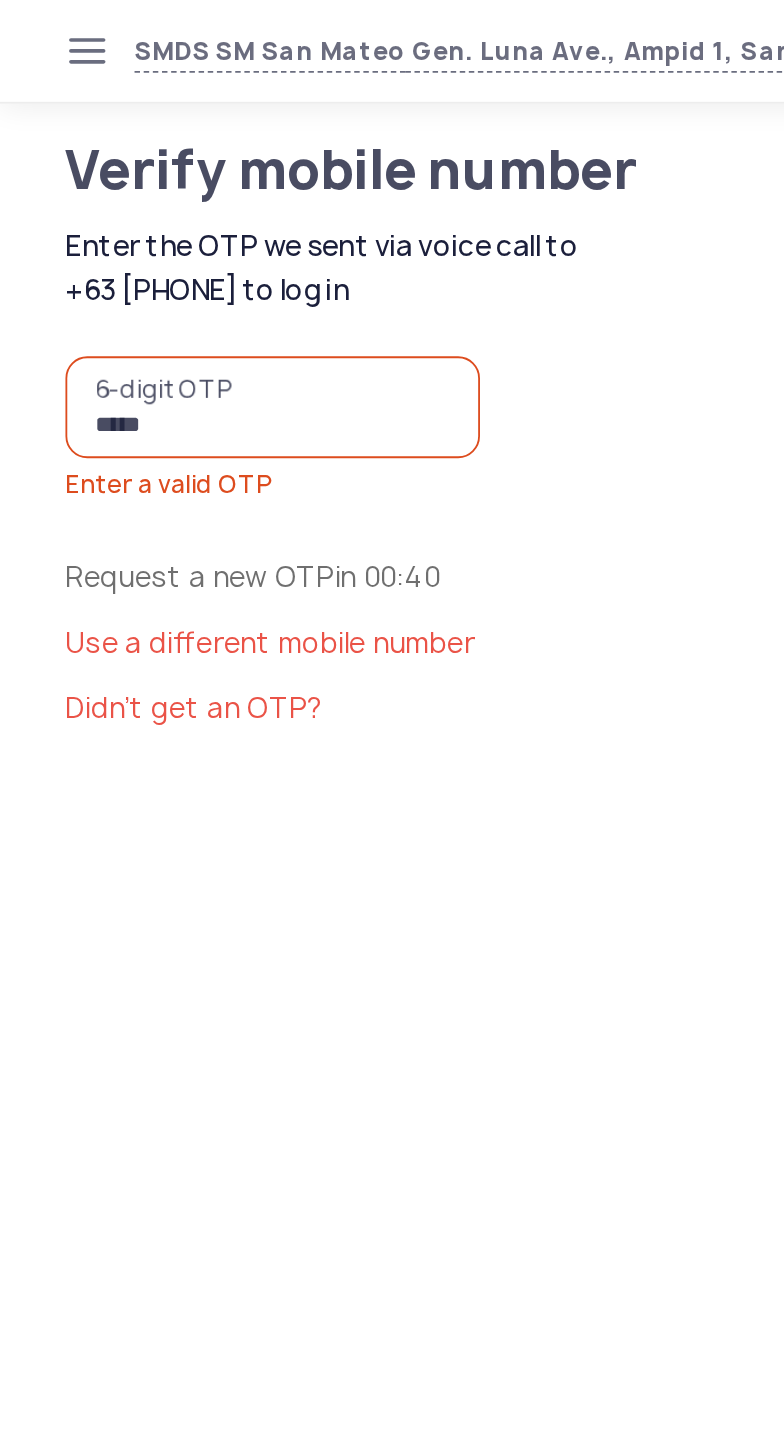 type on "******" 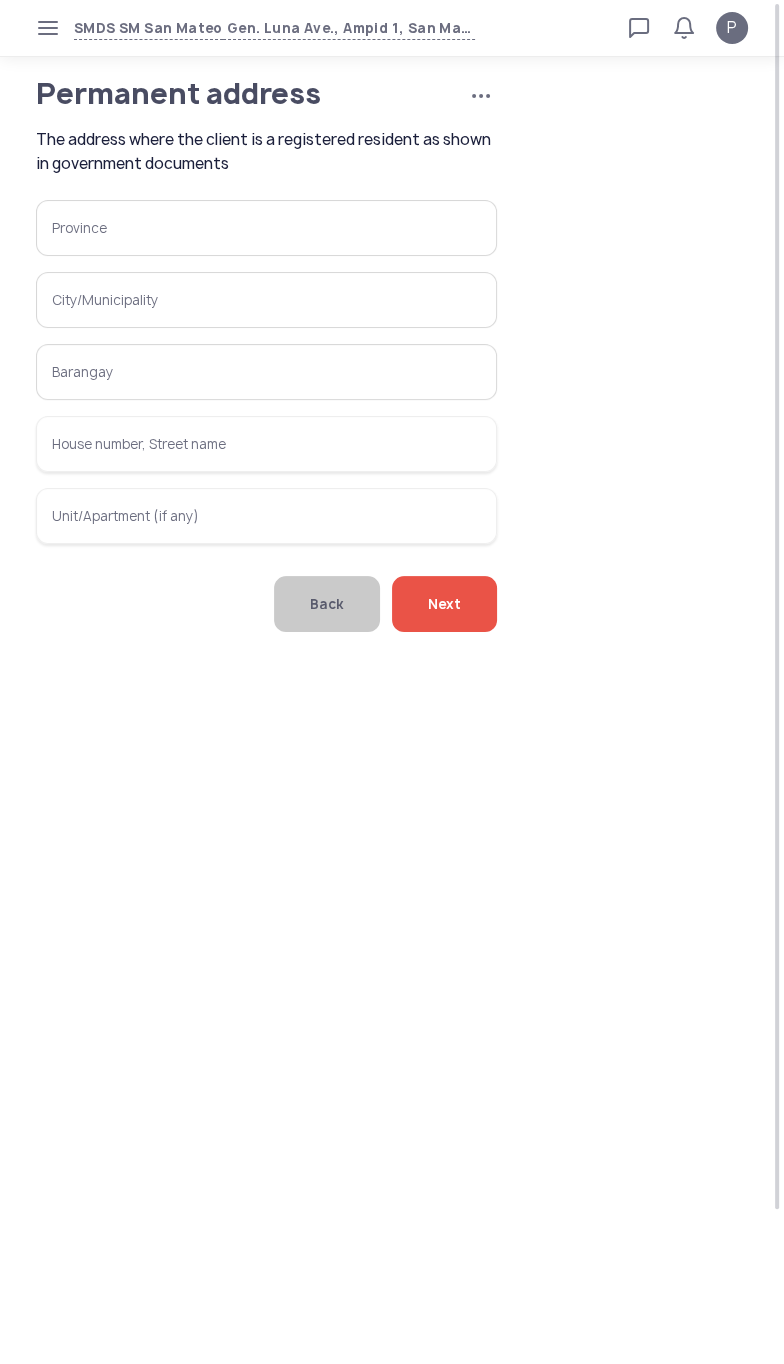 click on "Province" at bounding box center (266, 228) 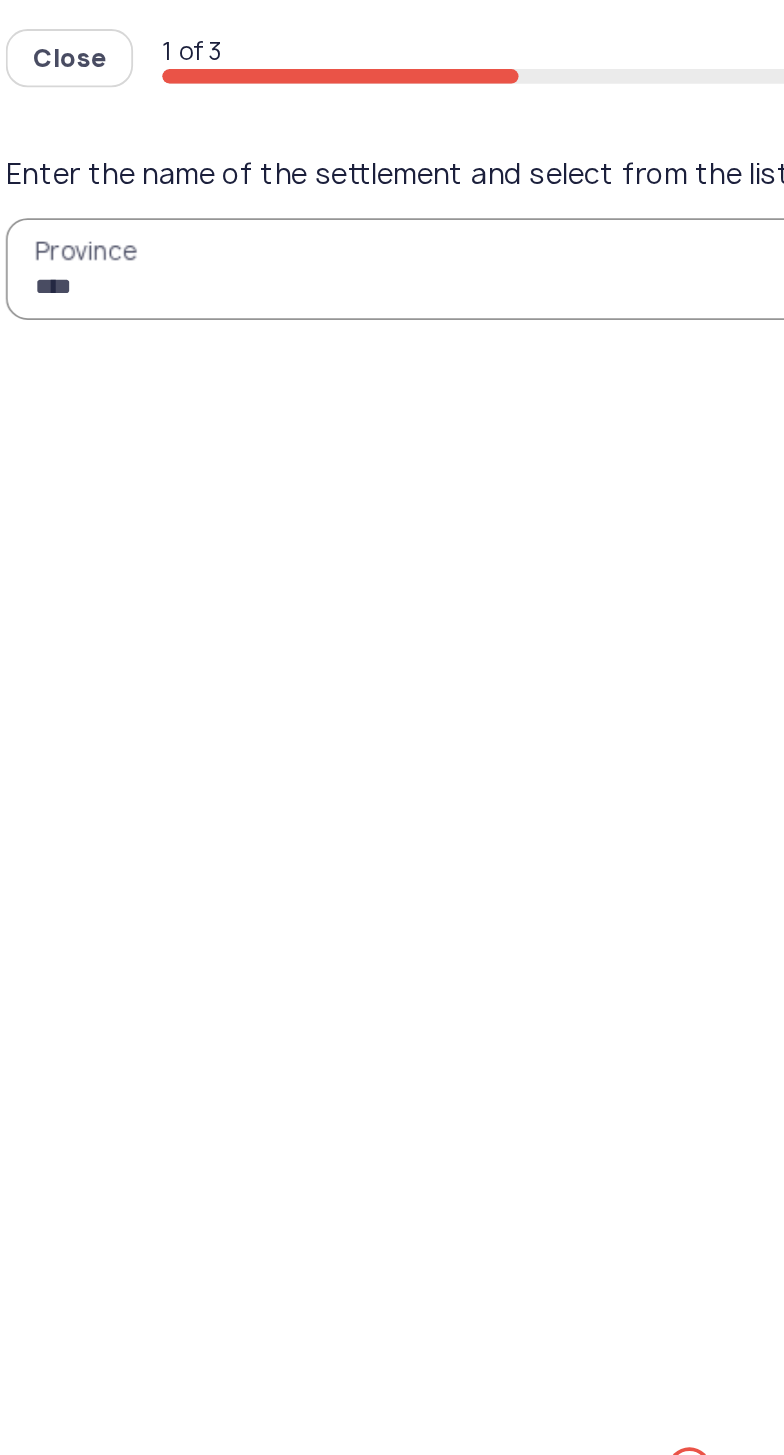 type on "*****" 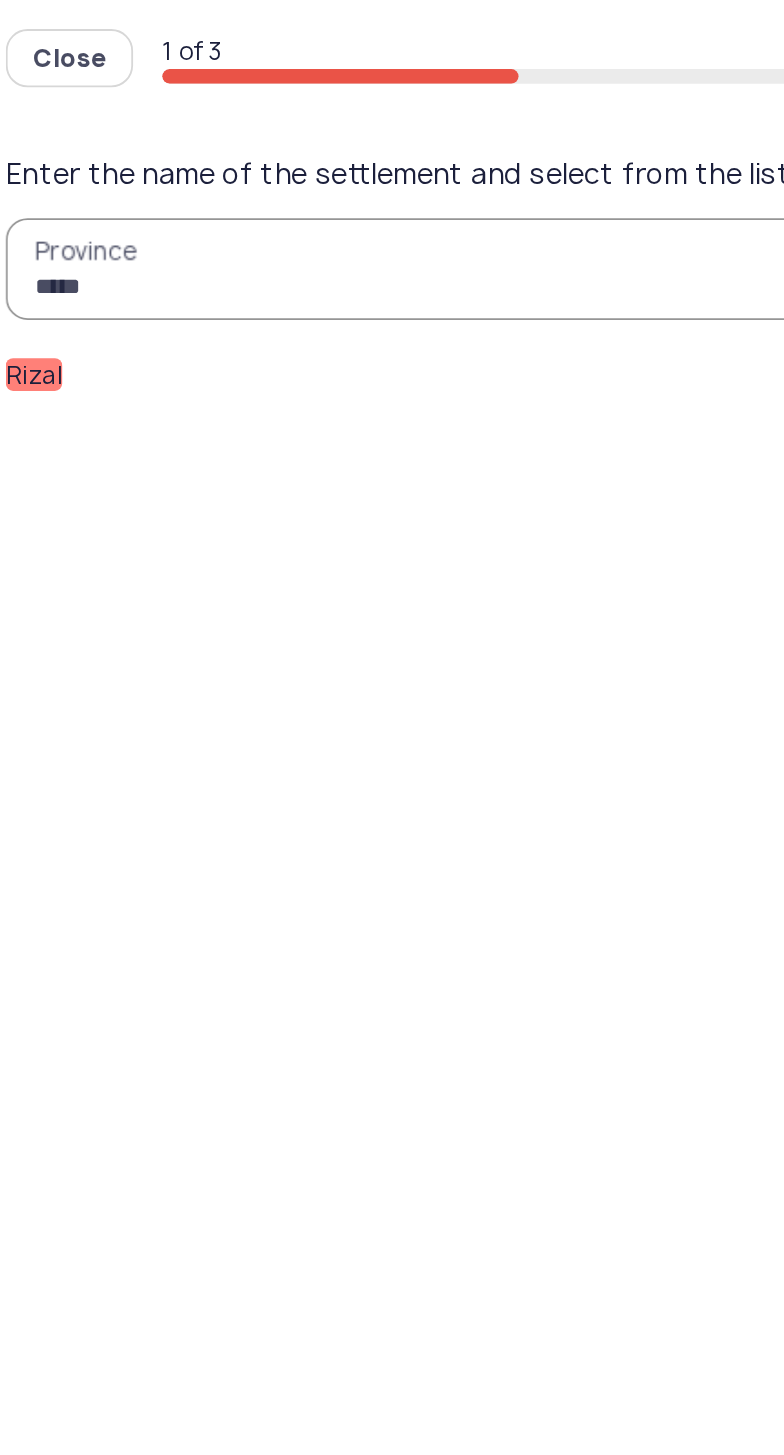 click on "Rizal" 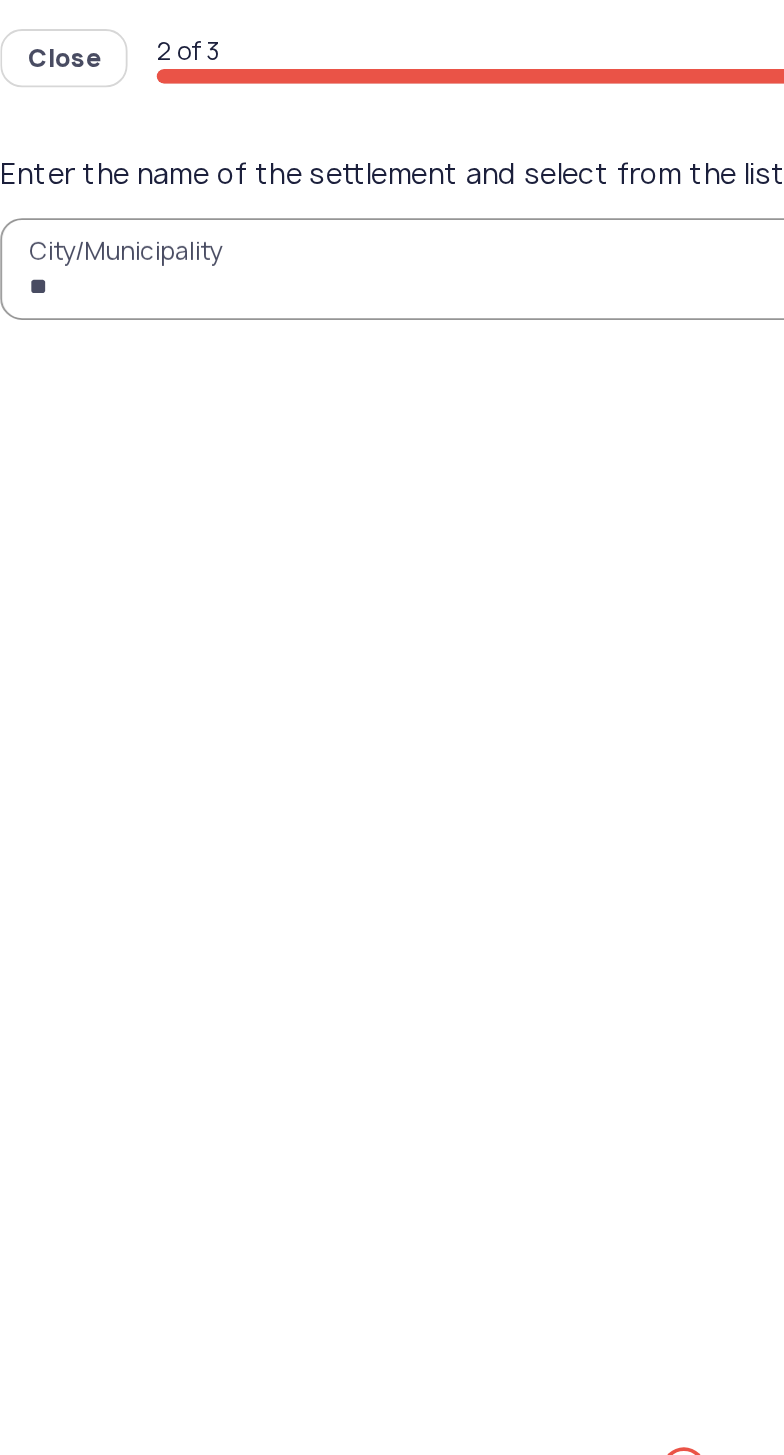 type on "***" 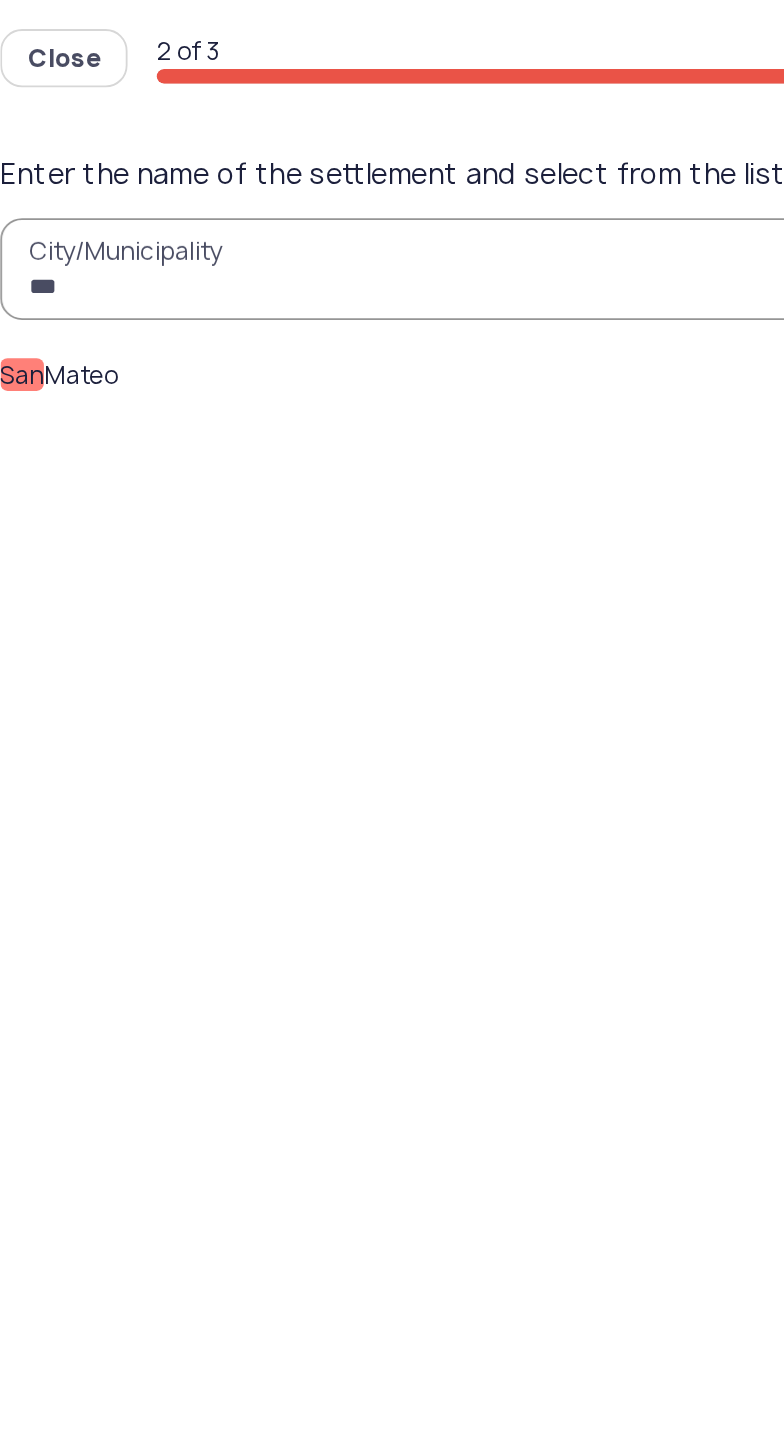 click on "San  Mateo" 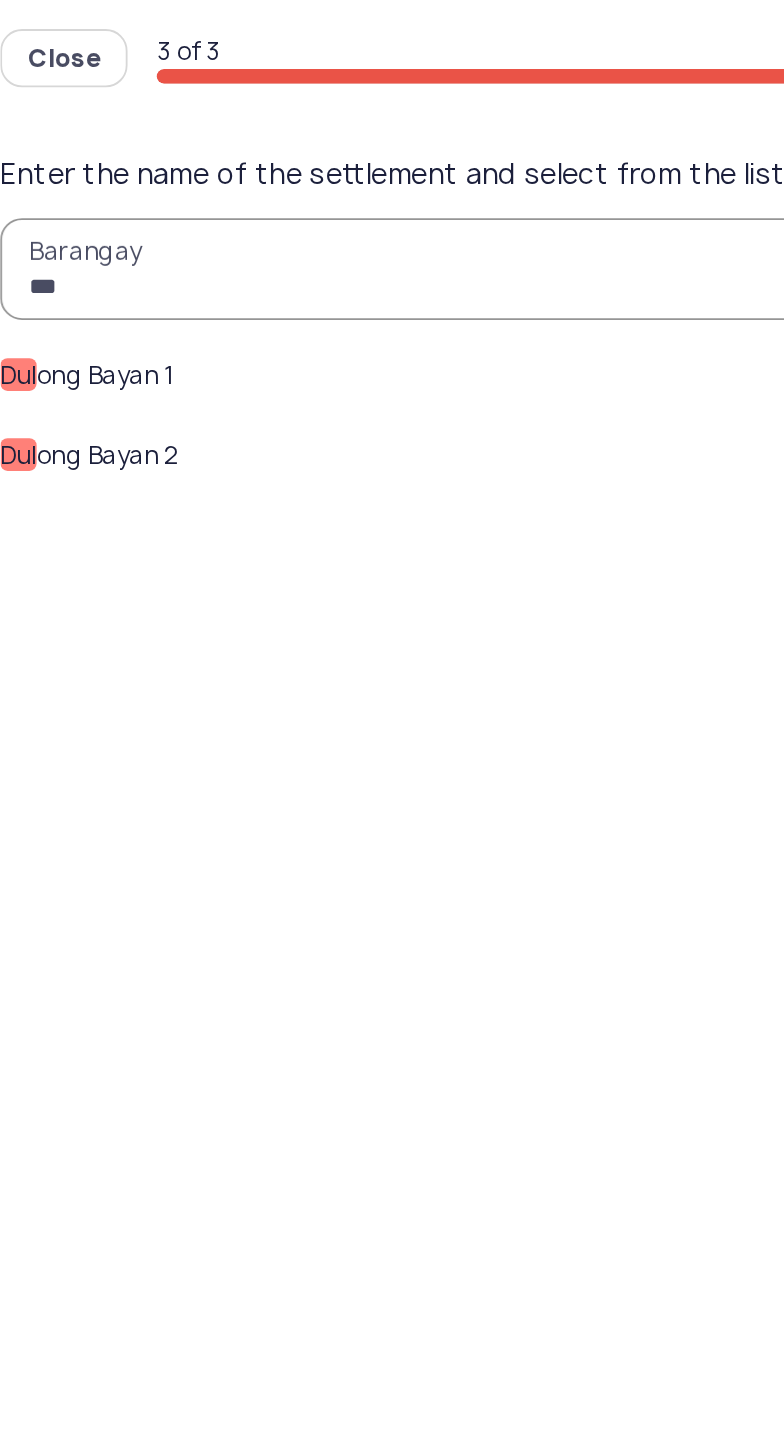 type on "***" 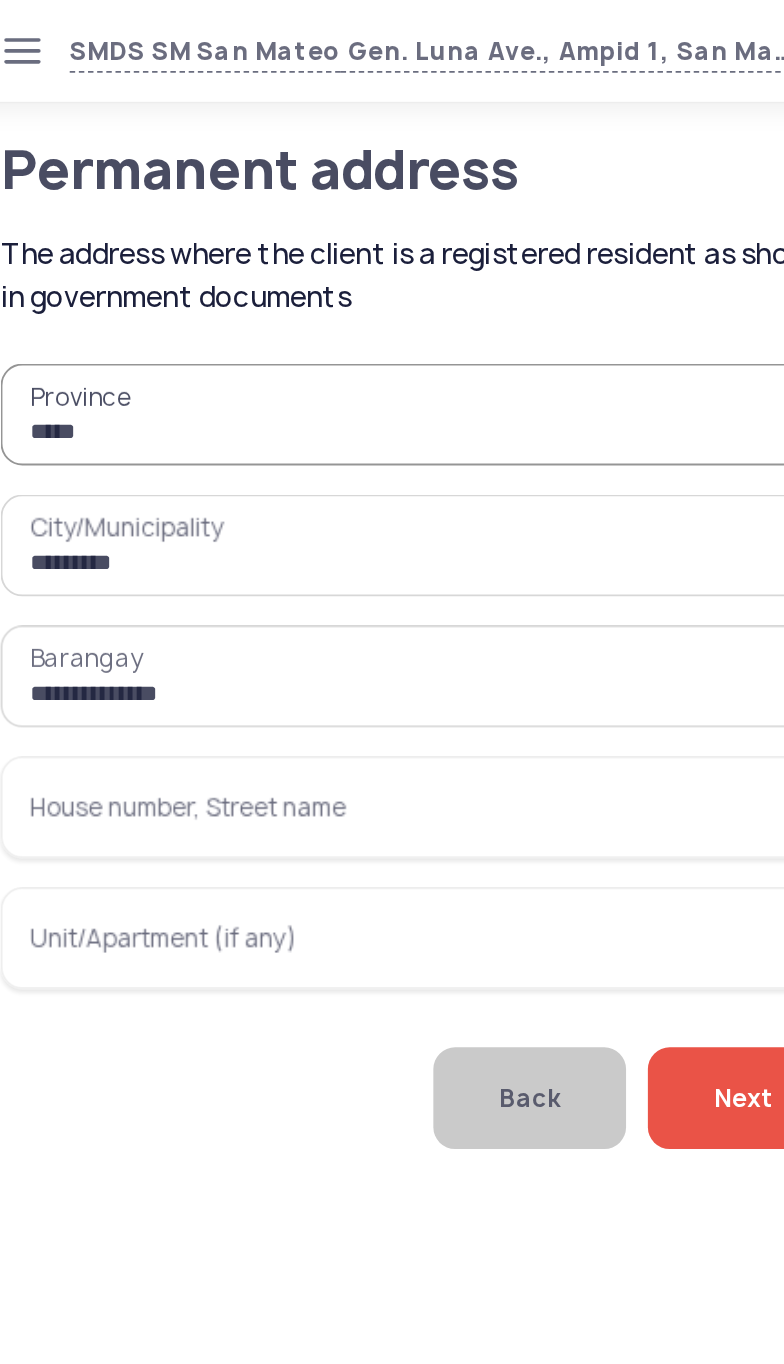 click on "House number, Street name" at bounding box center [266, 444] 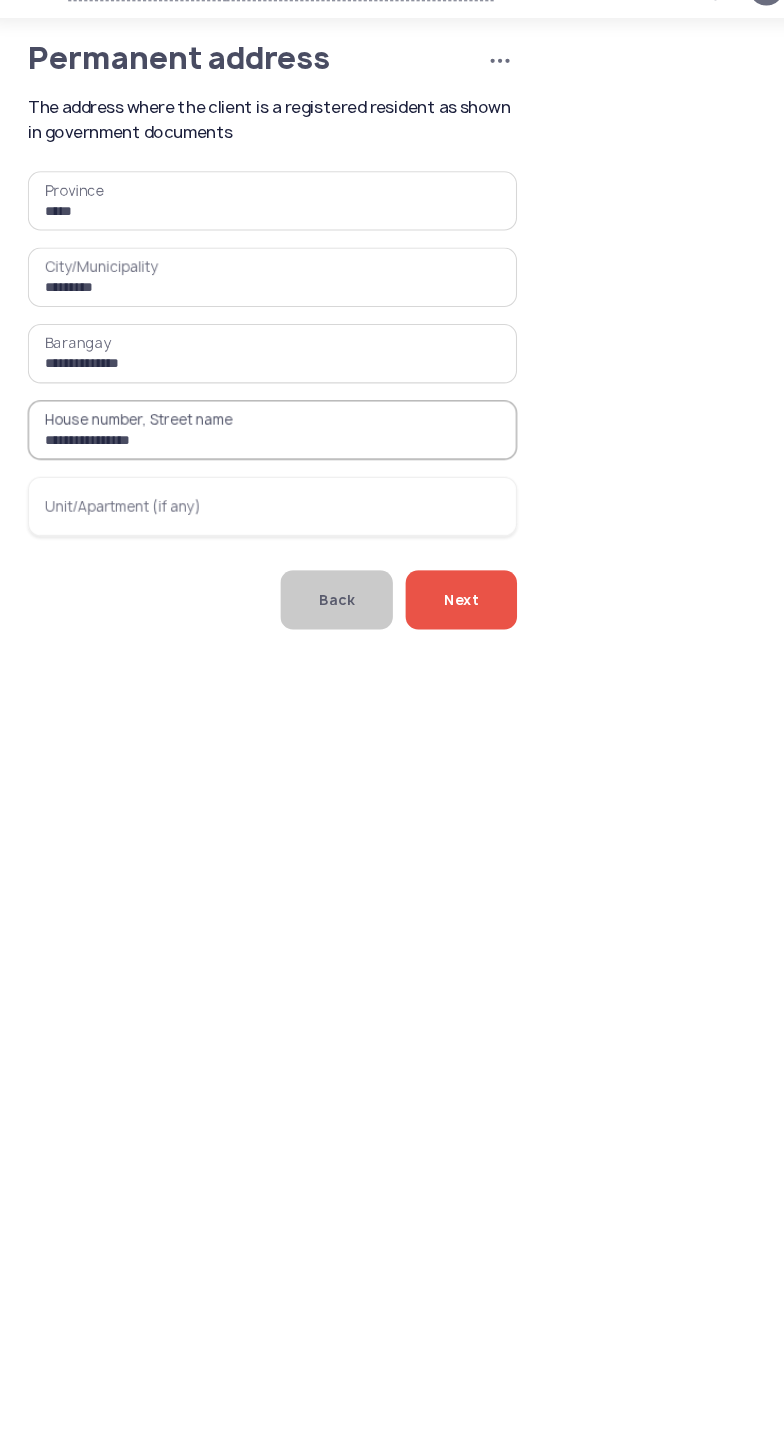 click on "**********" at bounding box center [266, 444] 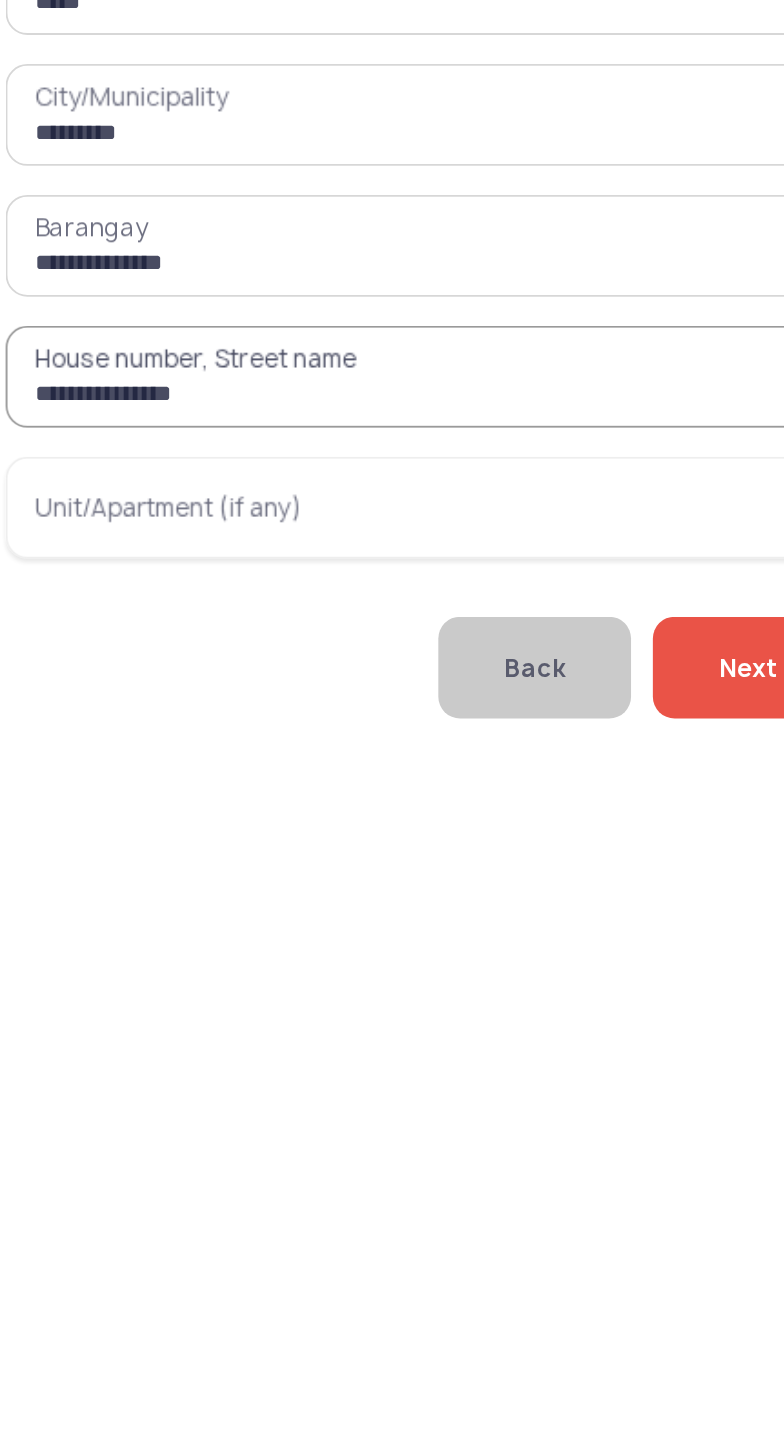 type on "**********" 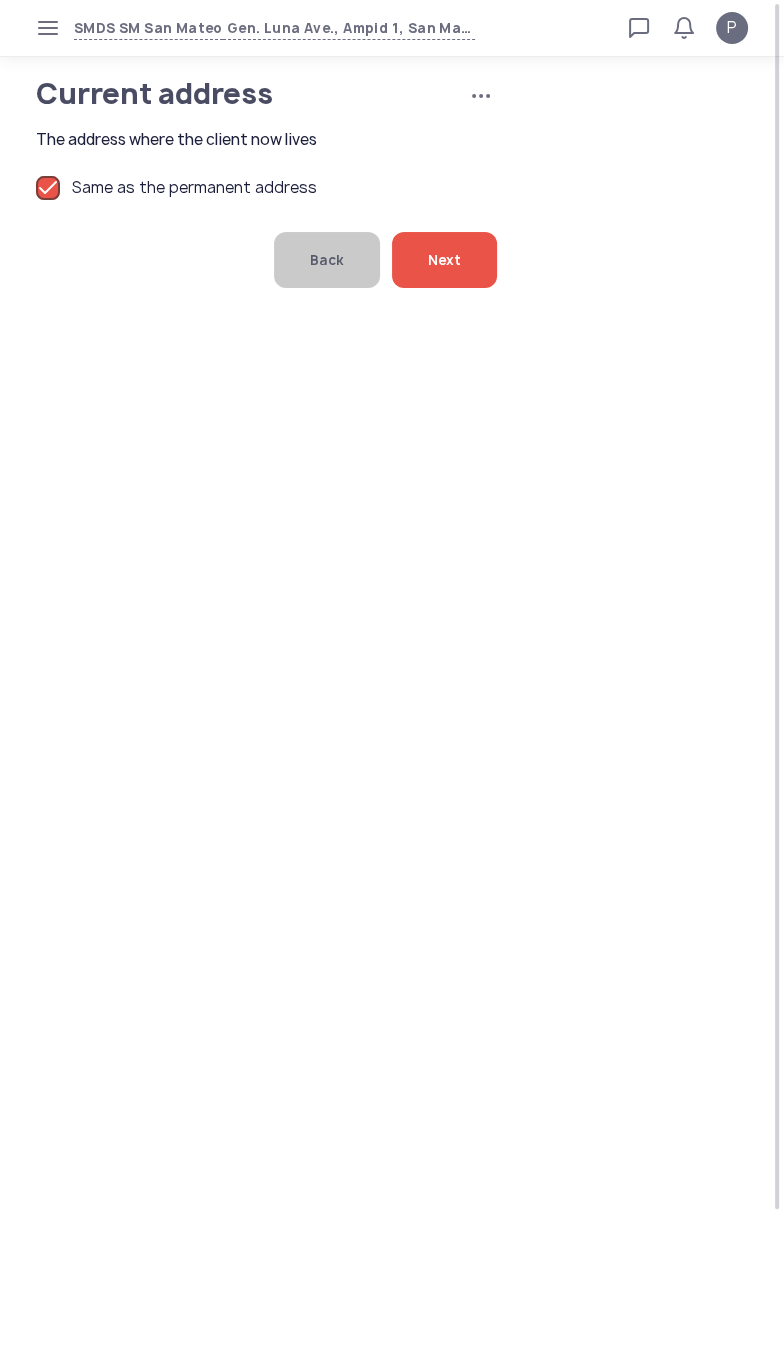 click on "Next" 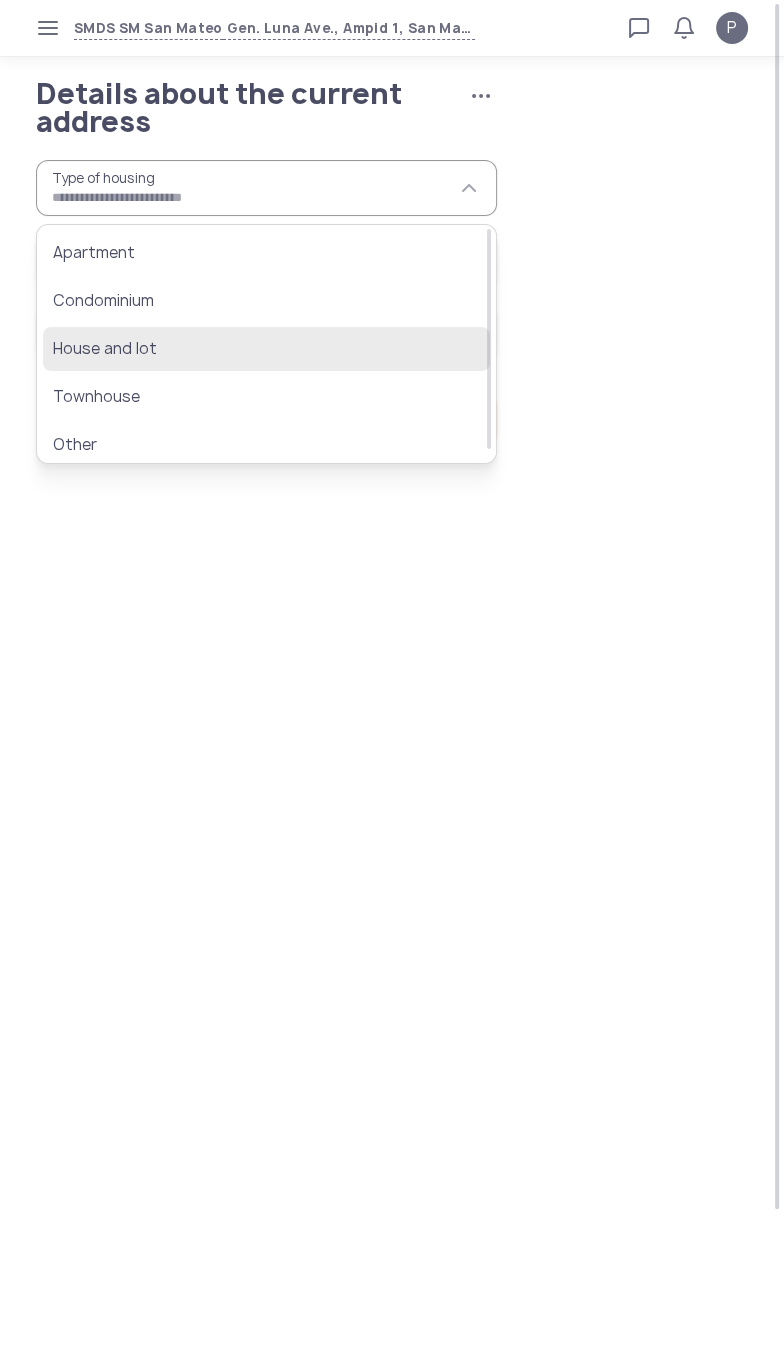 click on "House and lot" 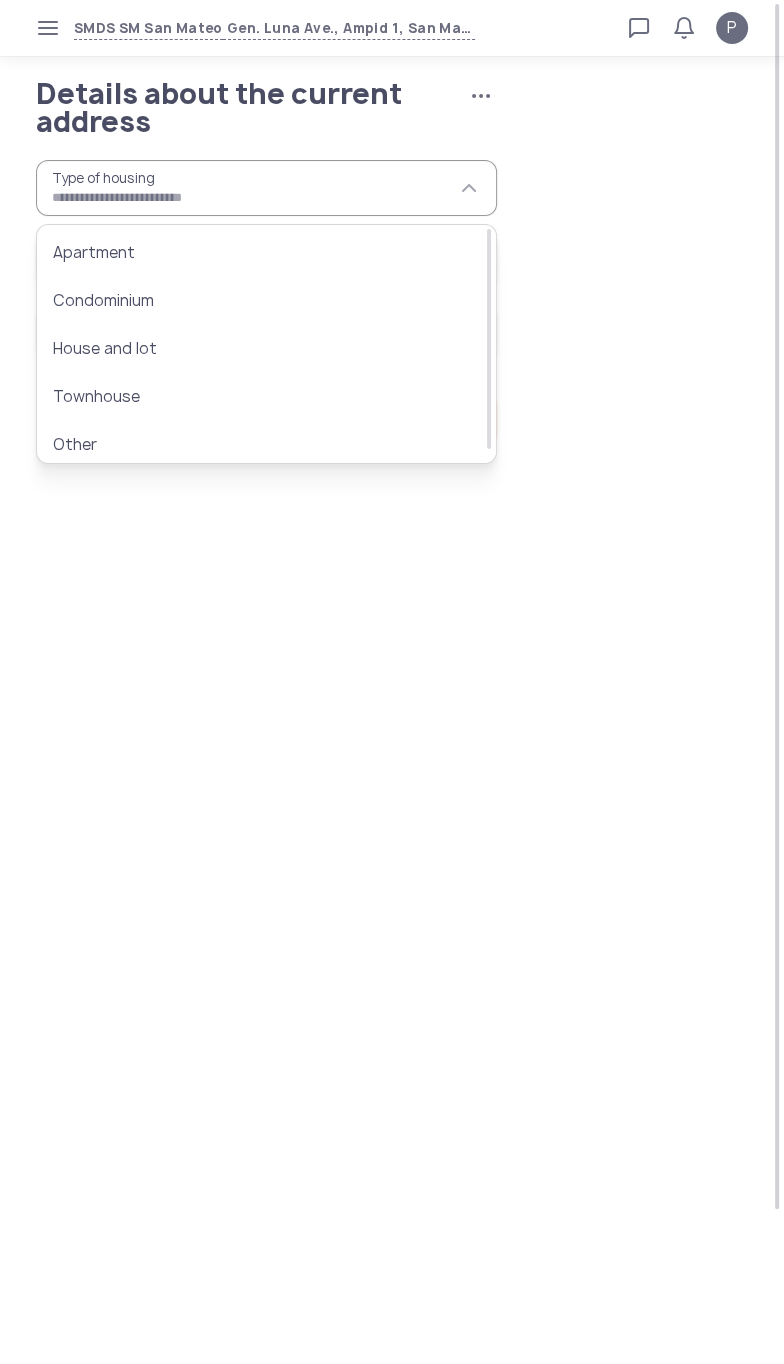 type on "**********" 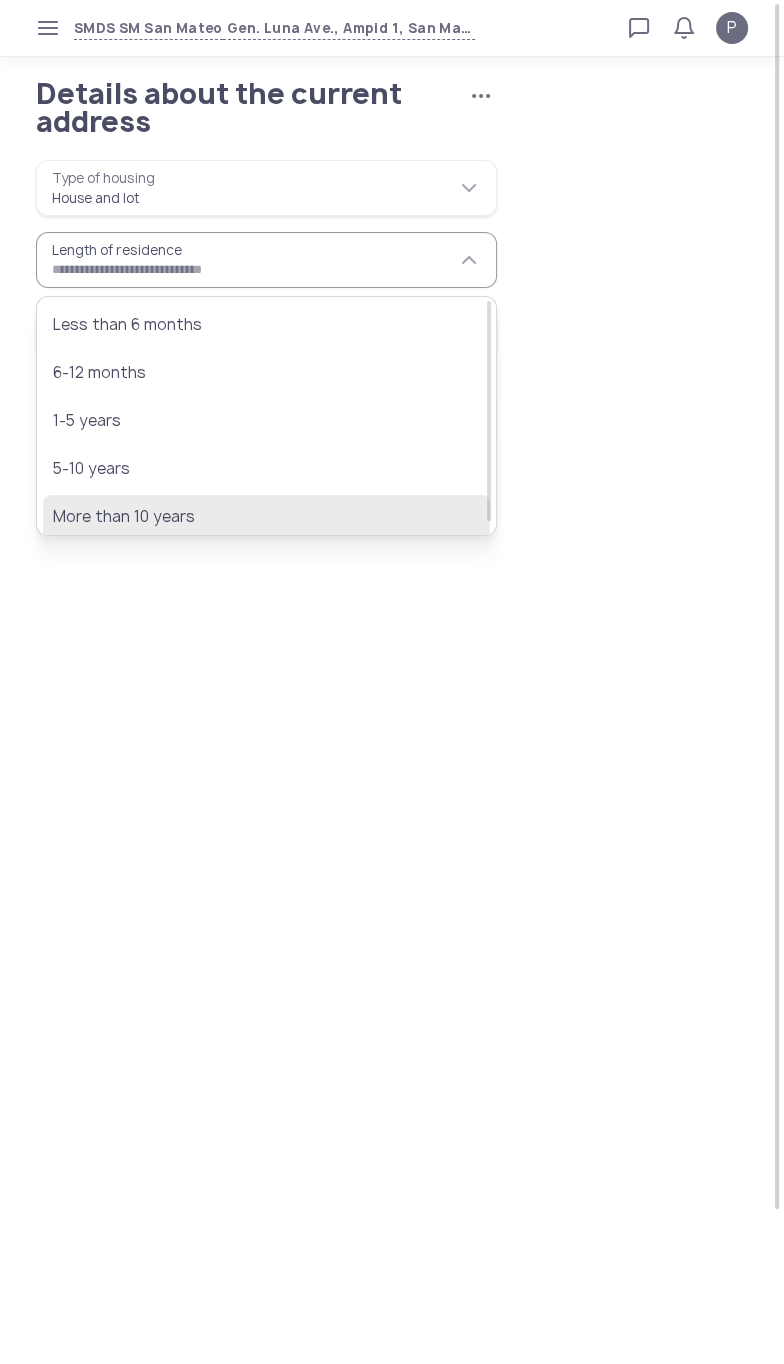 click on "More than 10 years" 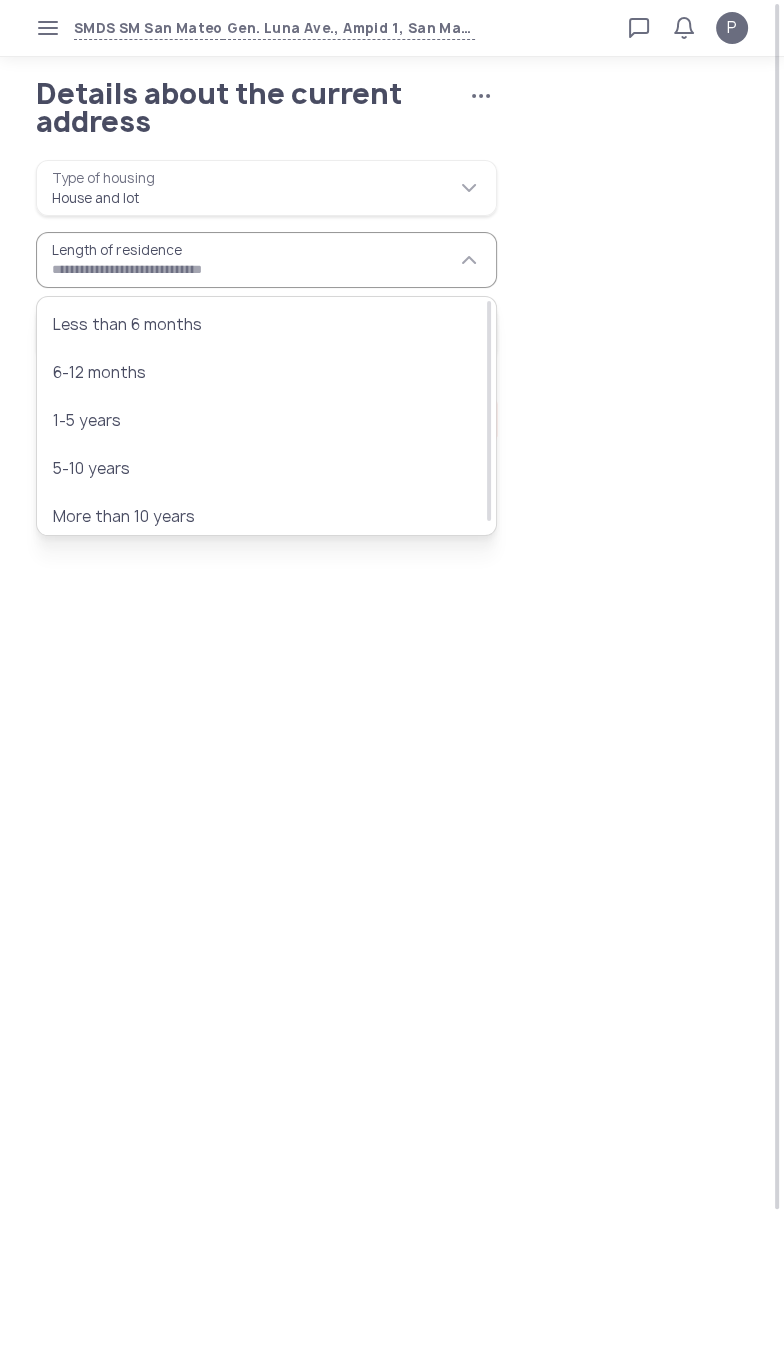 type on "**********" 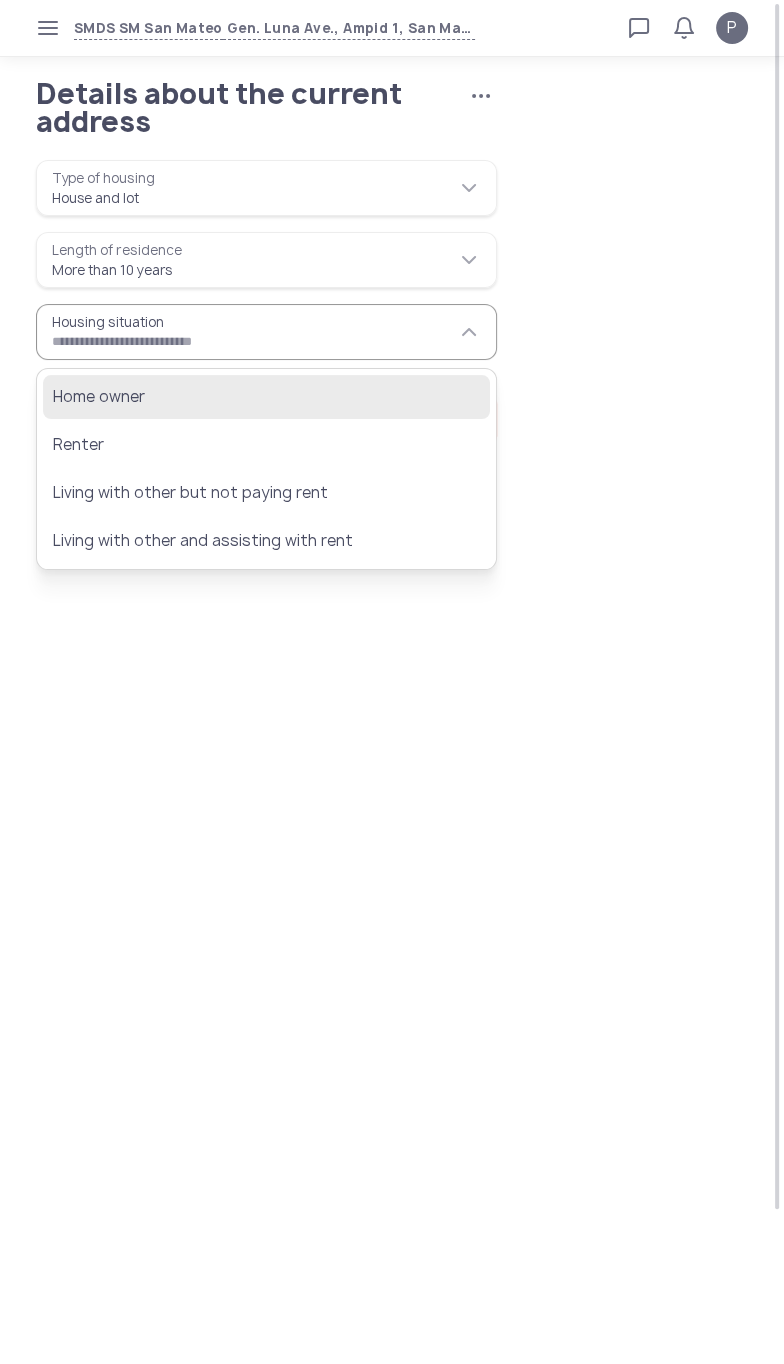 click on "Home owner" 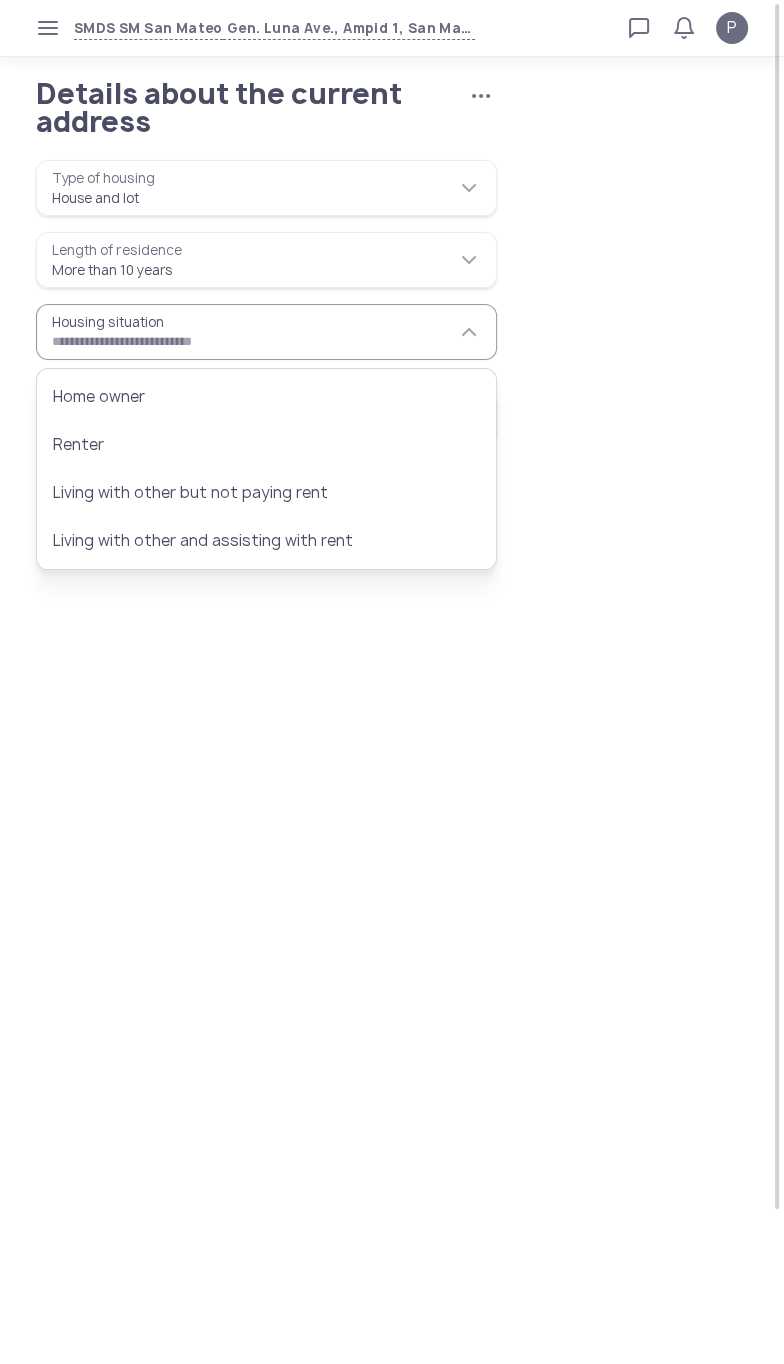 type on "**********" 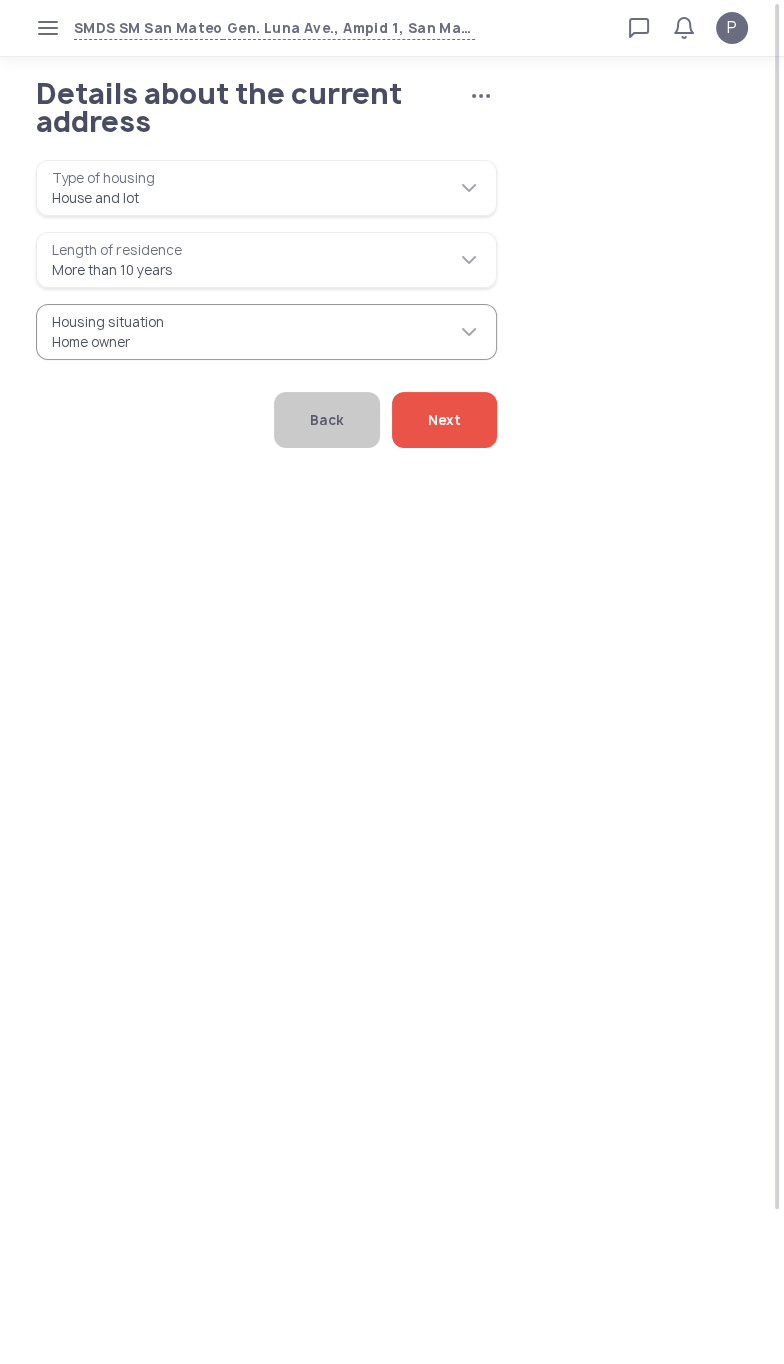 click on "Next" 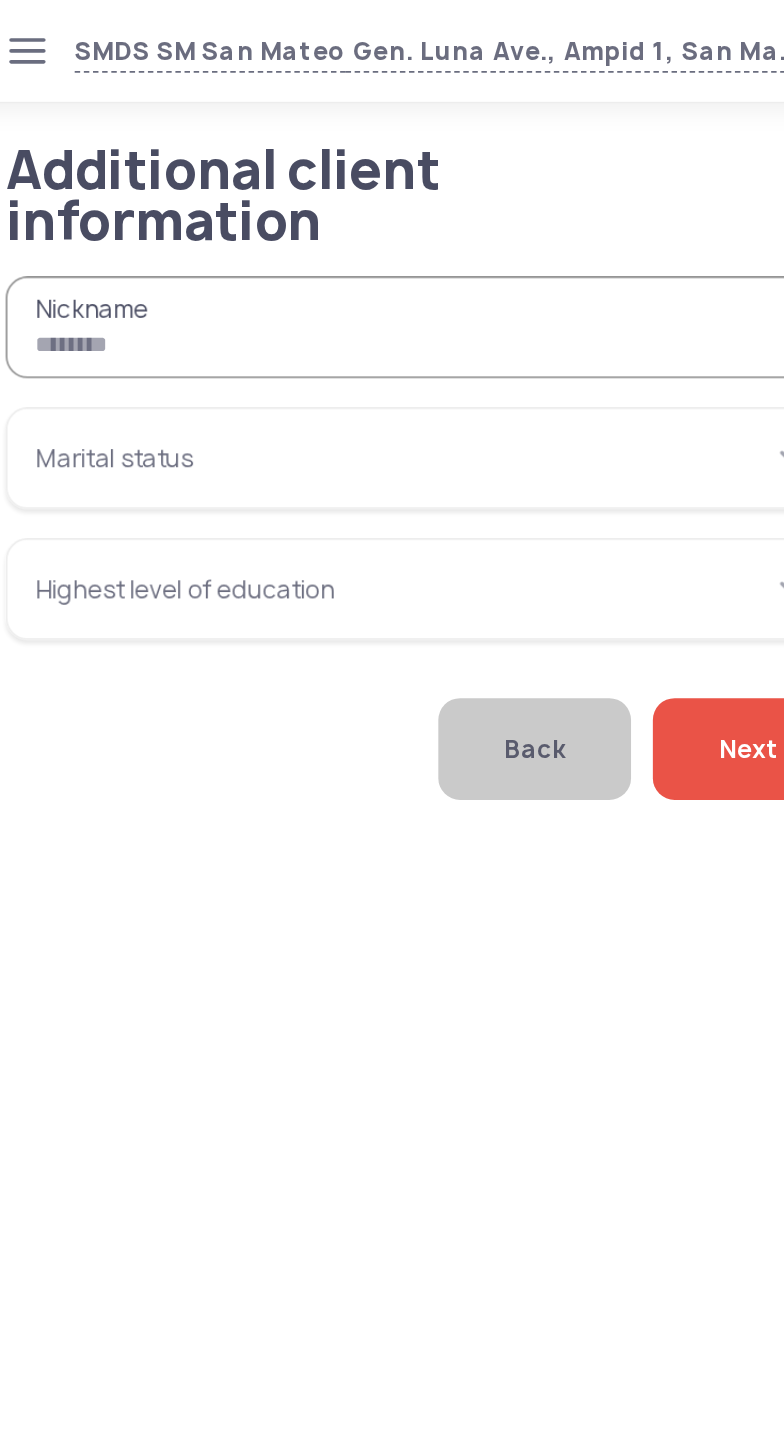 click on "Nickname" at bounding box center [266, 180] 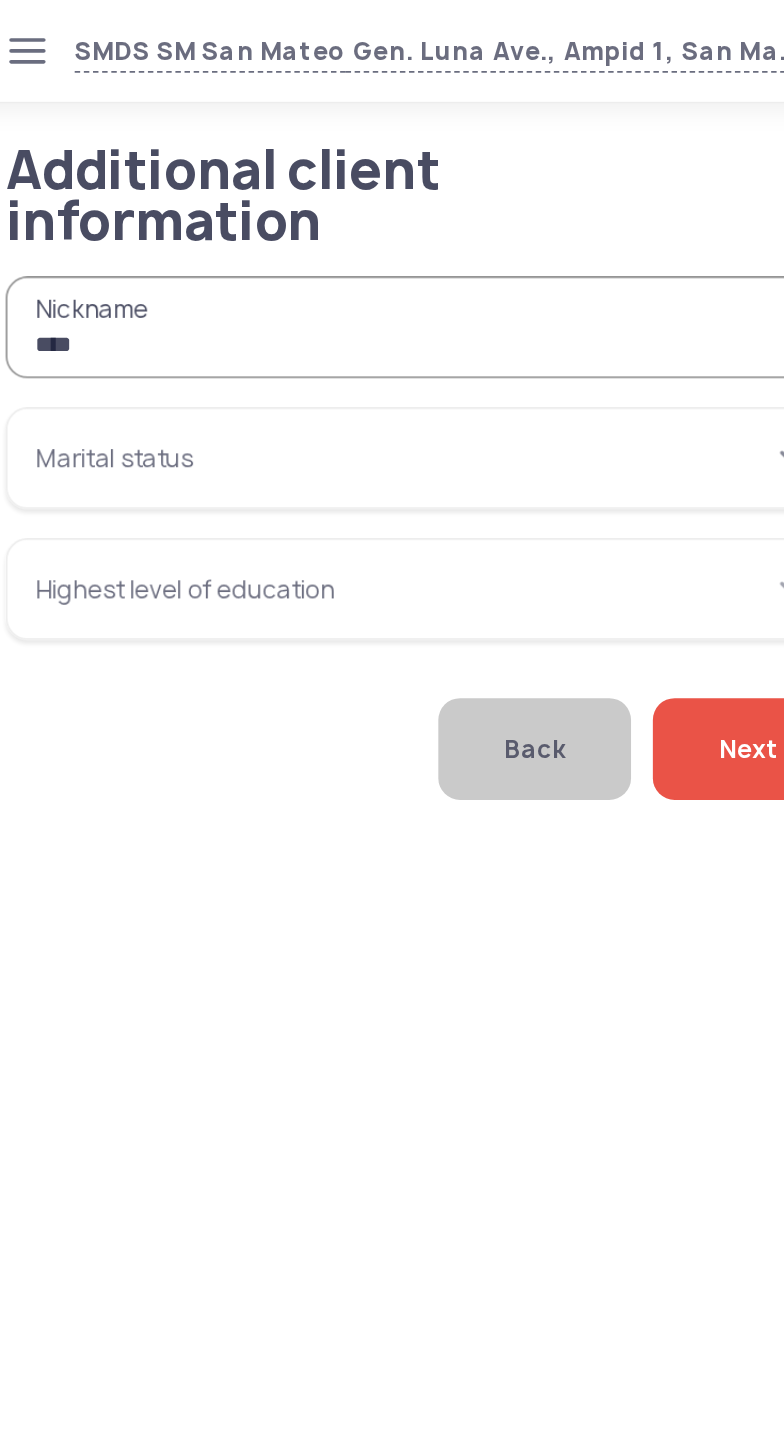 type on "****" 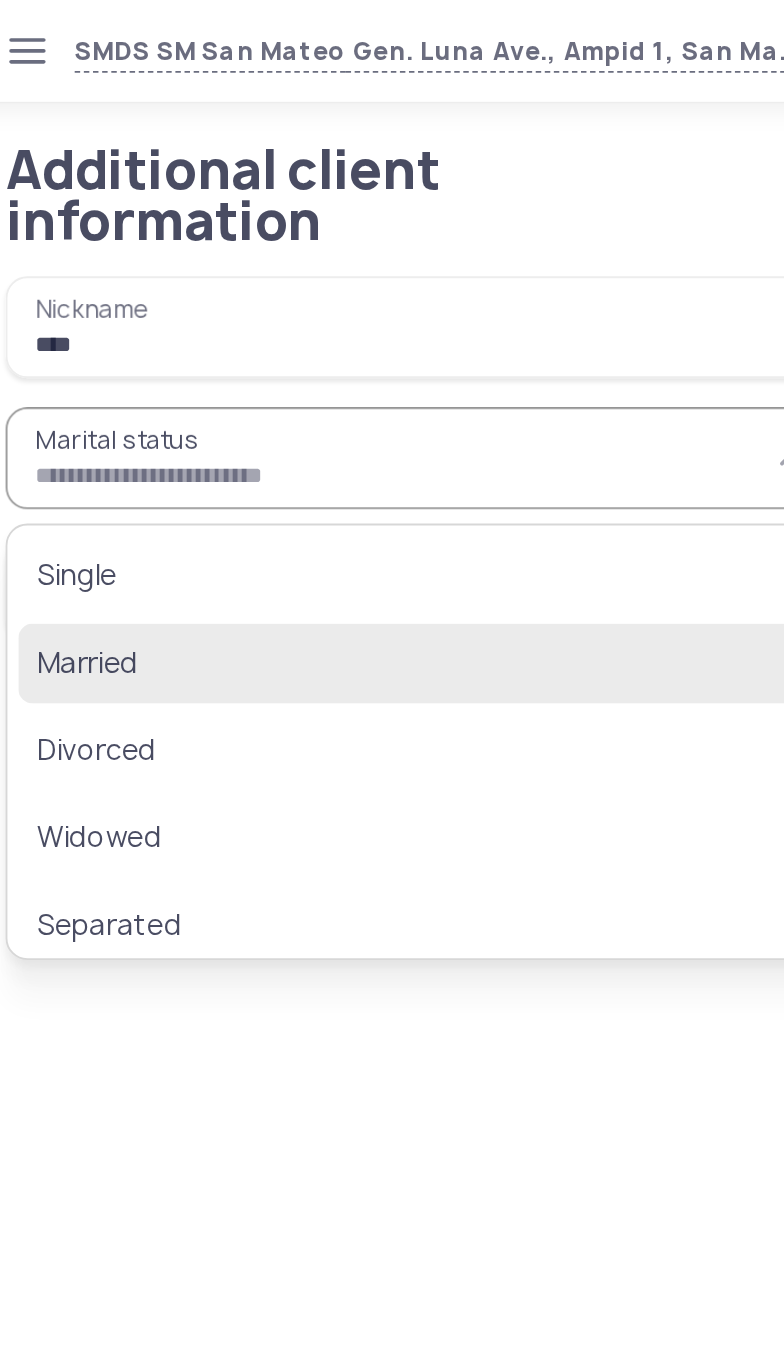 click on "Married" 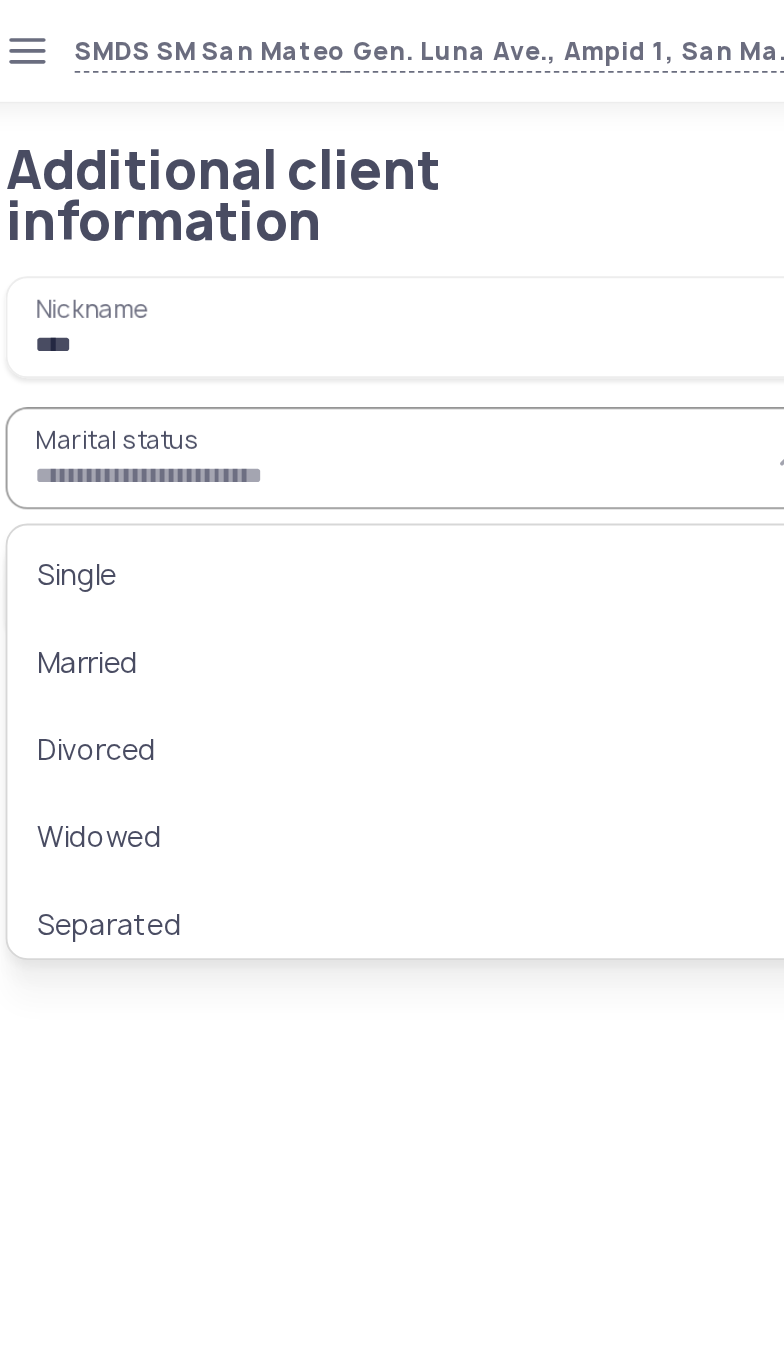 type on "*******" 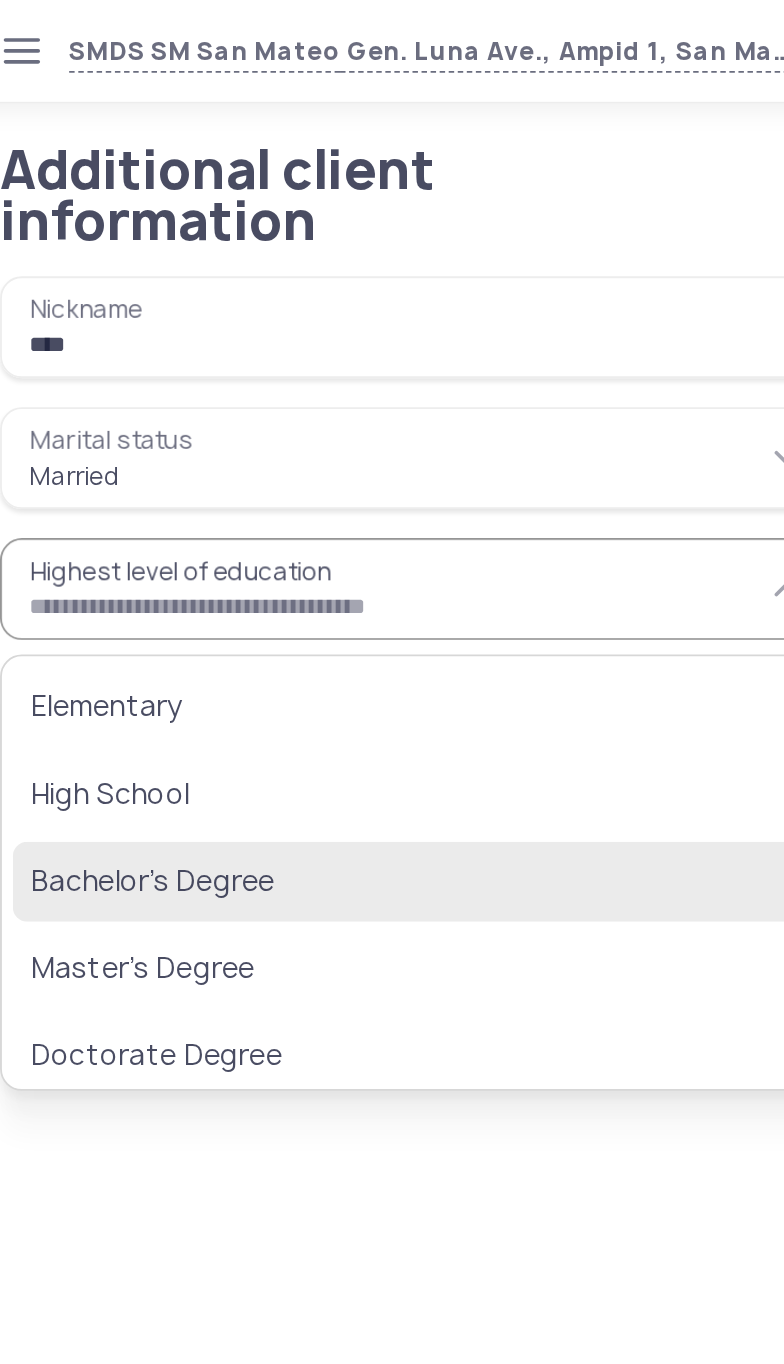 click on "Bachelor’s Degree" 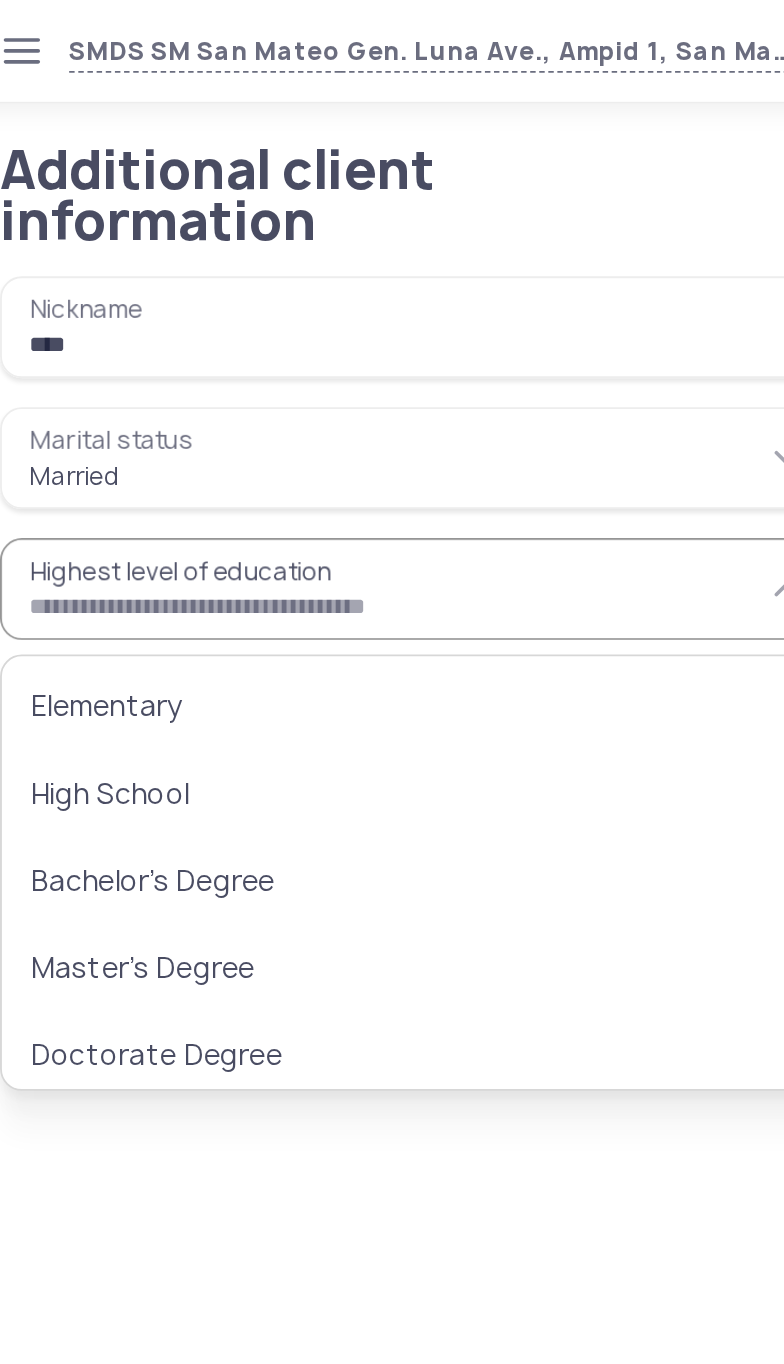 type on "**********" 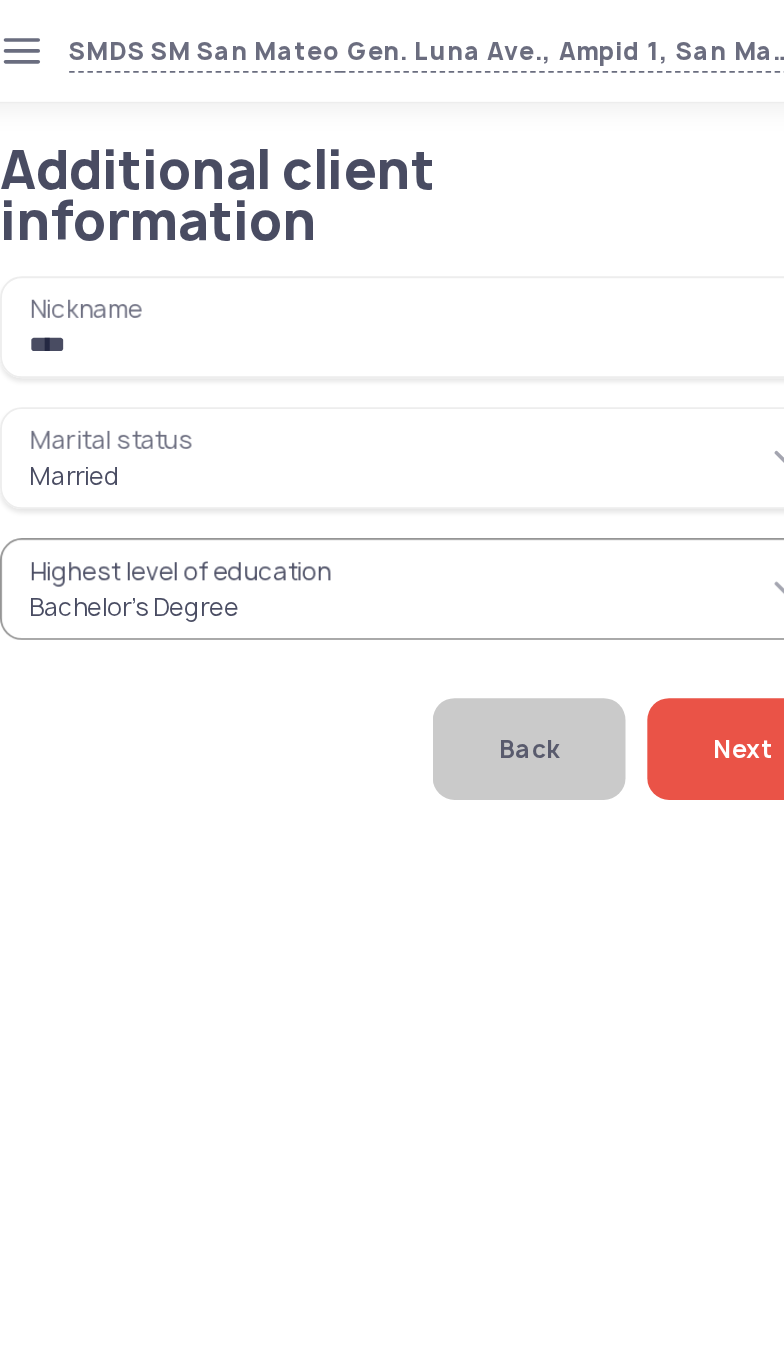 click on "Next" 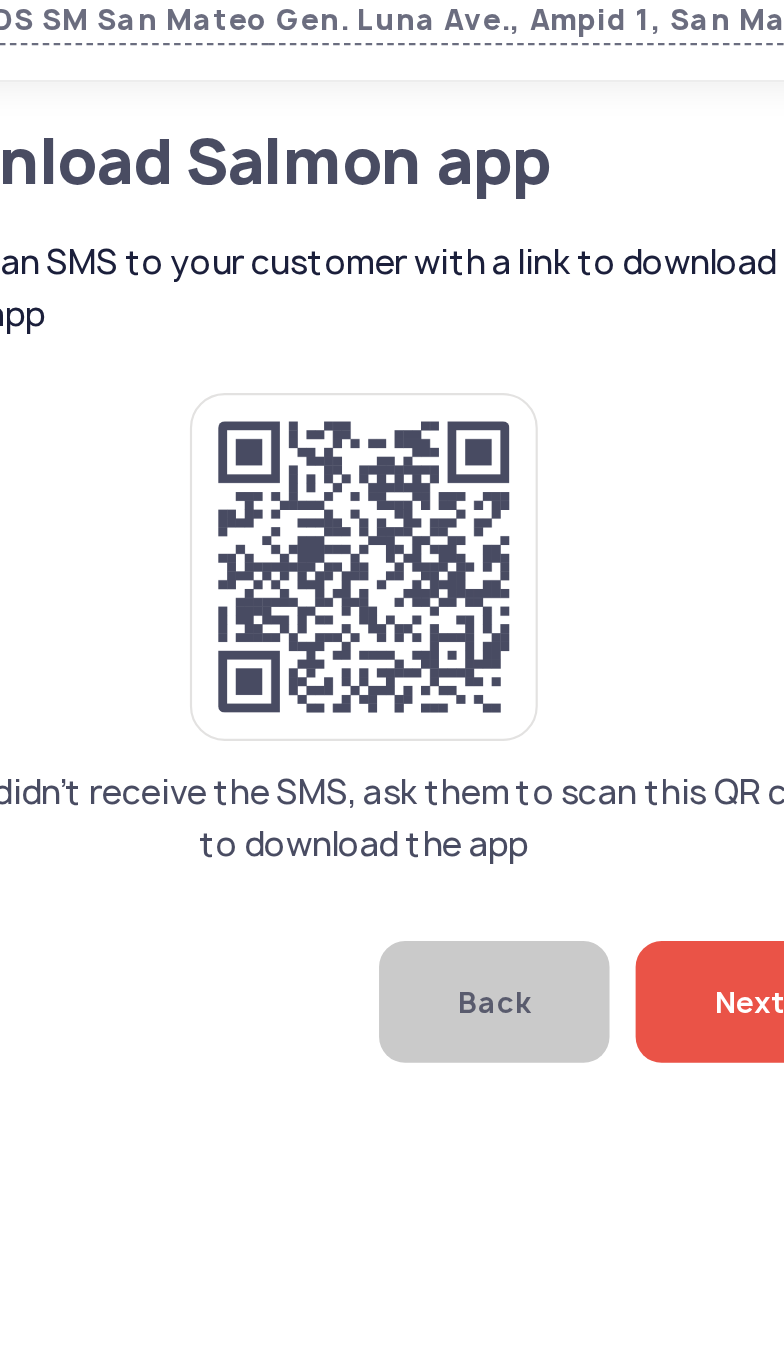 click on "If they didn’t receive the SMS, ask them to scan this QR code to download the app" 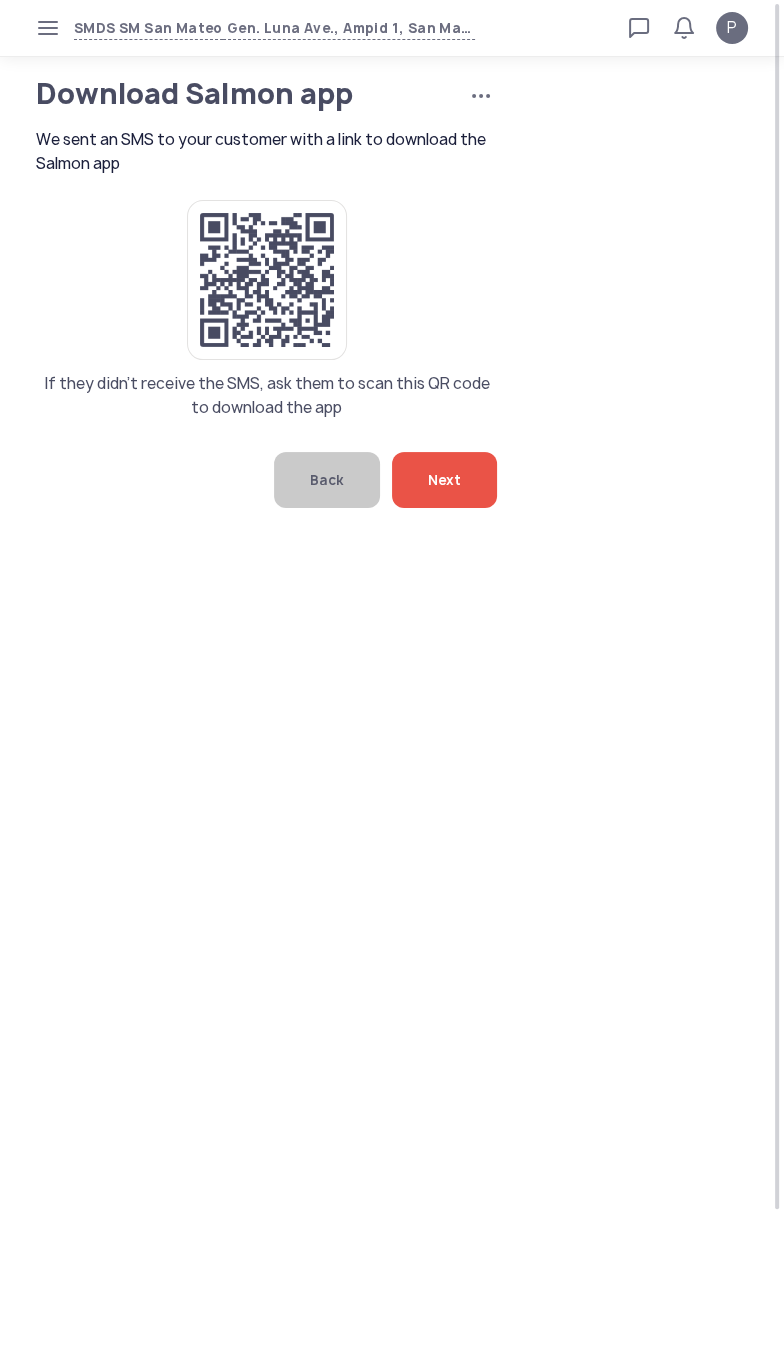 click on "Next" 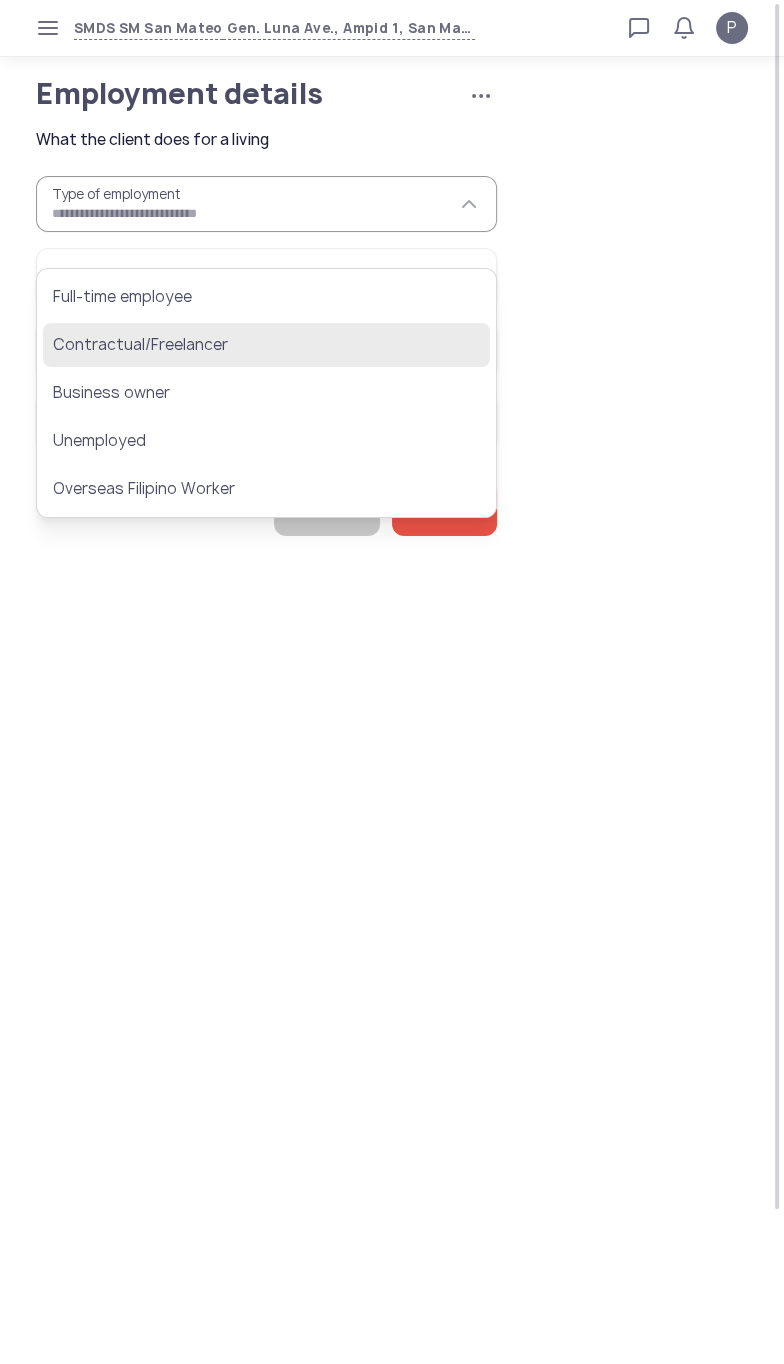 click on "Contractual/Freelancer" 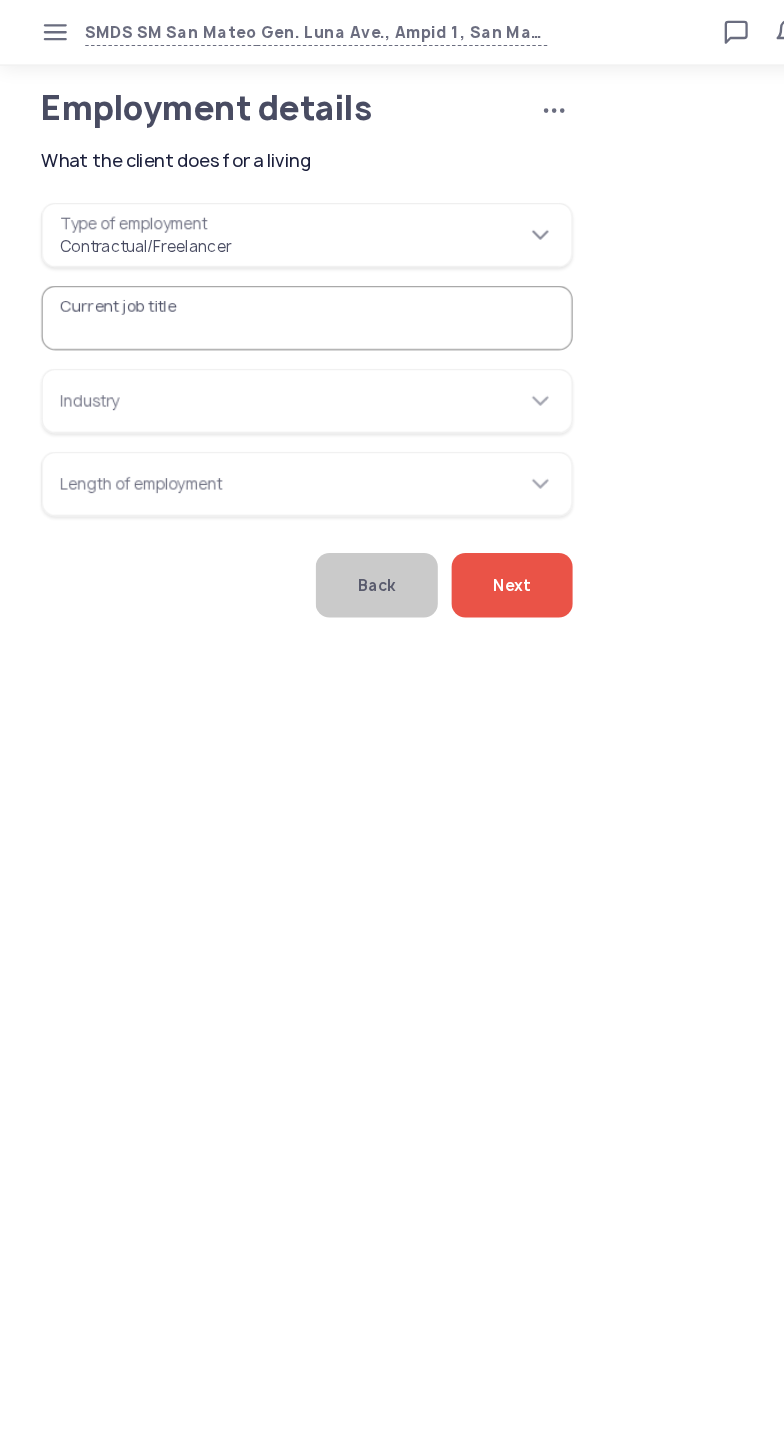 click on "**********" at bounding box center [266, 204] 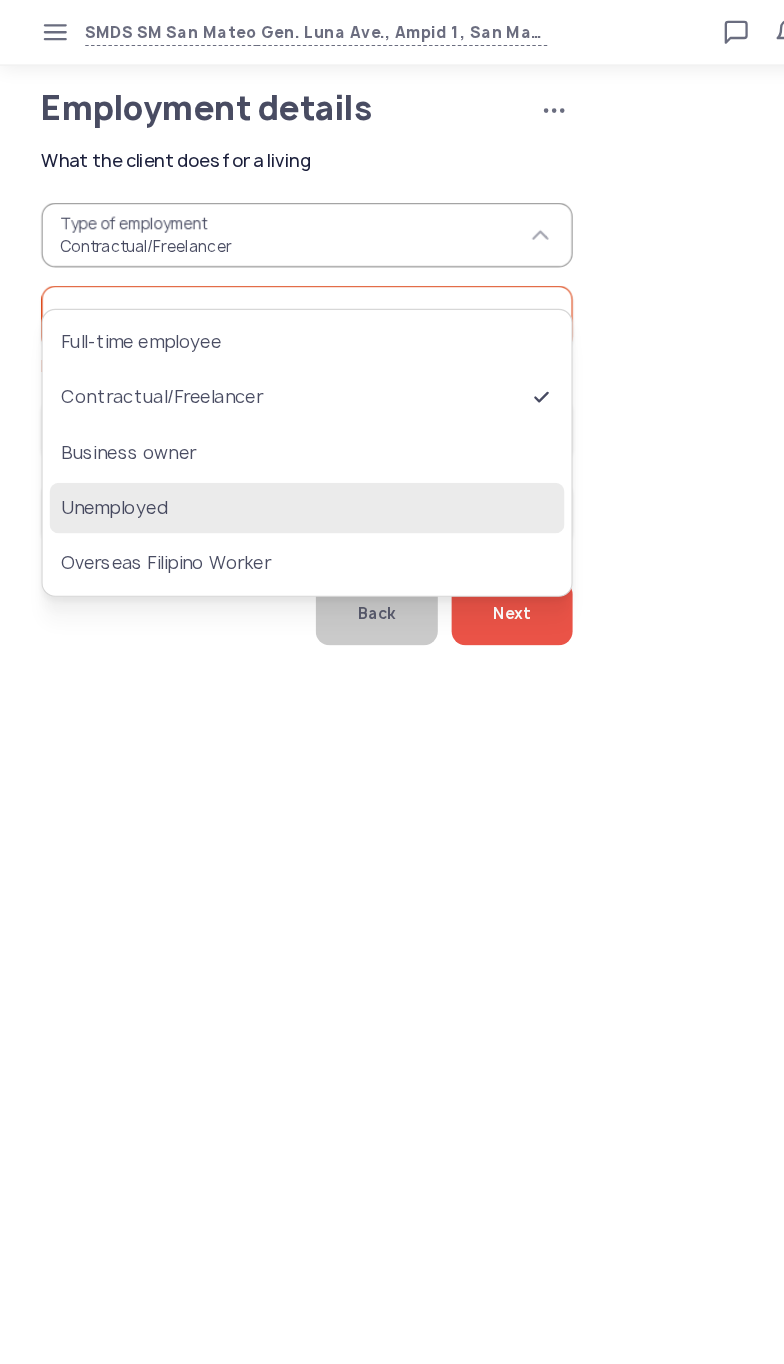 click on "Unemployed" 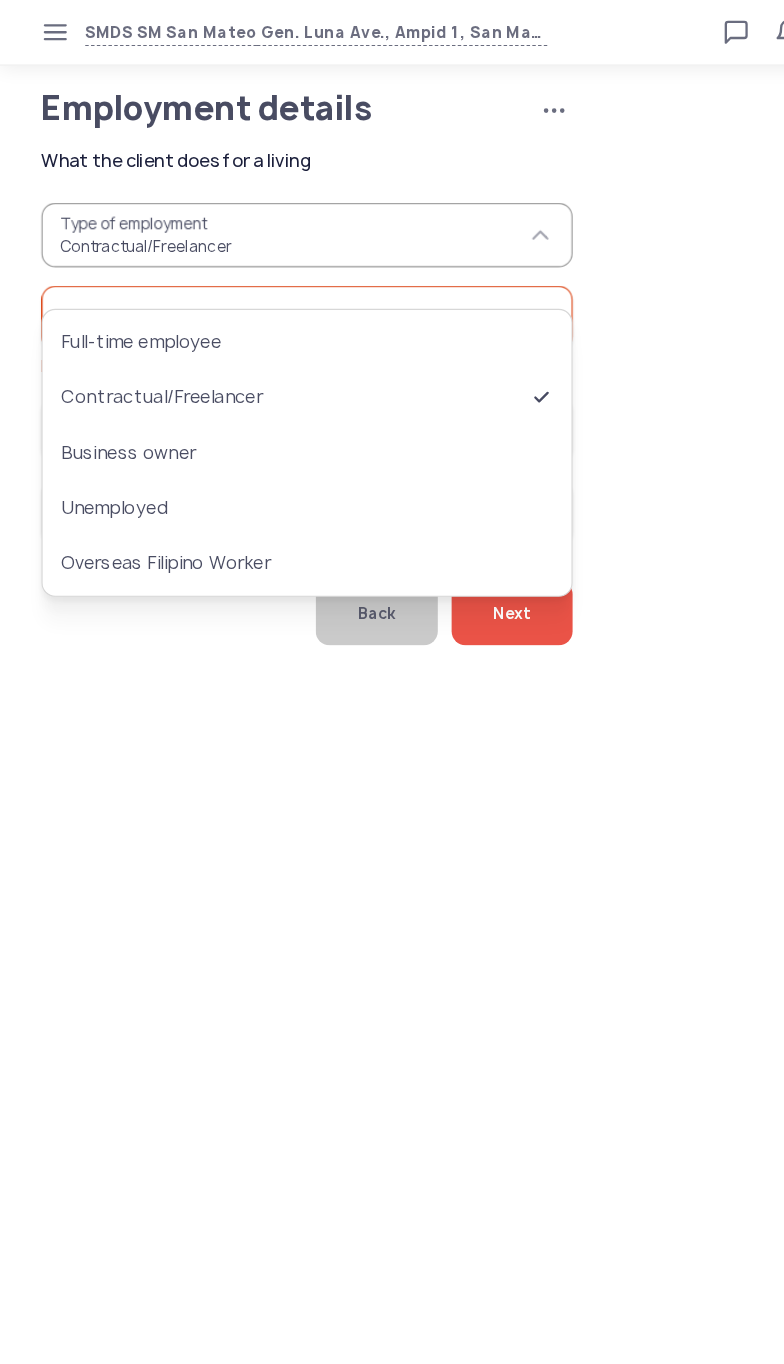 type on "**********" 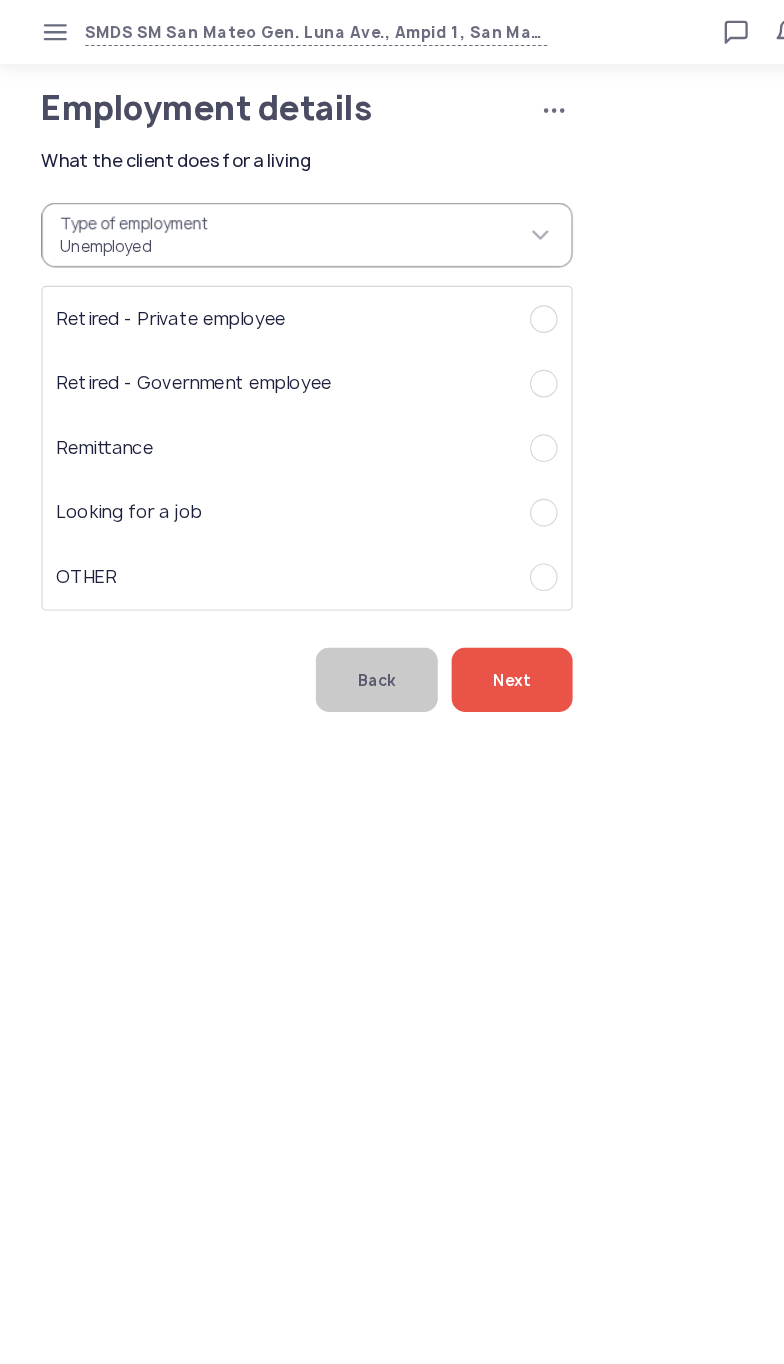 click on "Remittance" 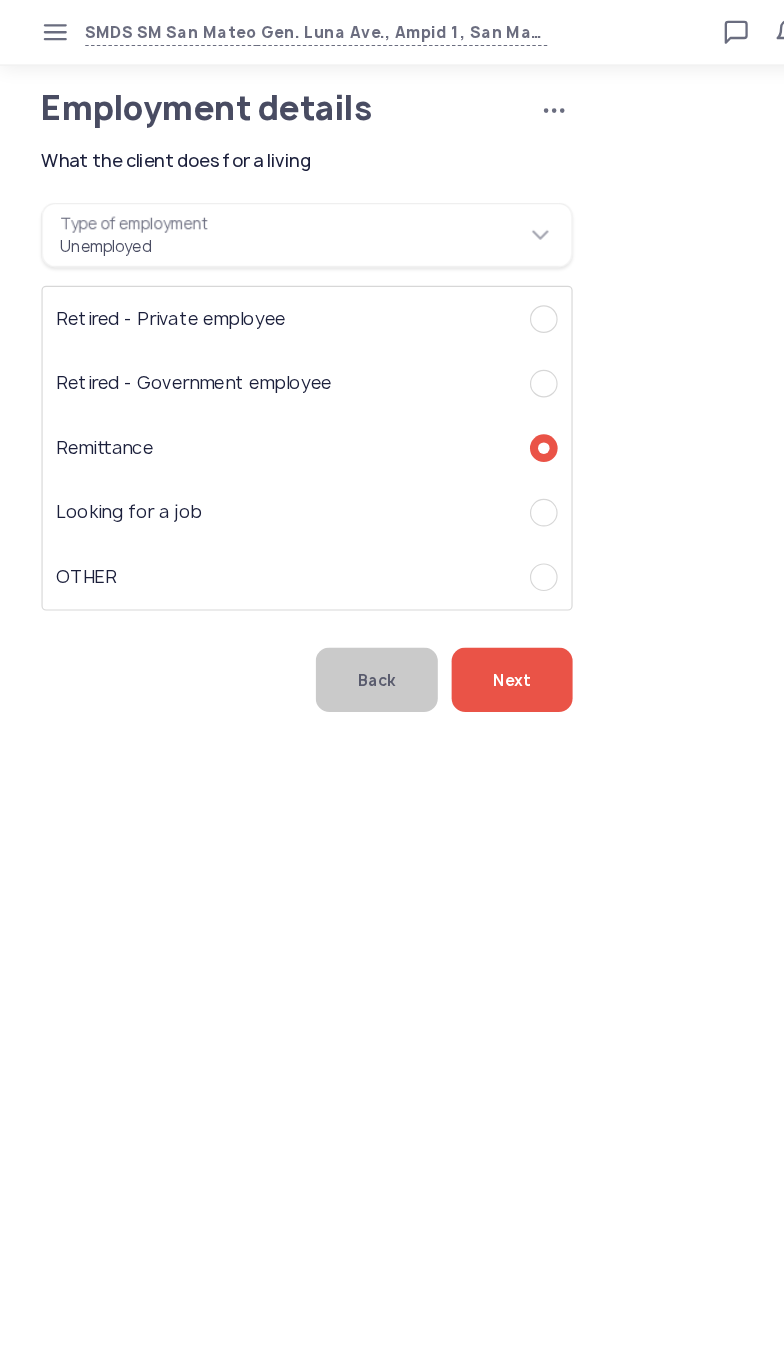 click on "**********" 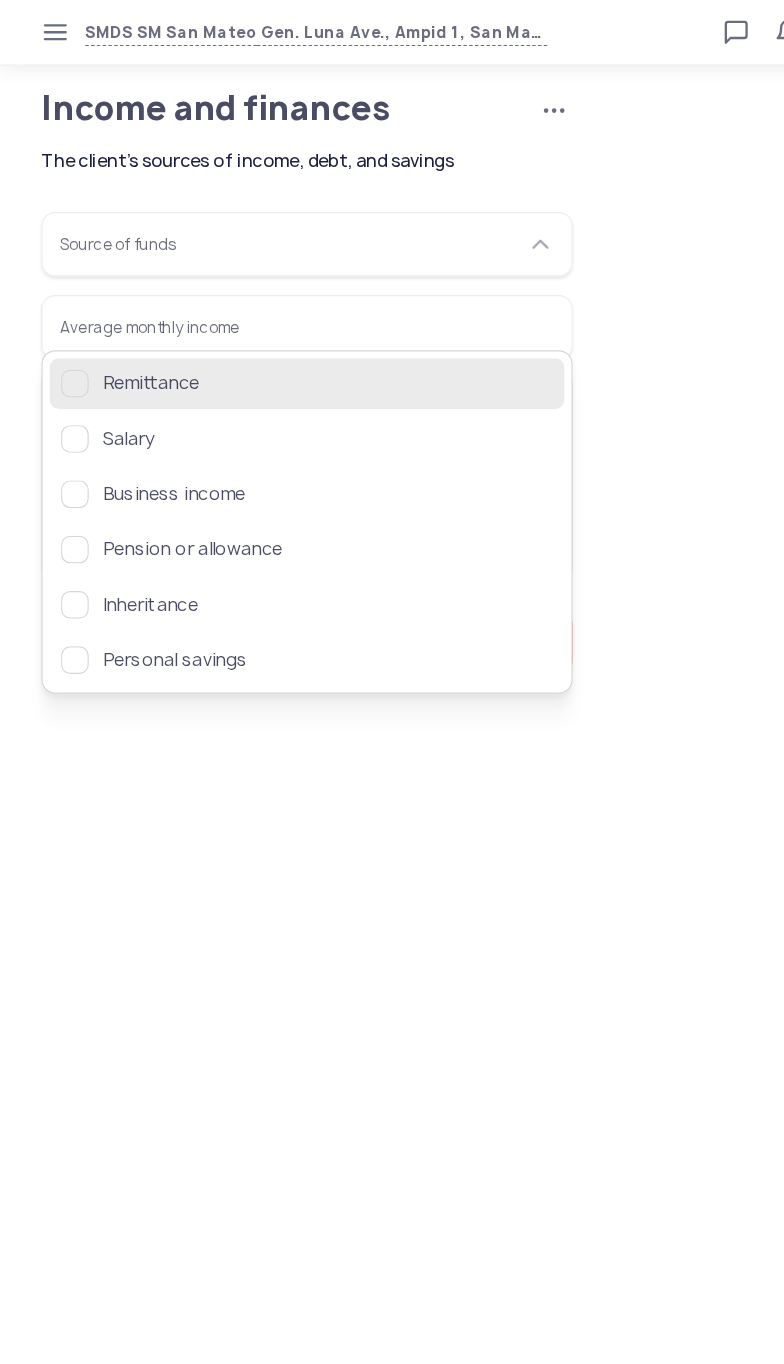click 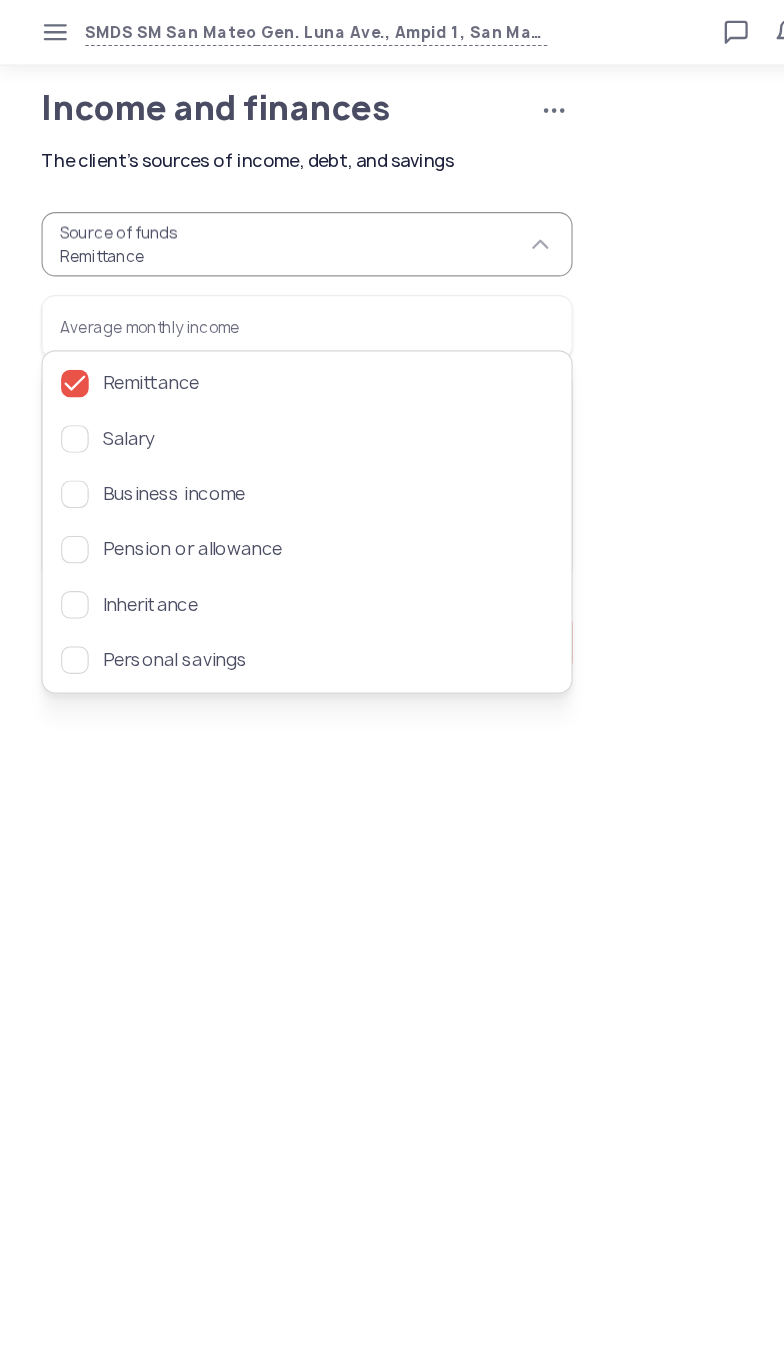click on "Source of funds  Remittance  Average monthly income   Has a bank account   Has taken a loan or credit card before   Has outstanding debt" 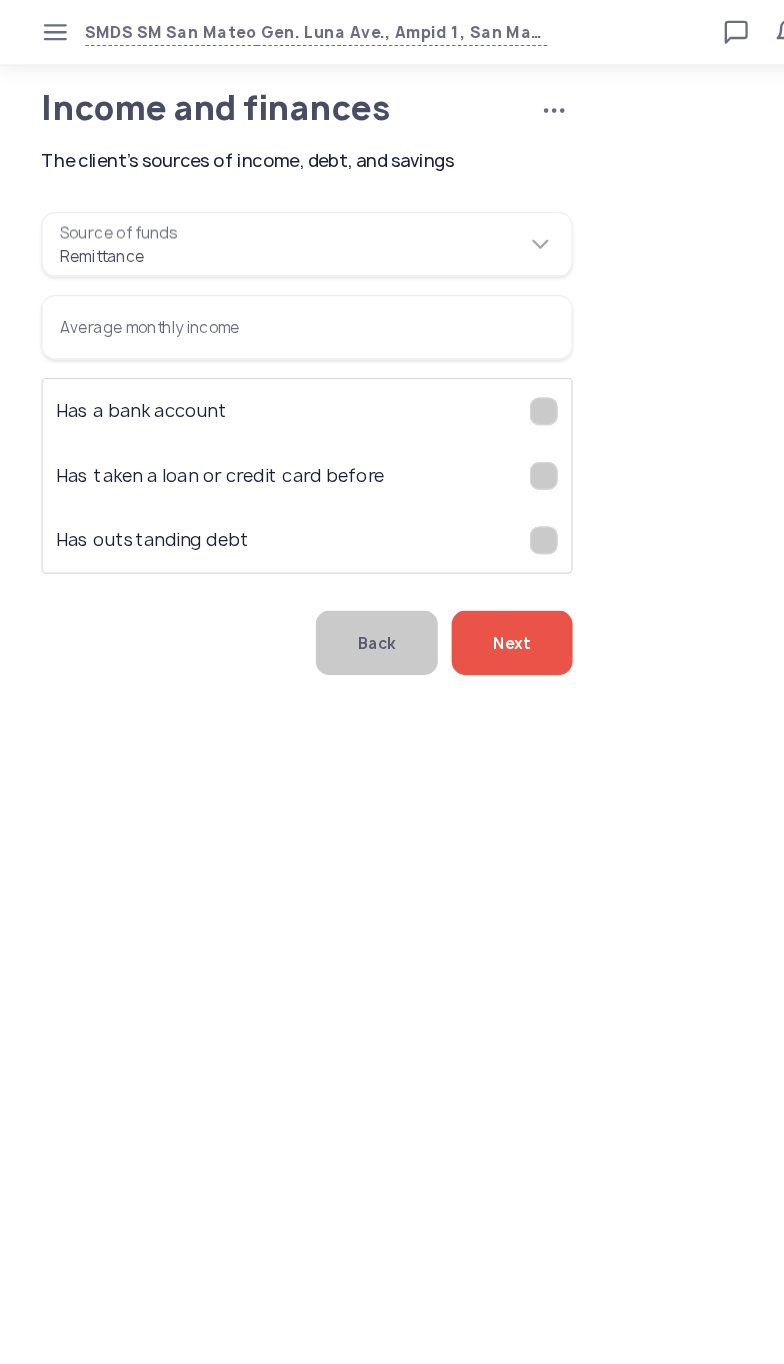 click on "Average monthly income" at bounding box center (266, 284) 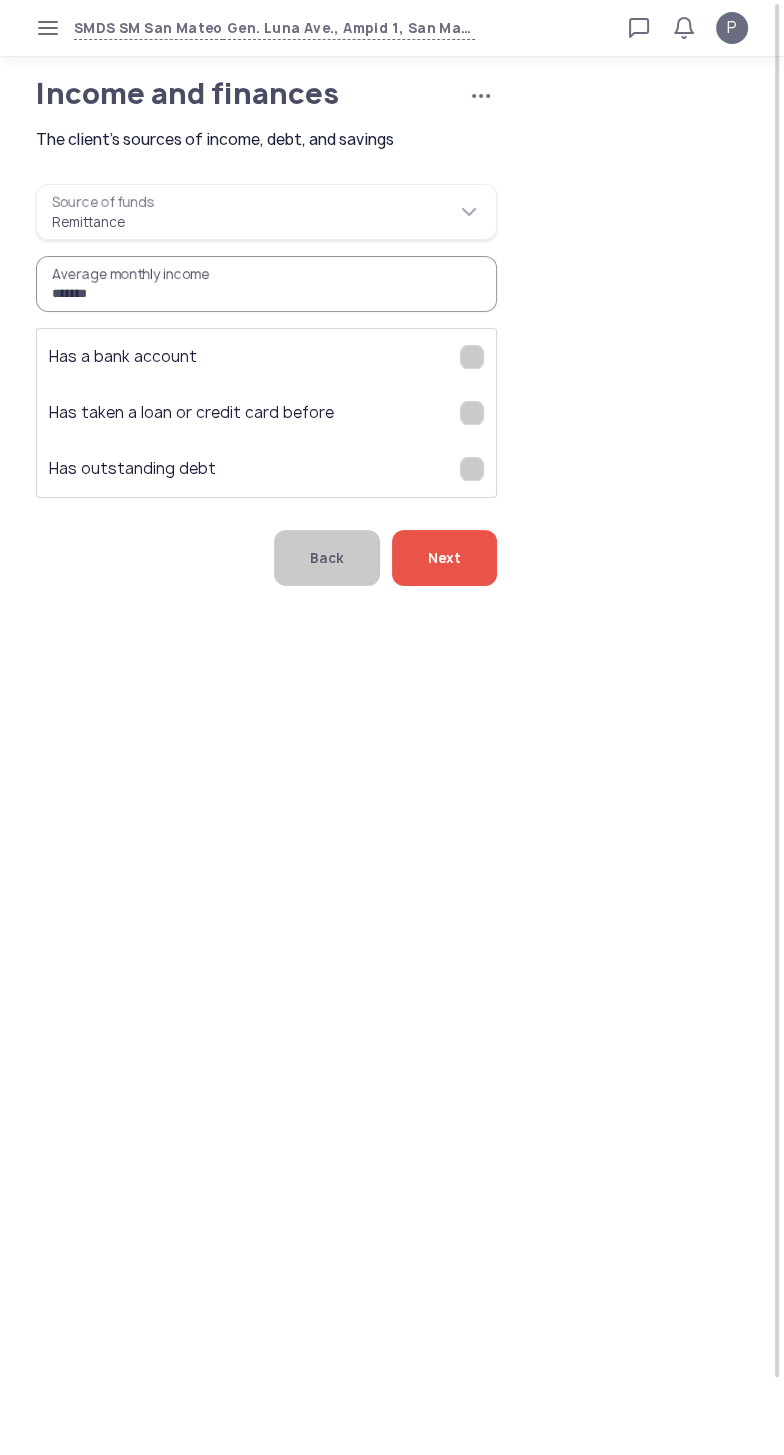 type on "*******" 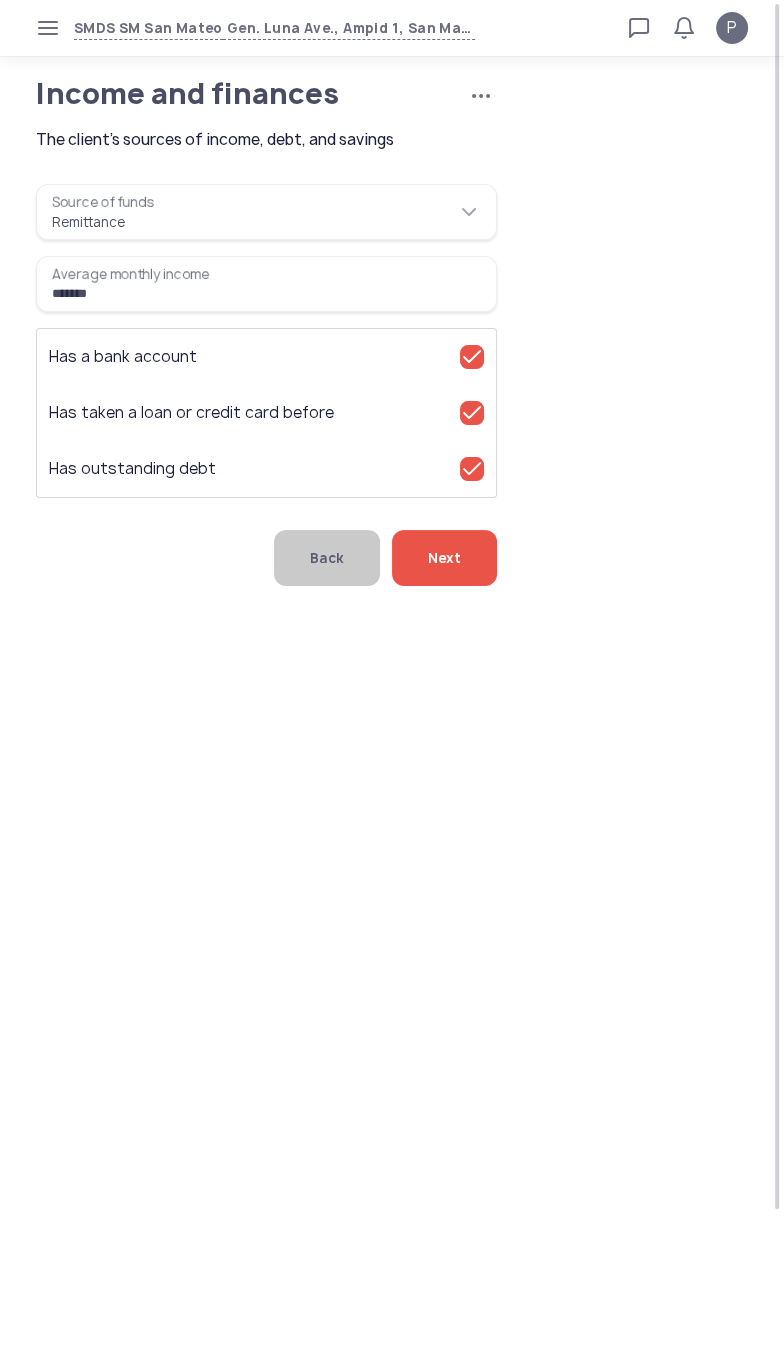 click on "Next" 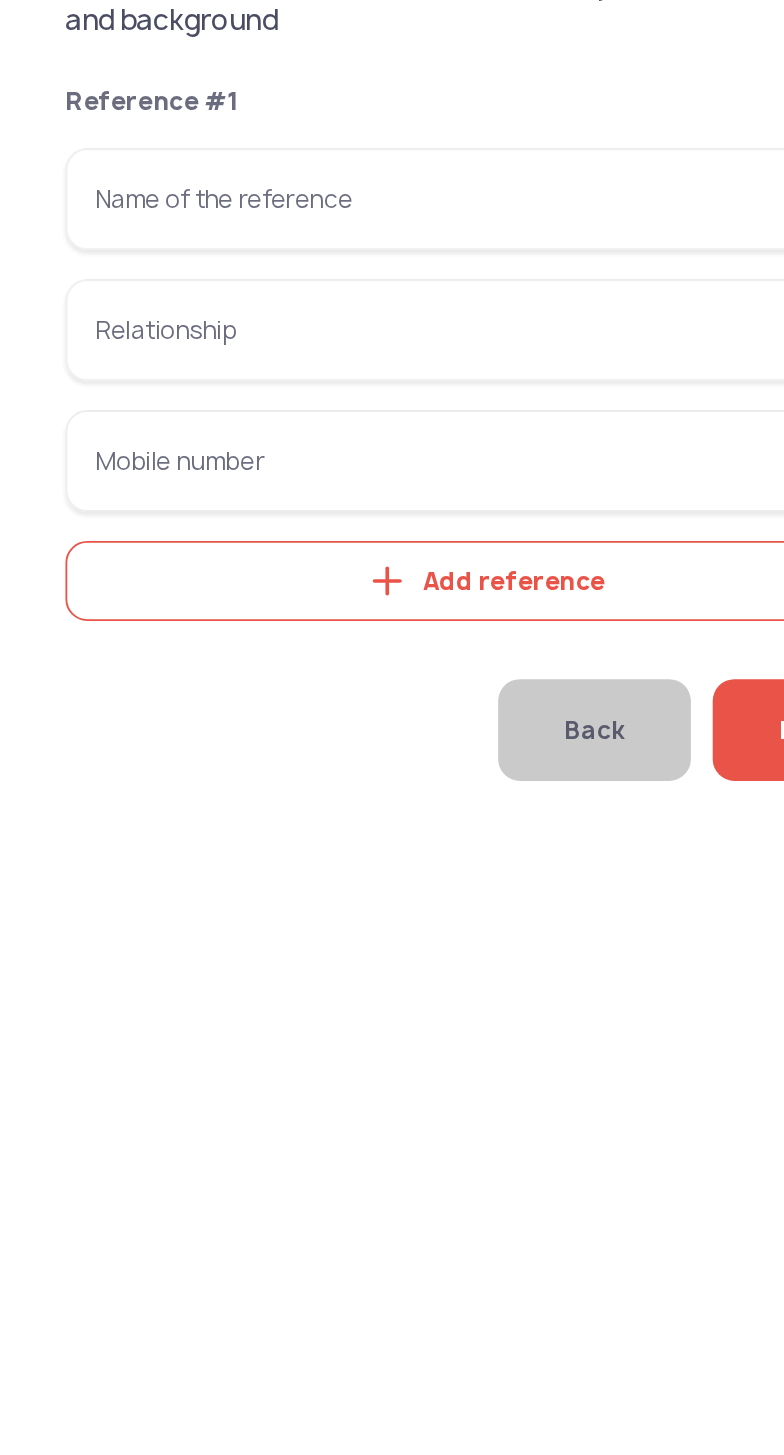 click on "Name of the reference" at bounding box center (266, 432) 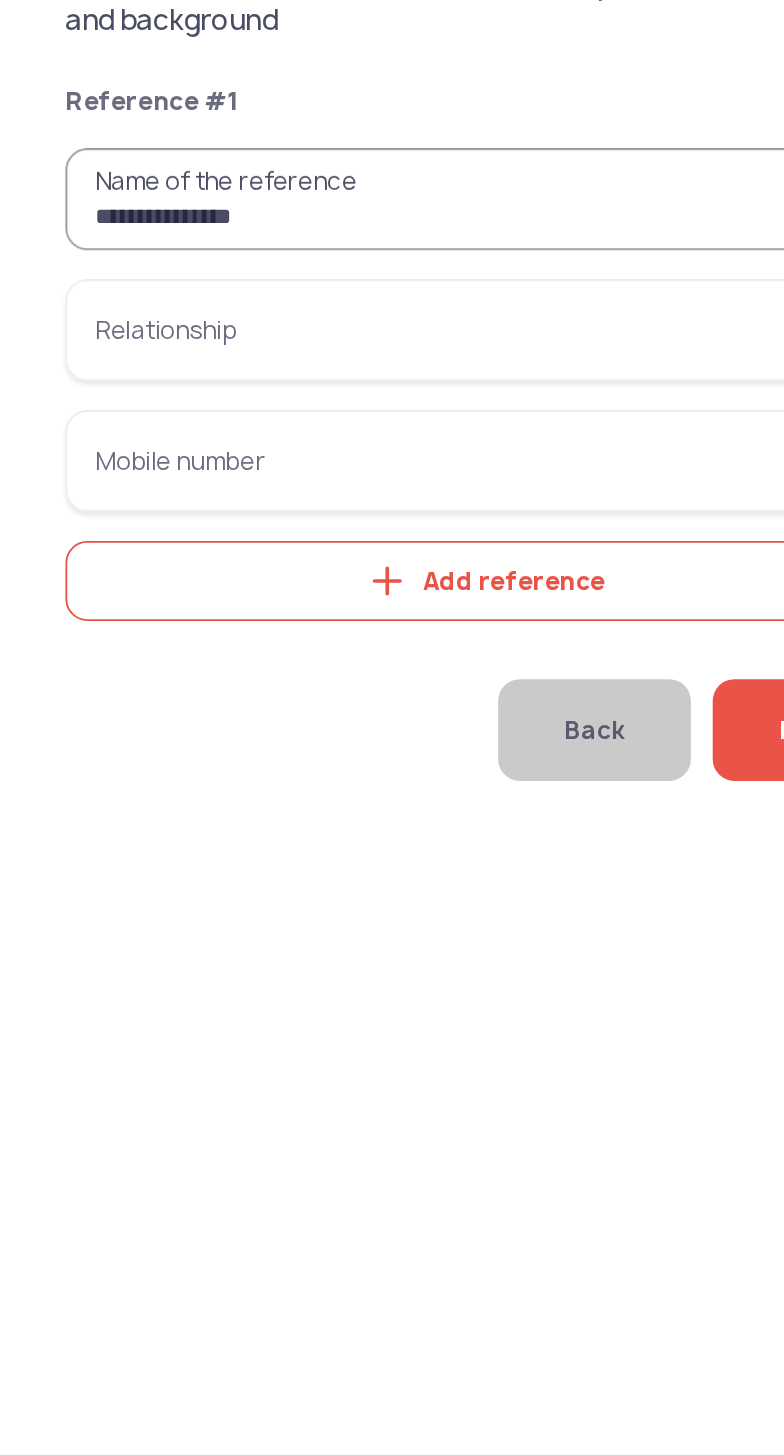 type on "**********" 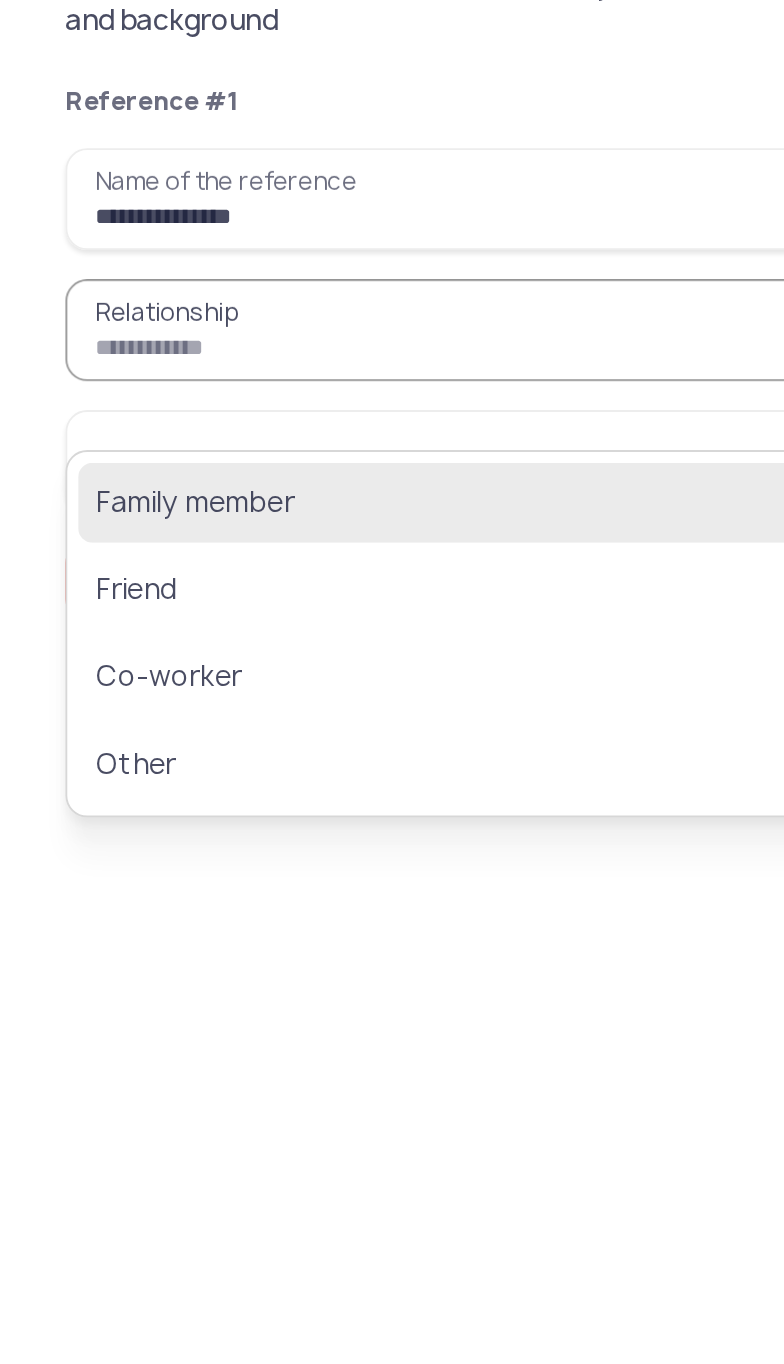 click on "Family member" 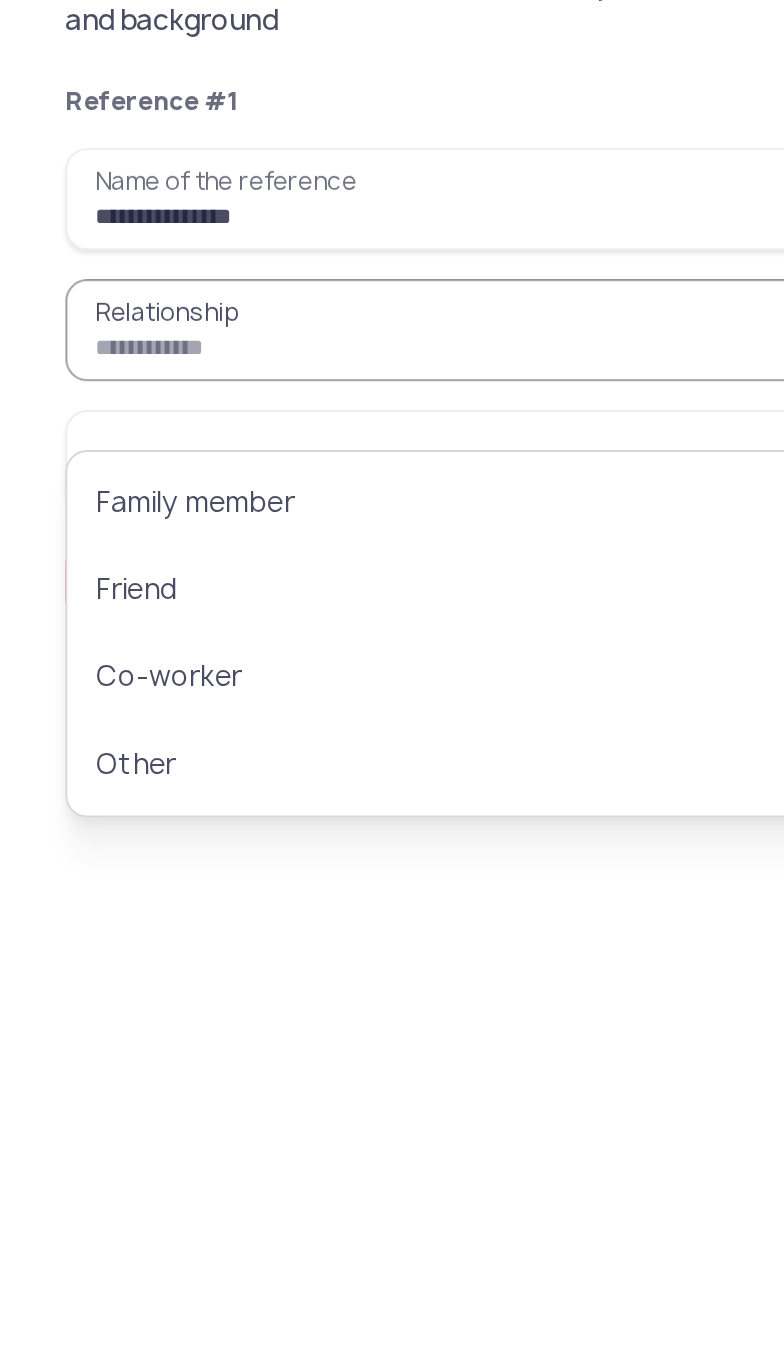 type on "**********" 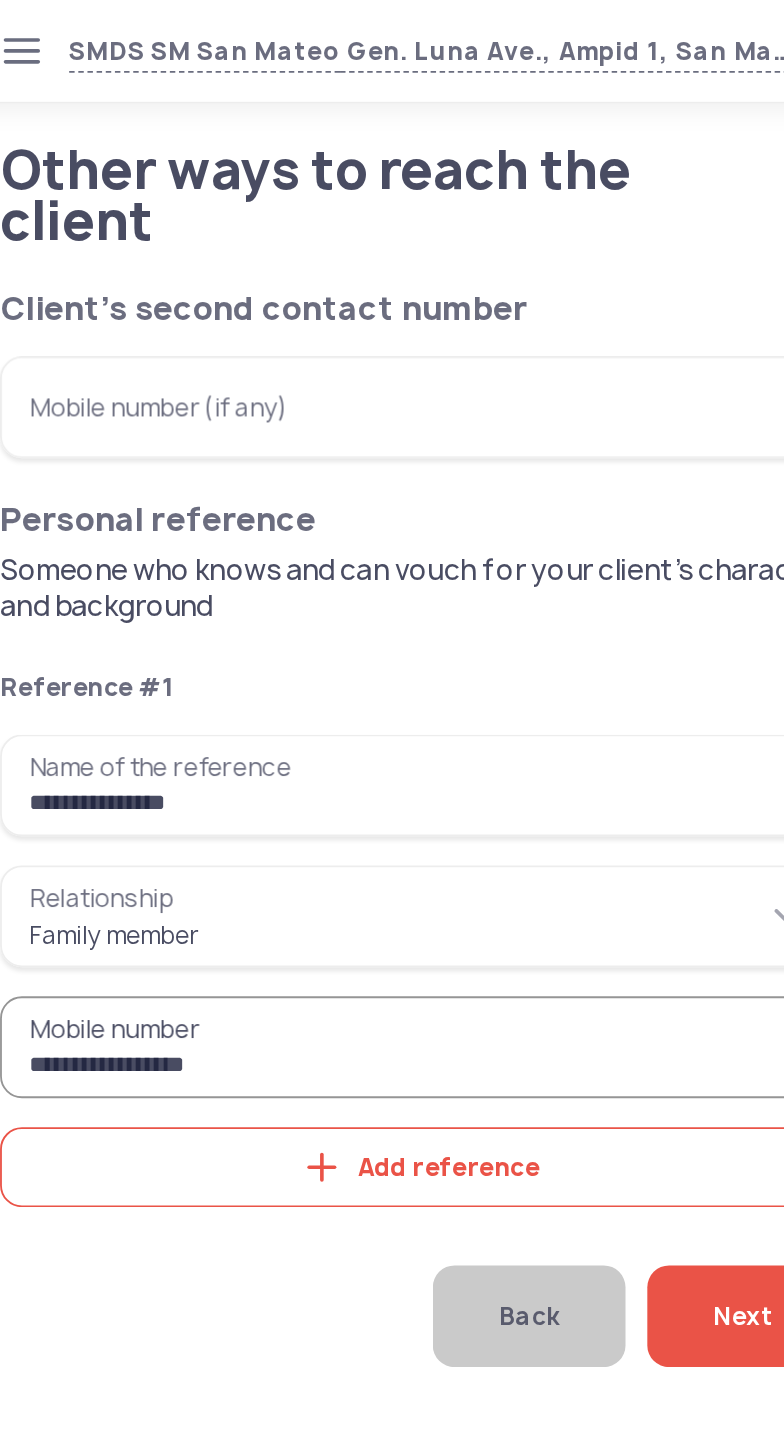 type on "**********" 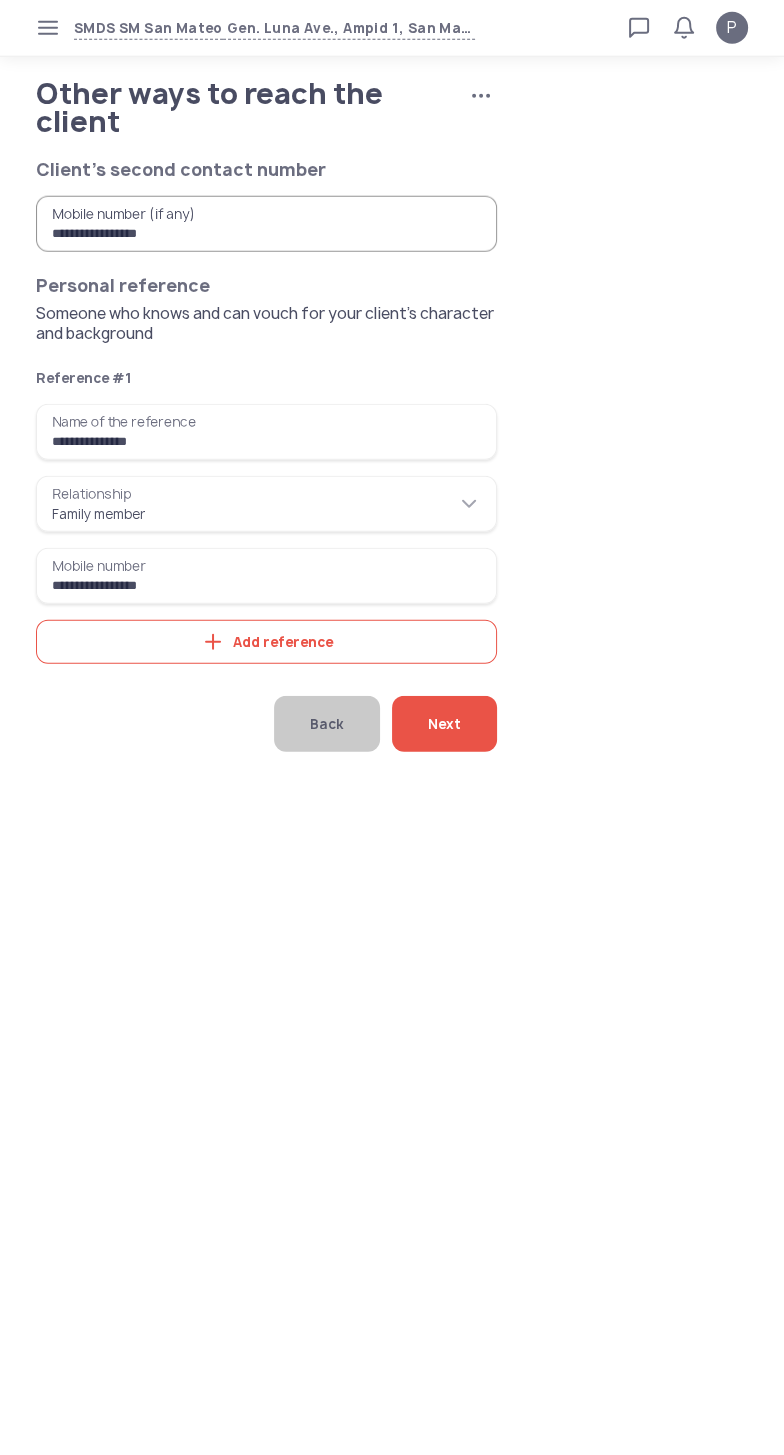 type on "**********" 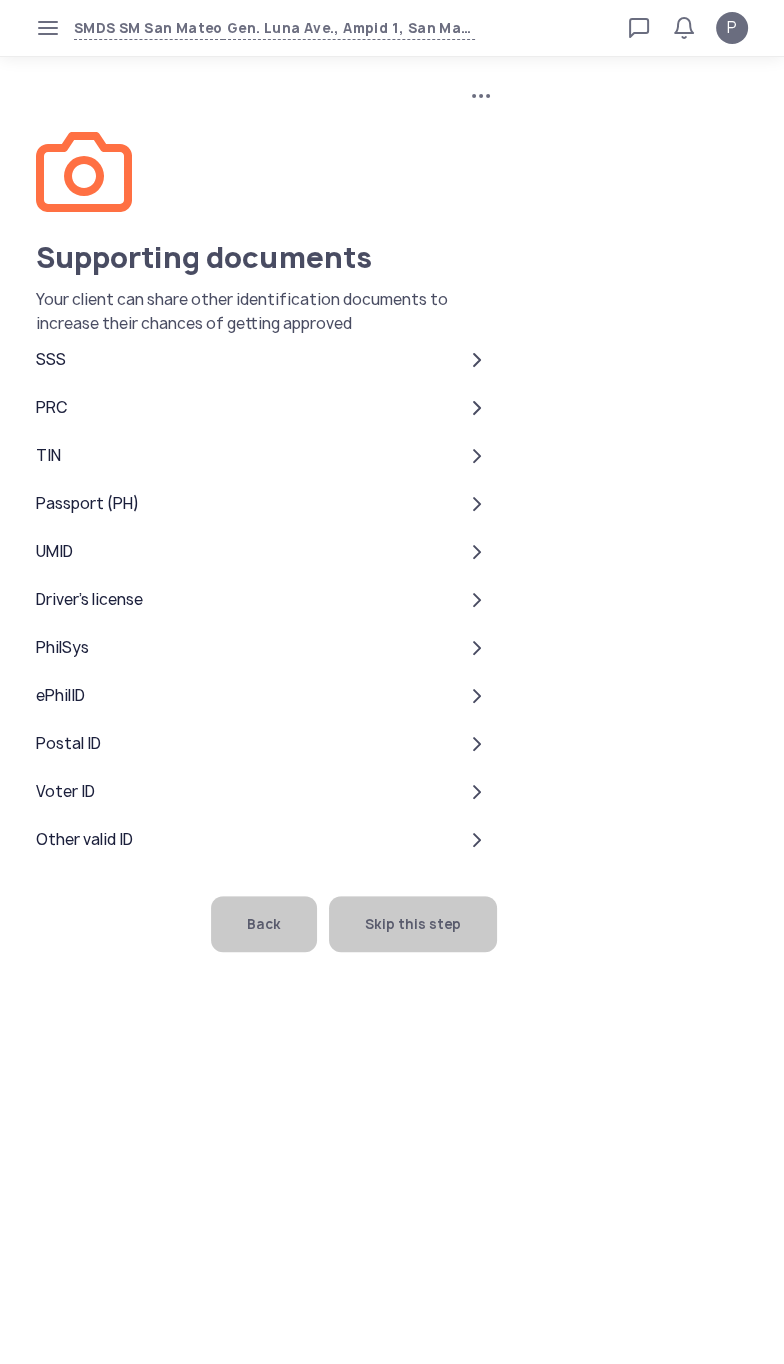 click on "Skip this step" 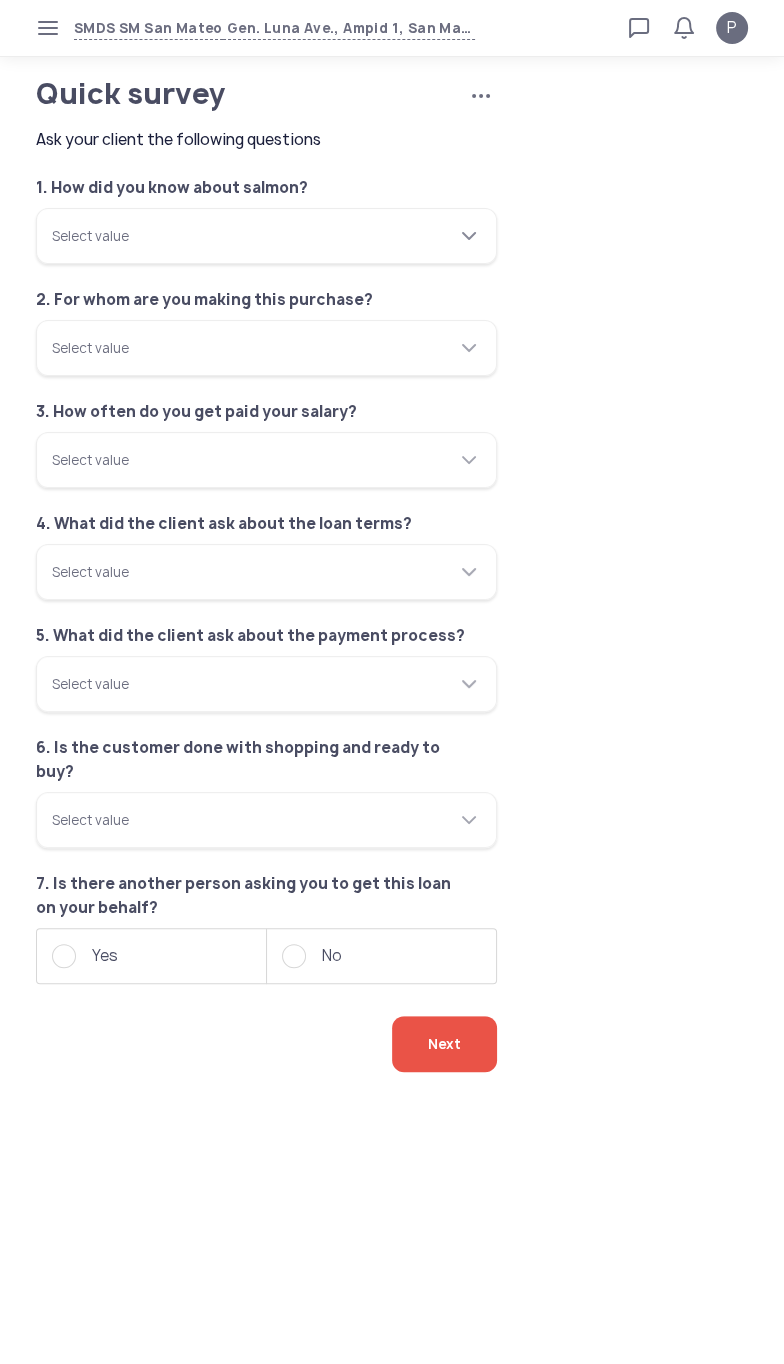 click on "Select value" at bounding box center [266, 236] 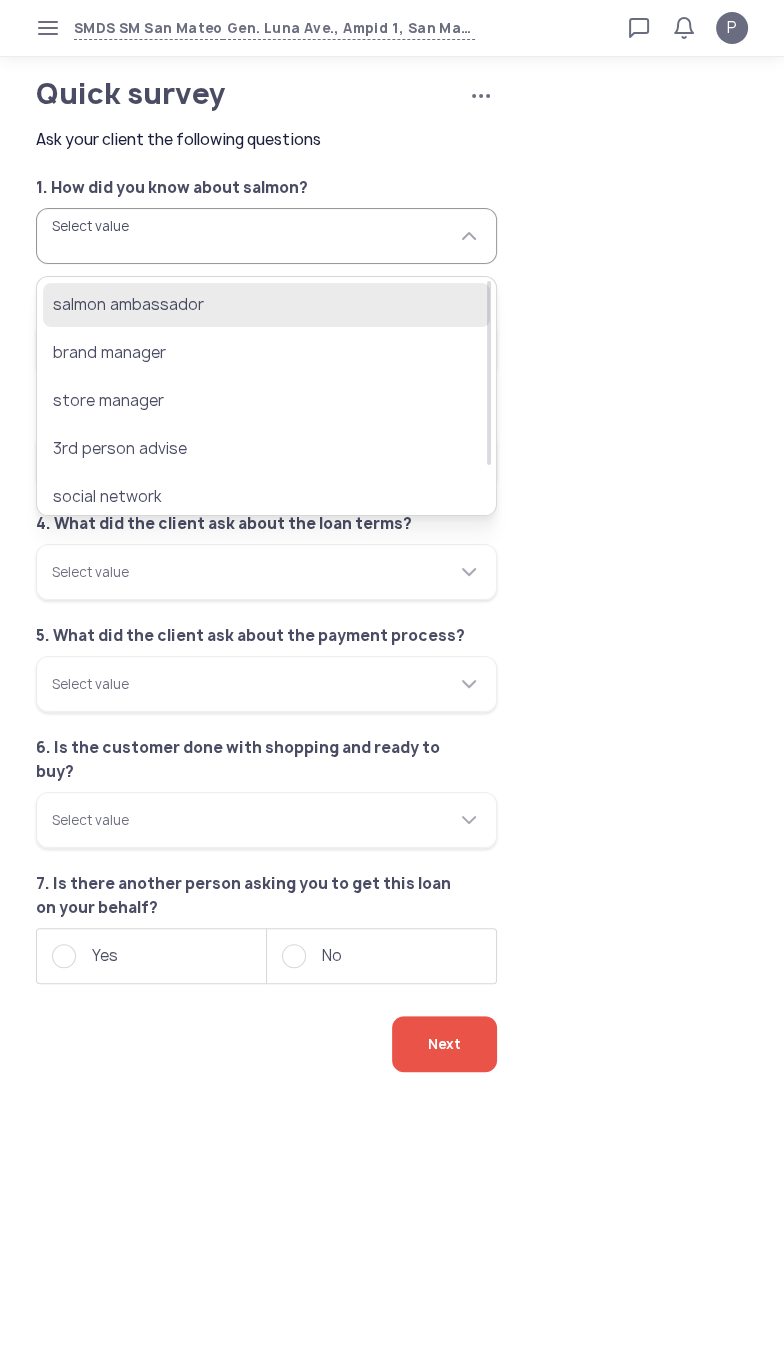 click on "salmon ambassador" 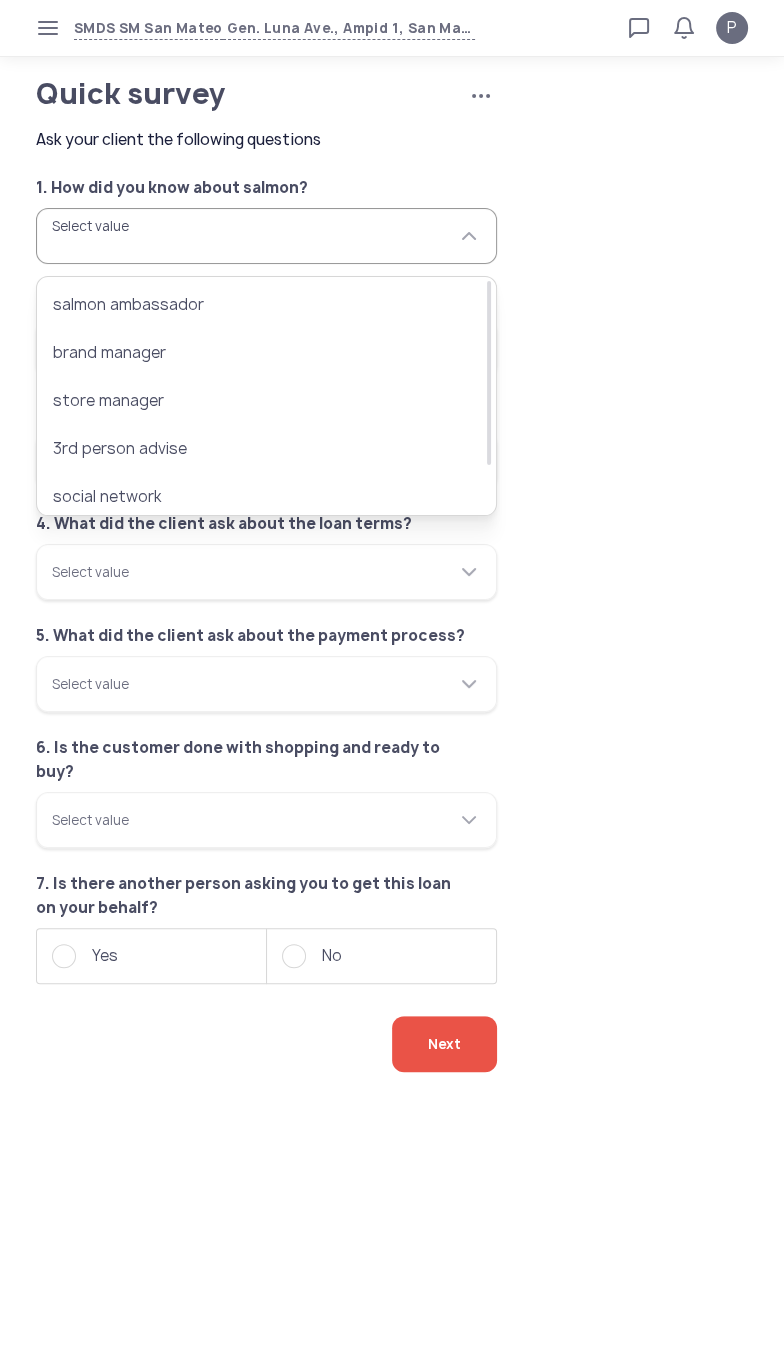 type on "**********" 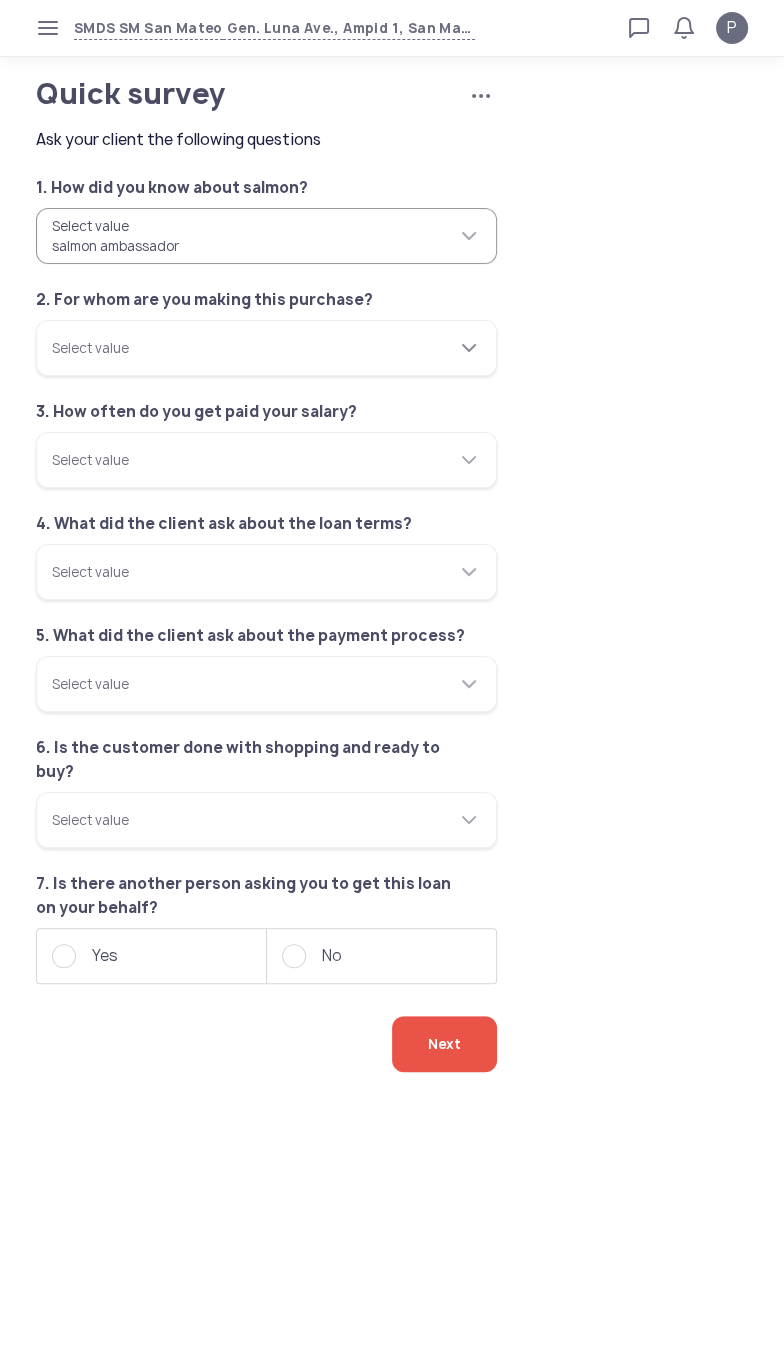 click on "Select value" at bounding box center [266, 348] 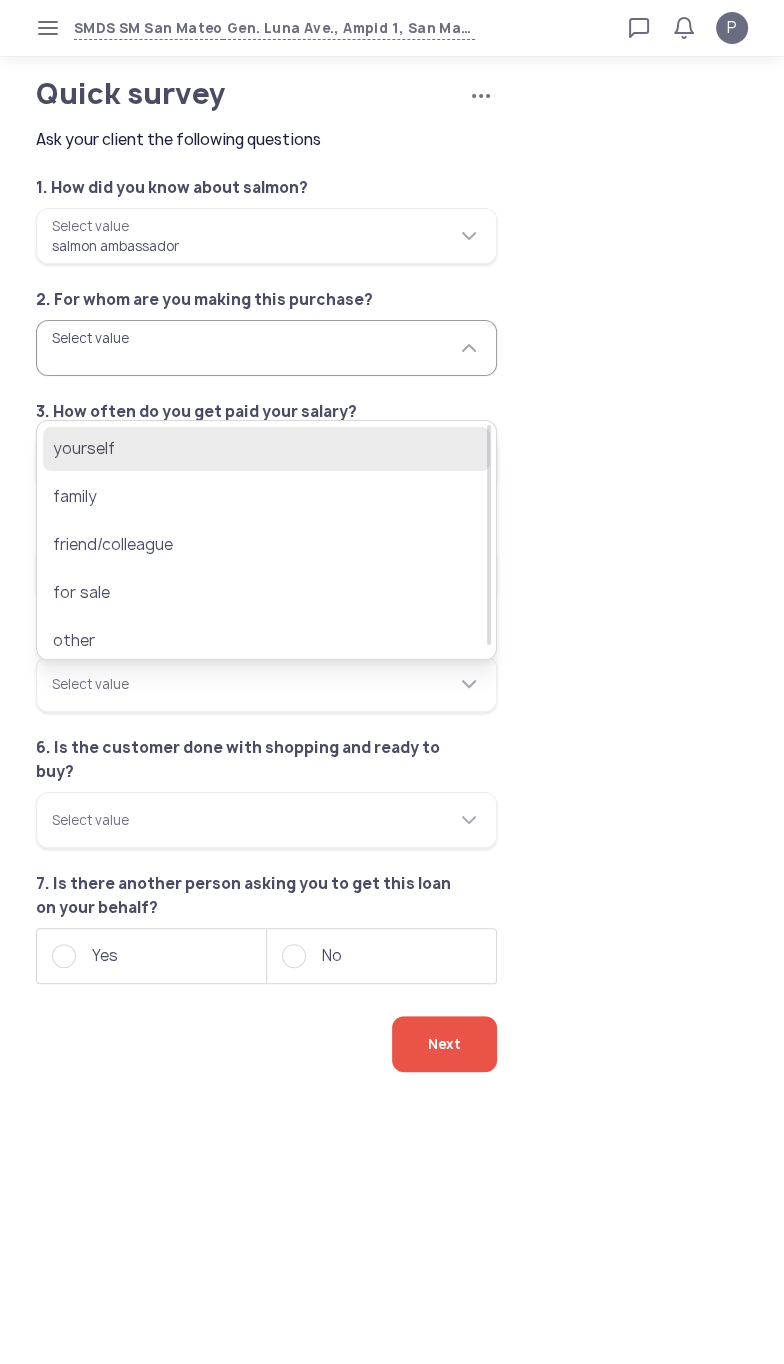 click on "yourself" 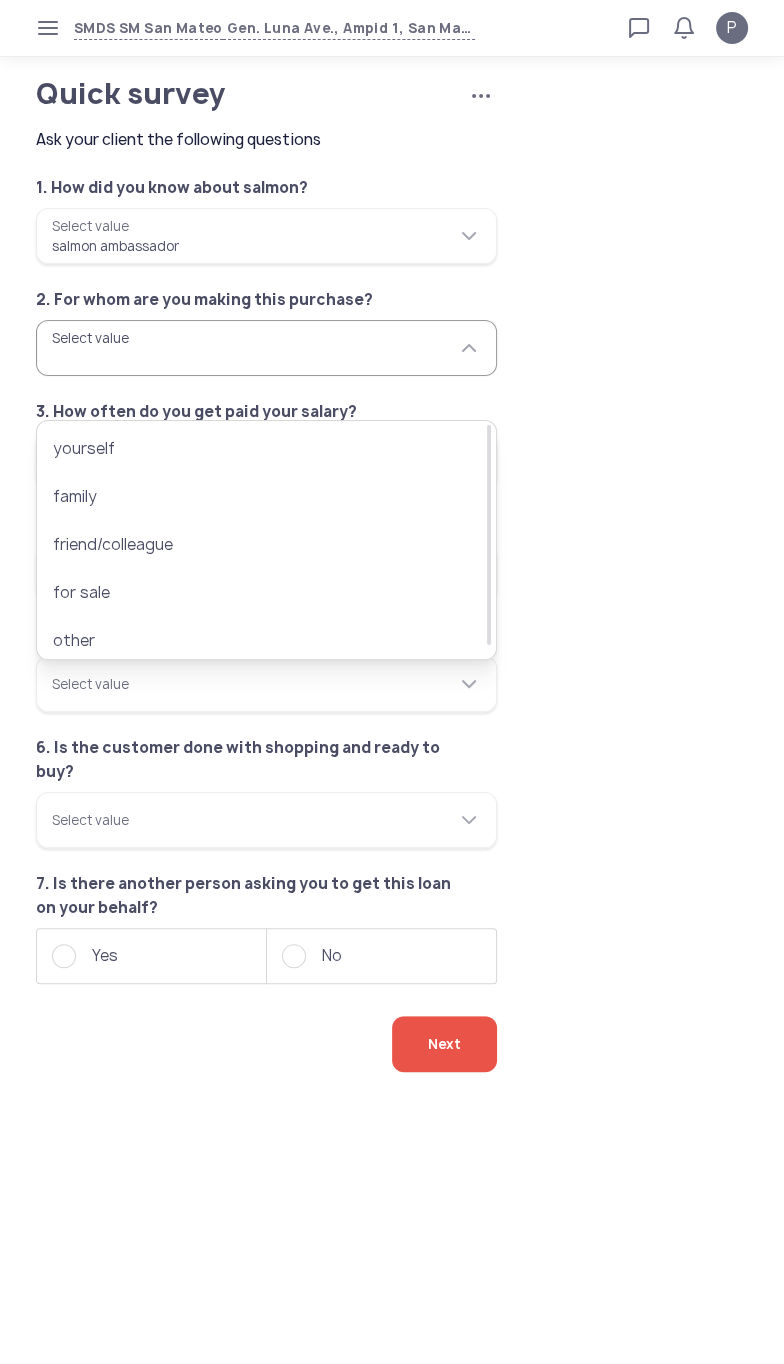 type on "********" 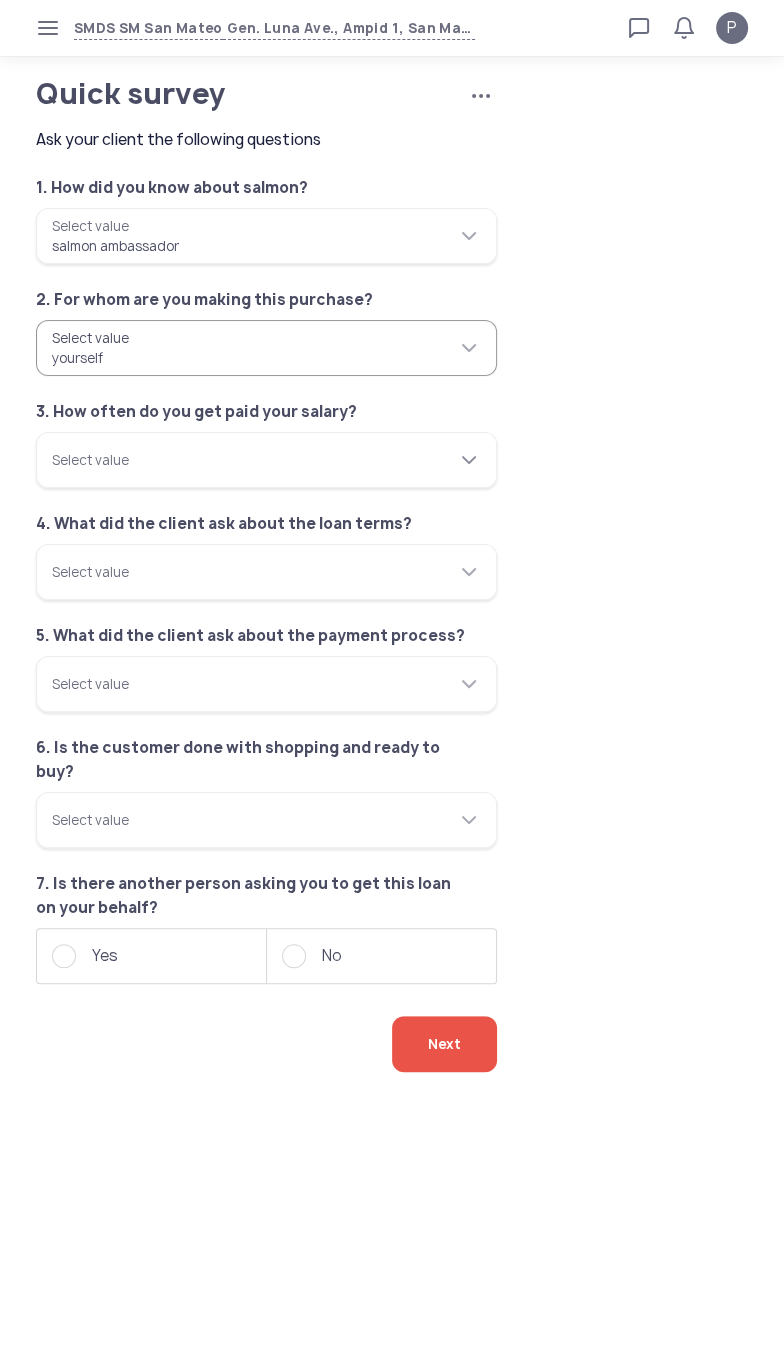 click on "Select value" at bounding box center [266, 460] 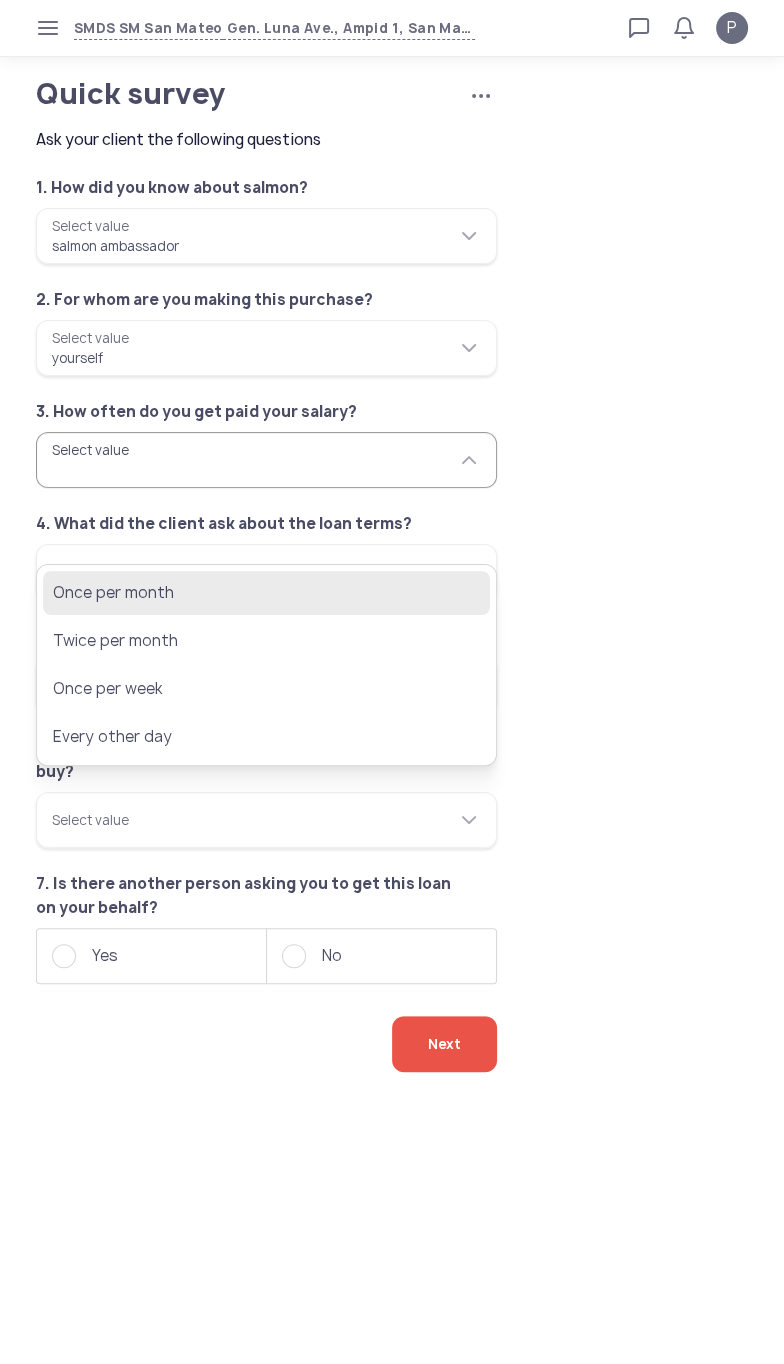 click on "Once per month" 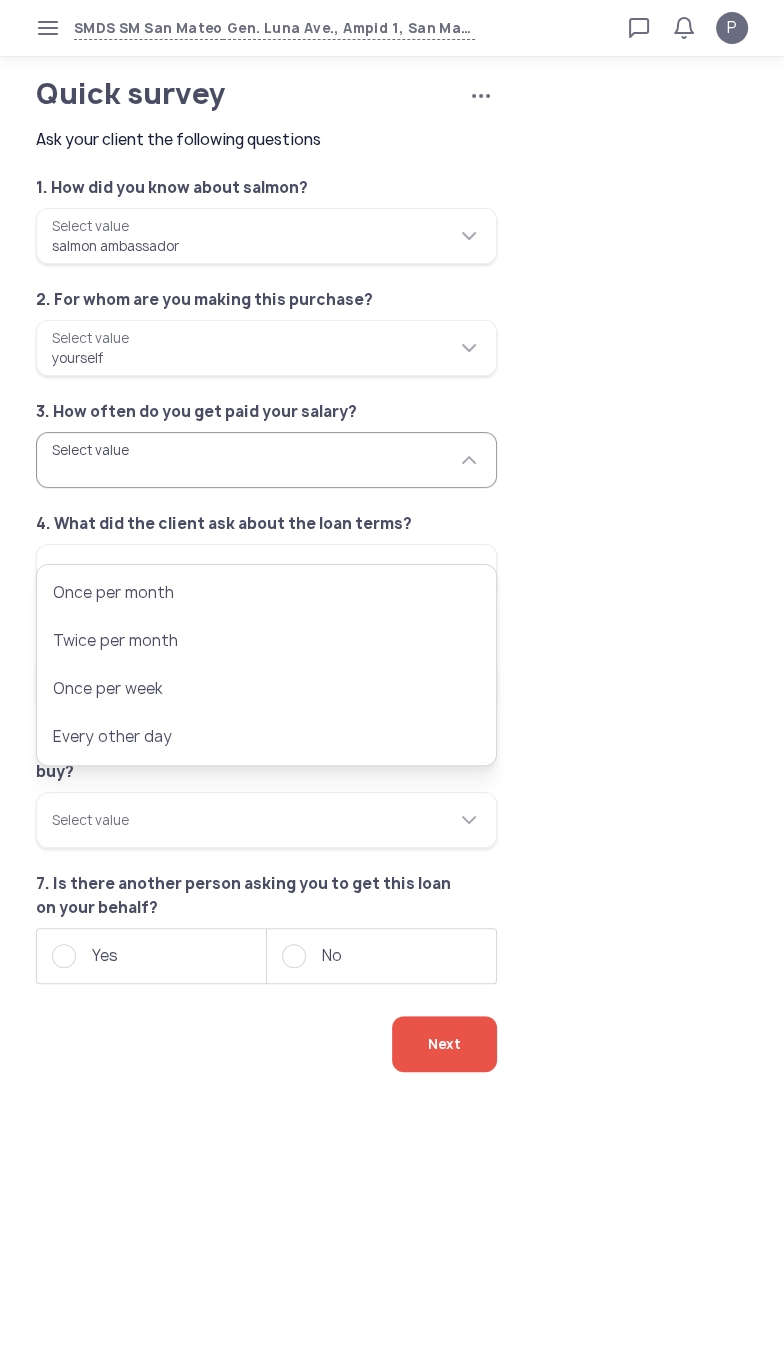 type on "**********" 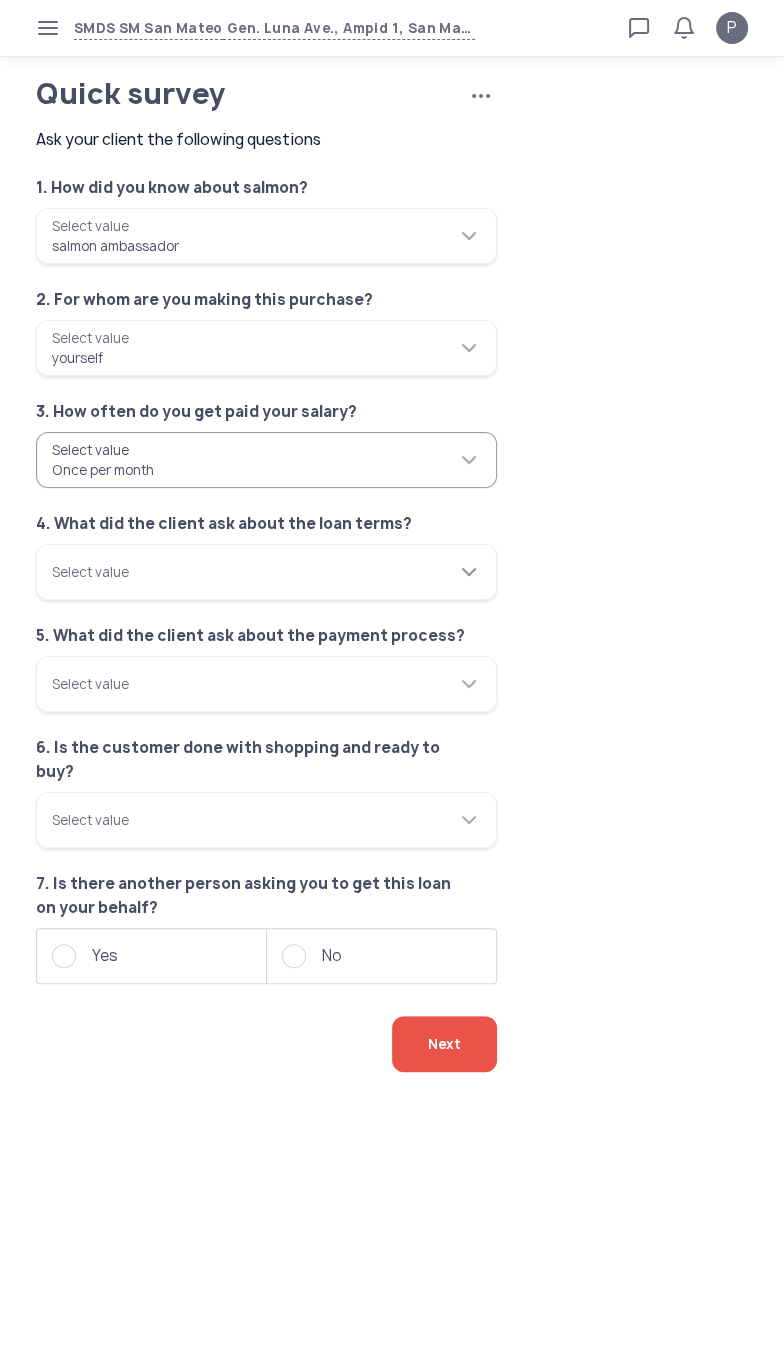 click on "Select value" 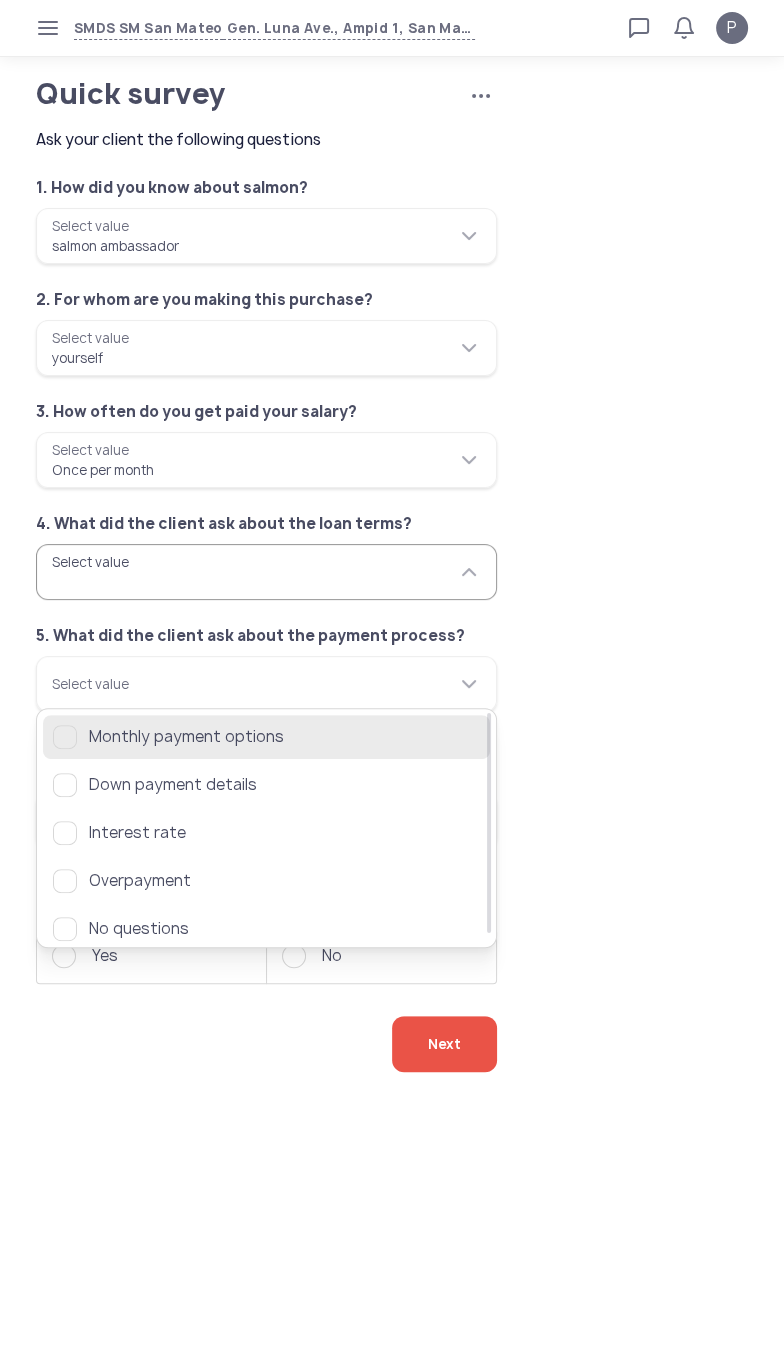 click on "Monthly payment options" 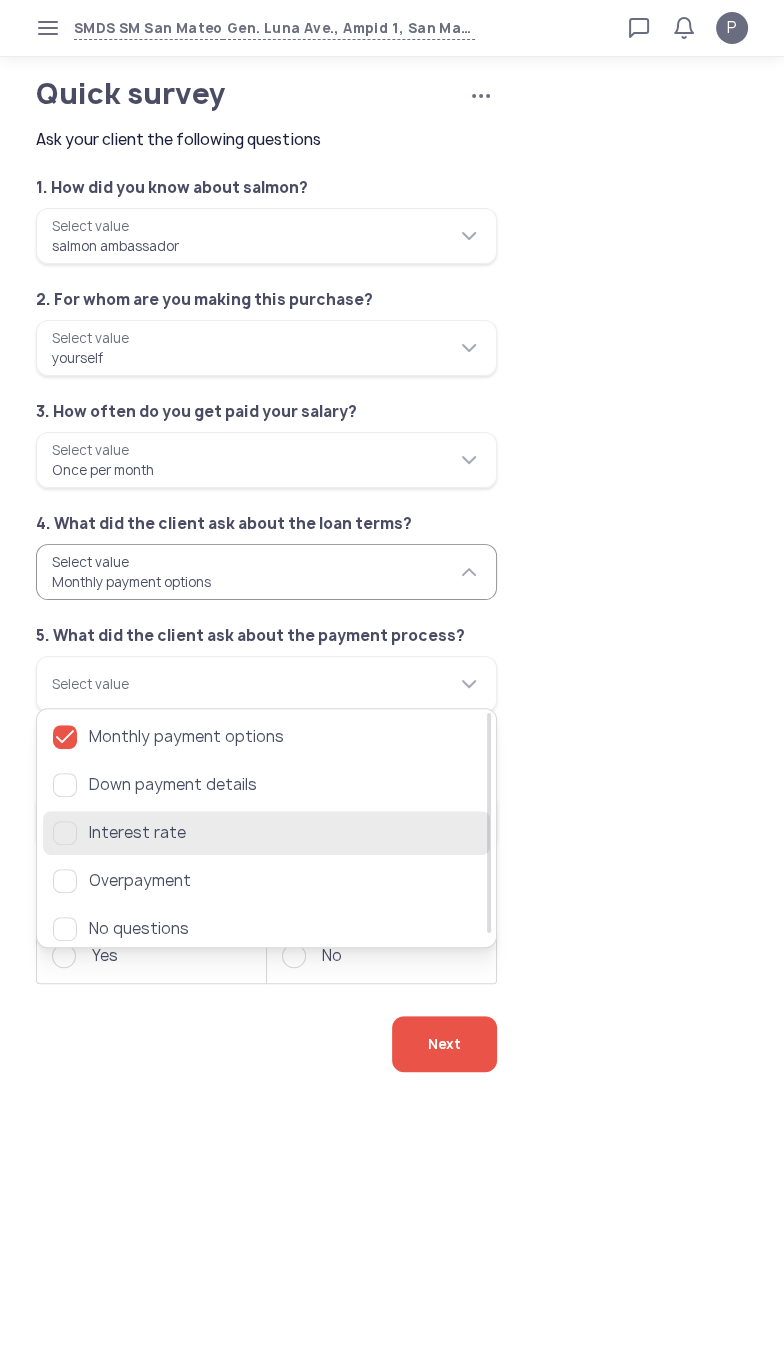 click 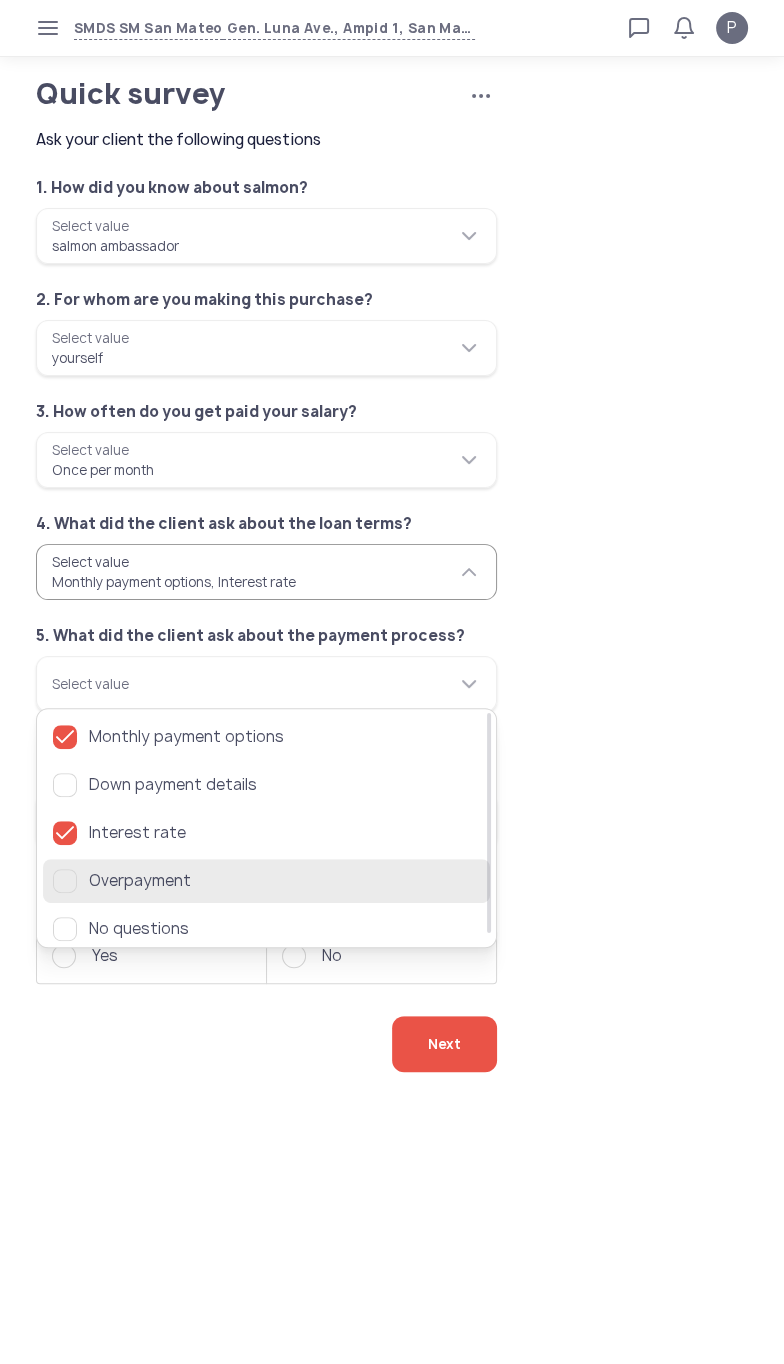 click 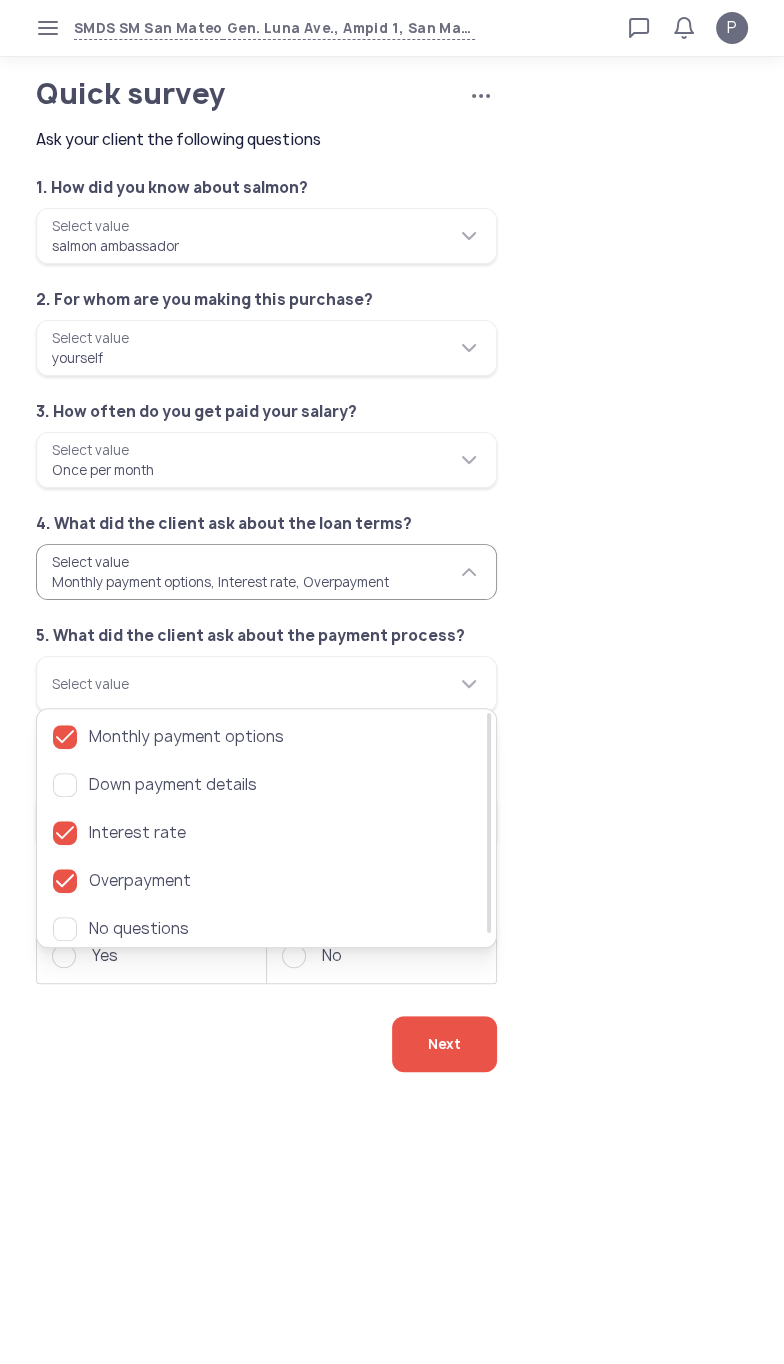 click on "**********" 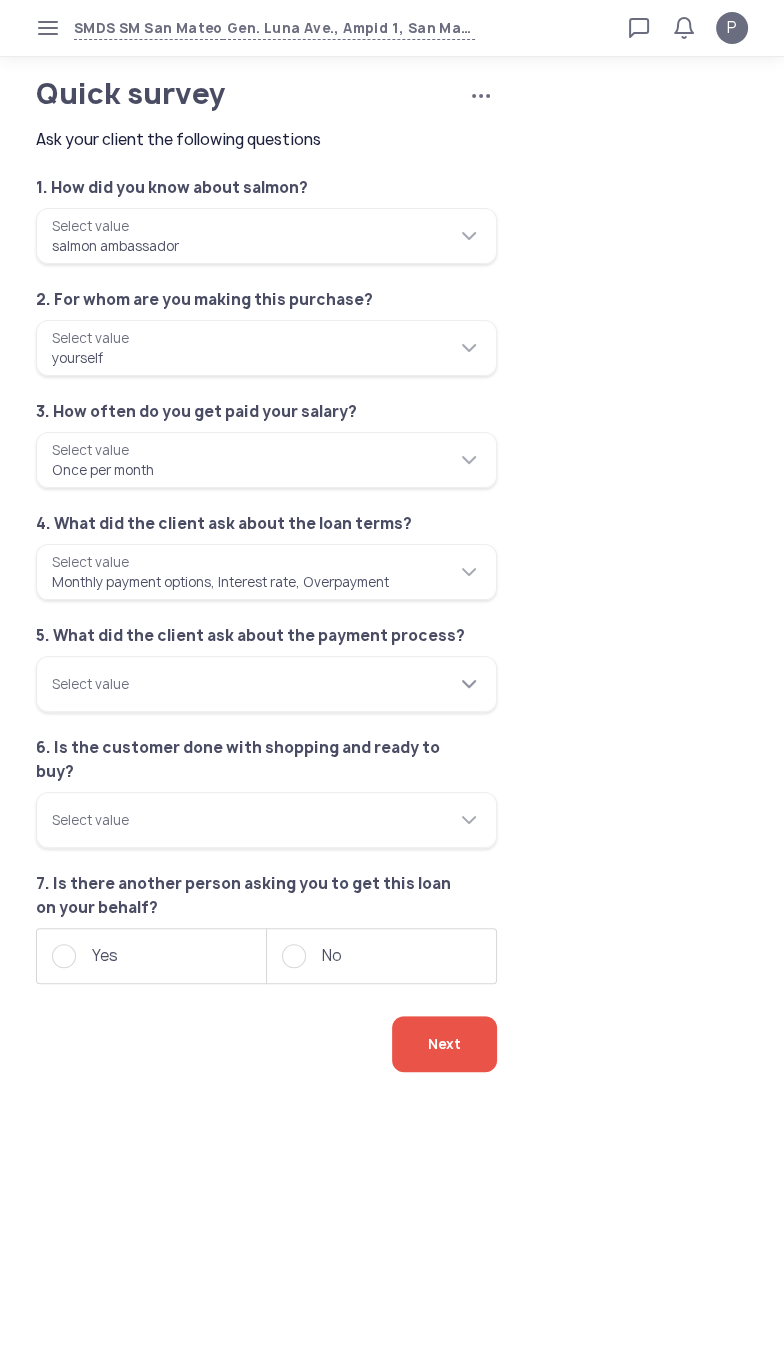 click 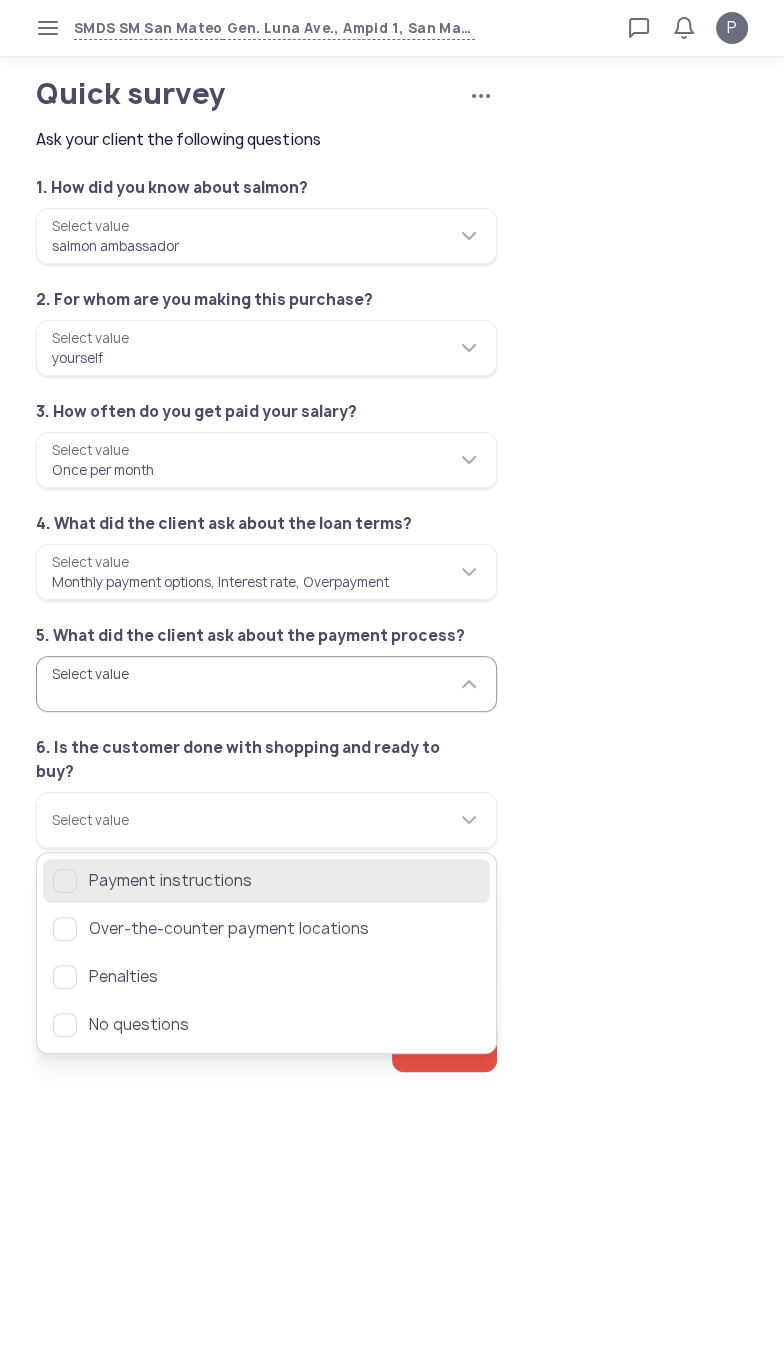 click on "Payment instructions" 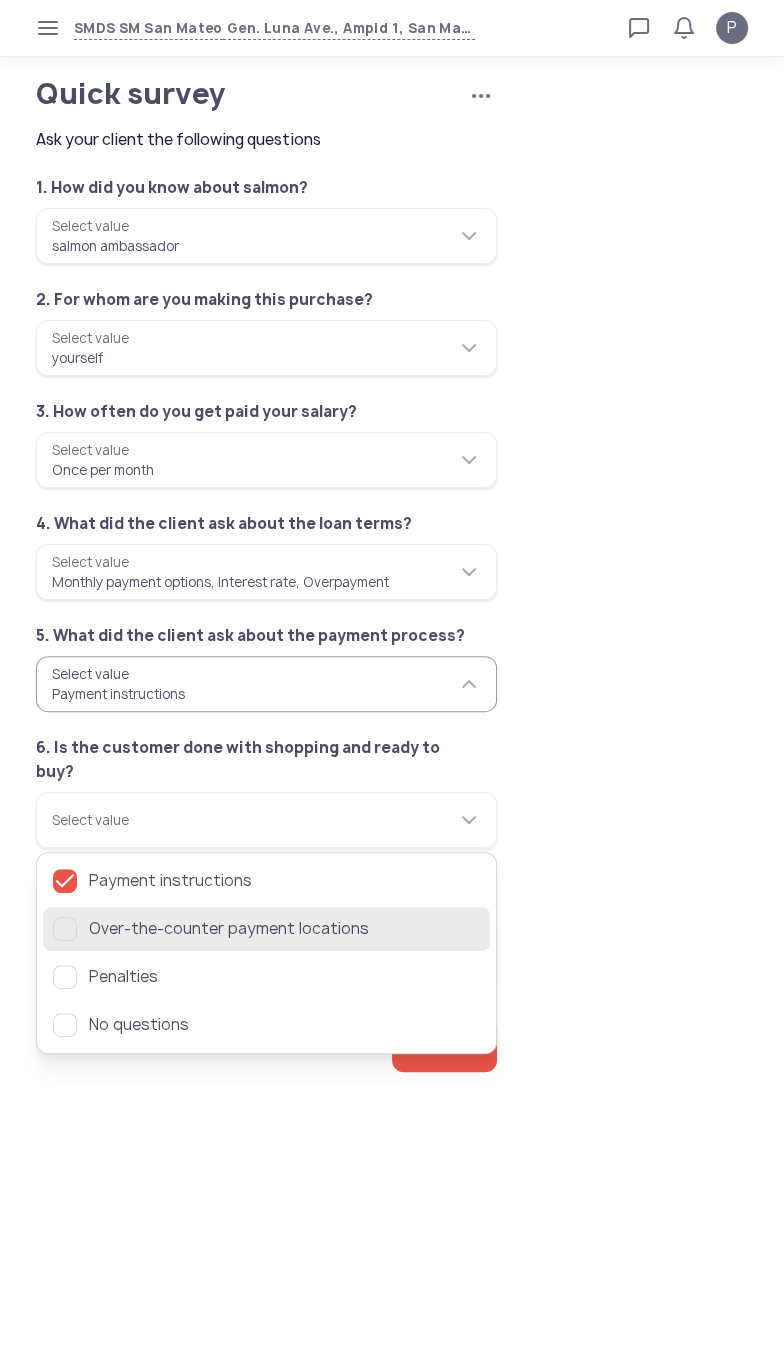 click 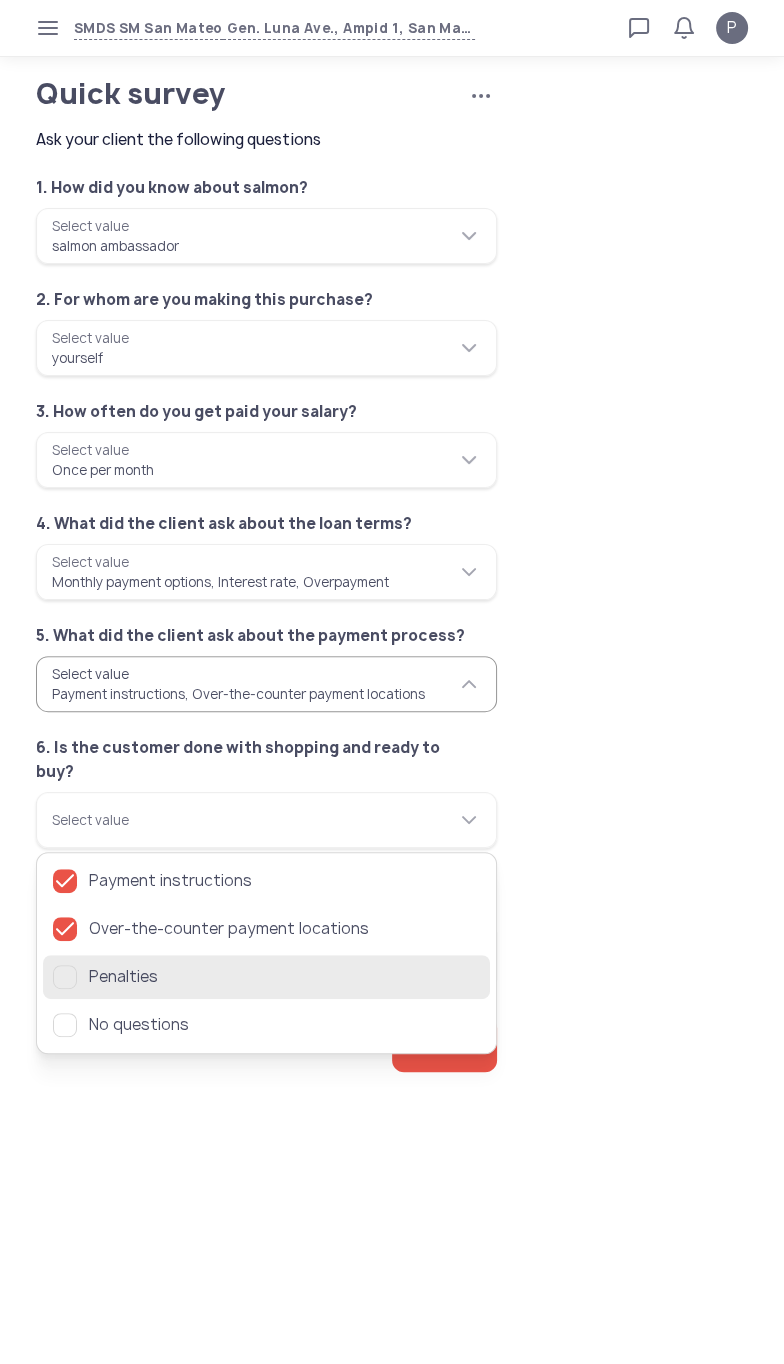click 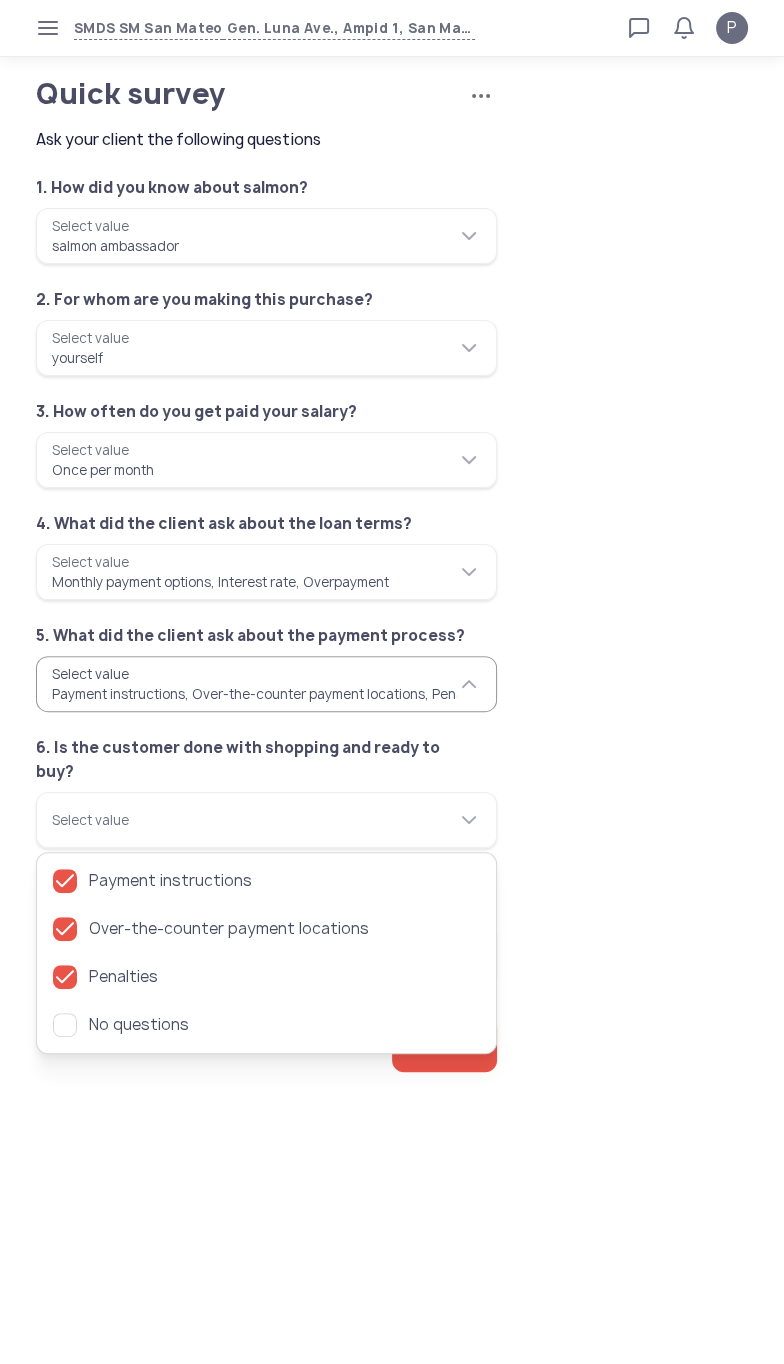 click on "**********" 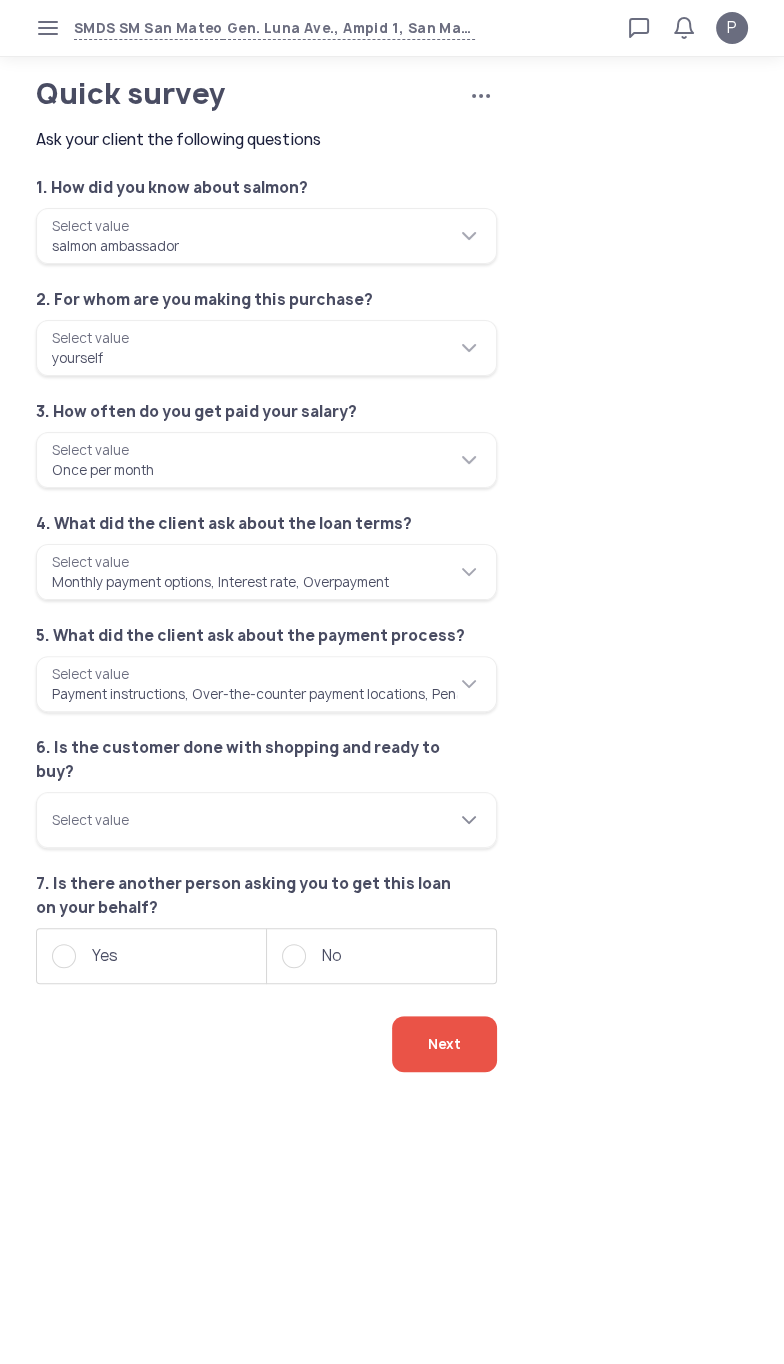 click on "Select value" at bounding box center [266, 820] 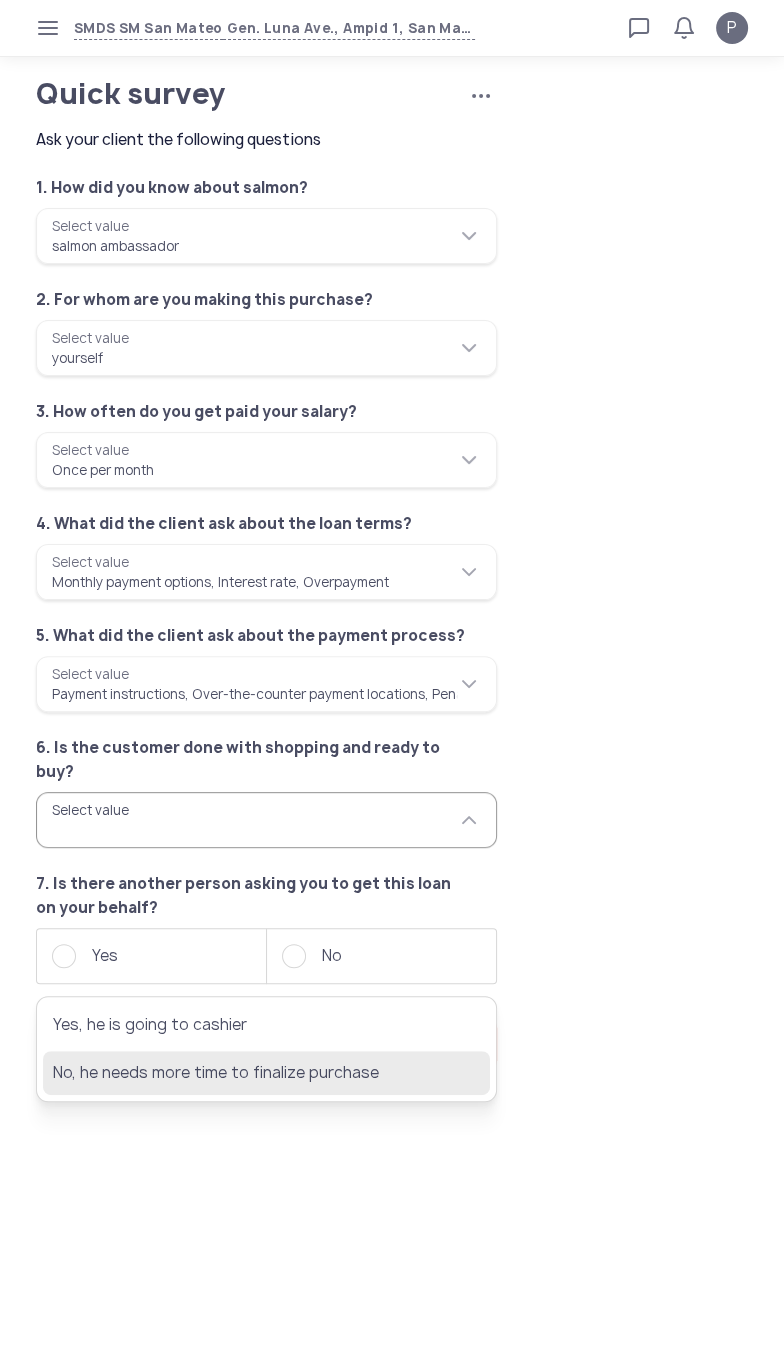 click on "No, he needs more time to finalize purchase" 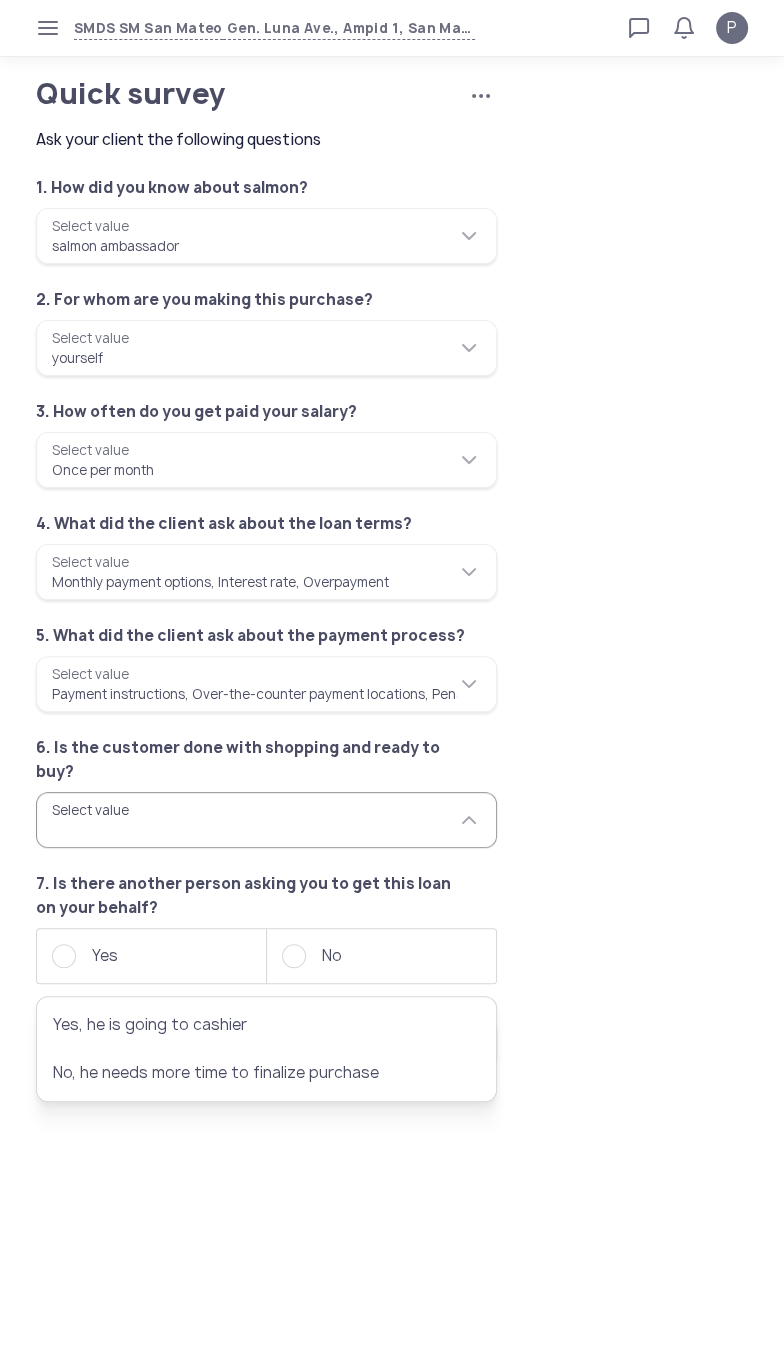 type on "**********" 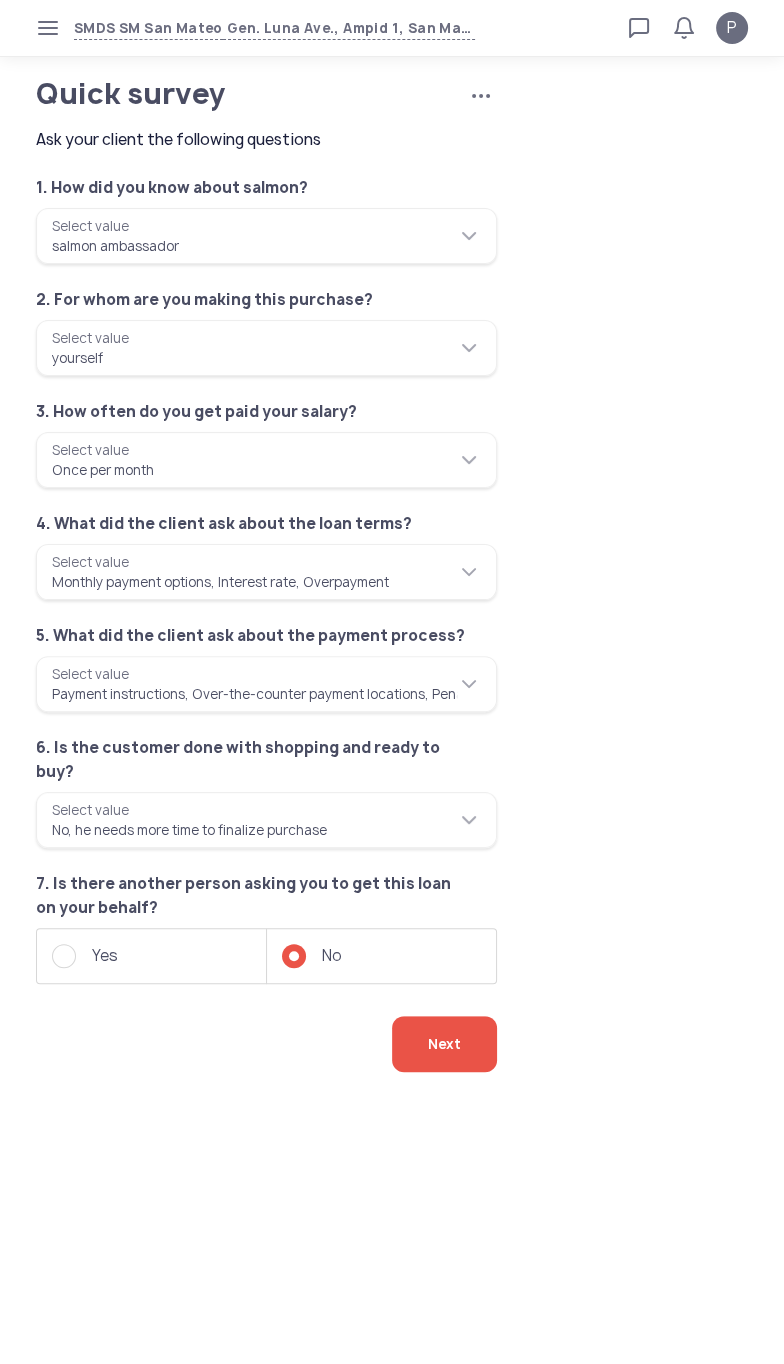 click on "Next" 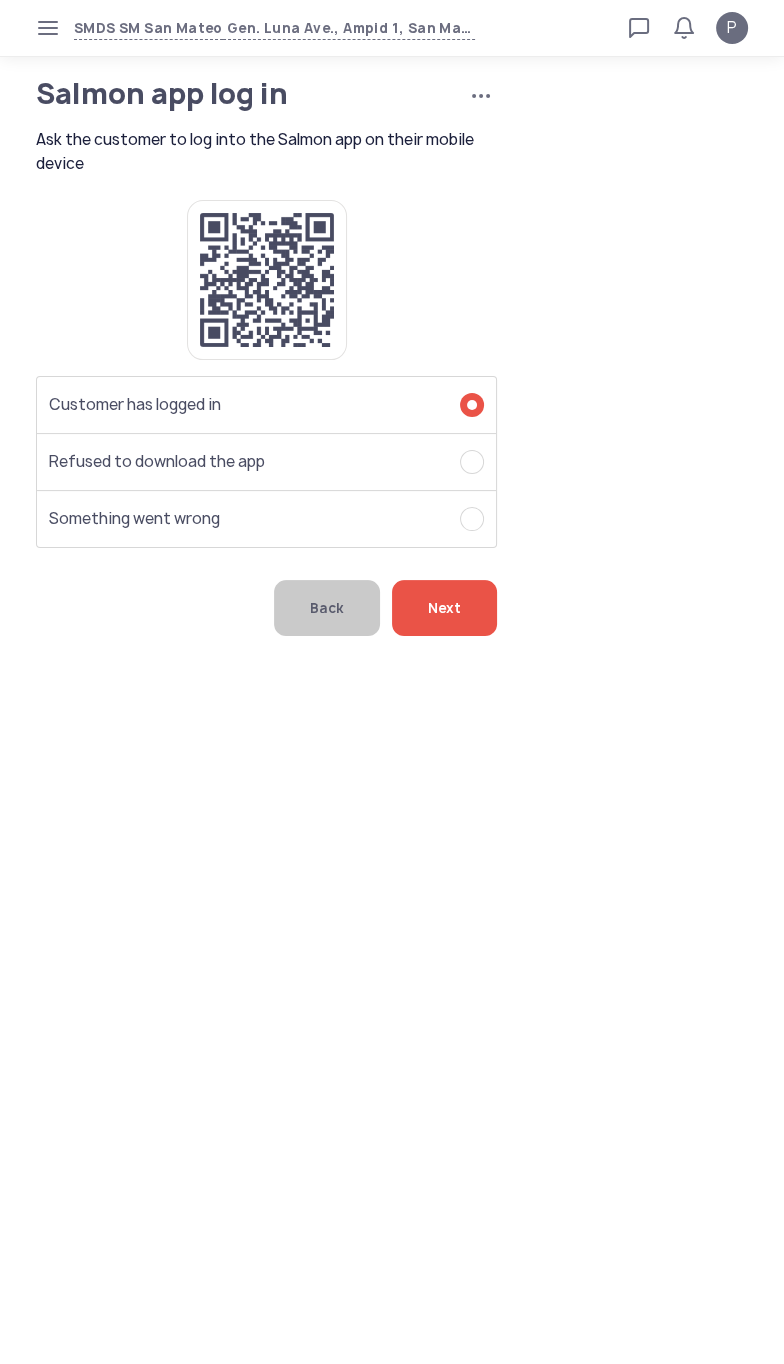 click on "Next" 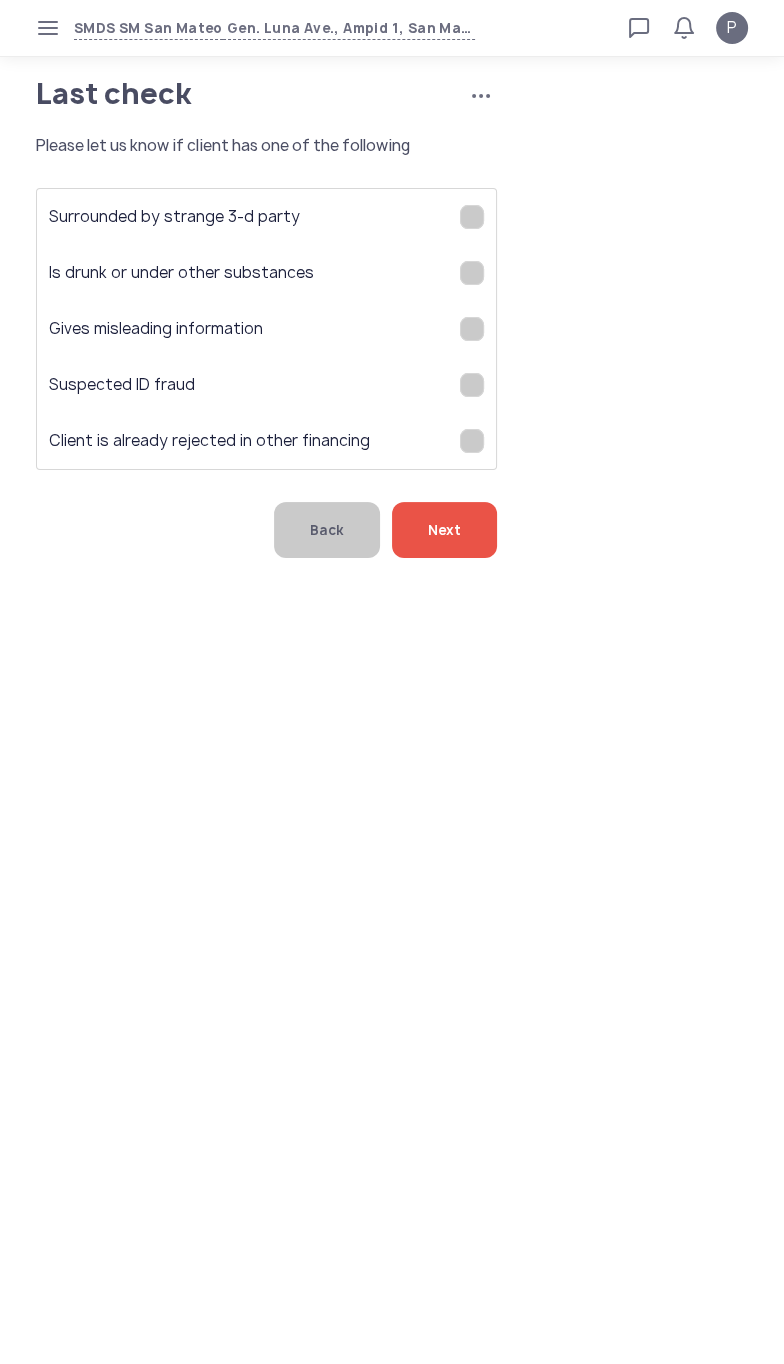 click on "Next" 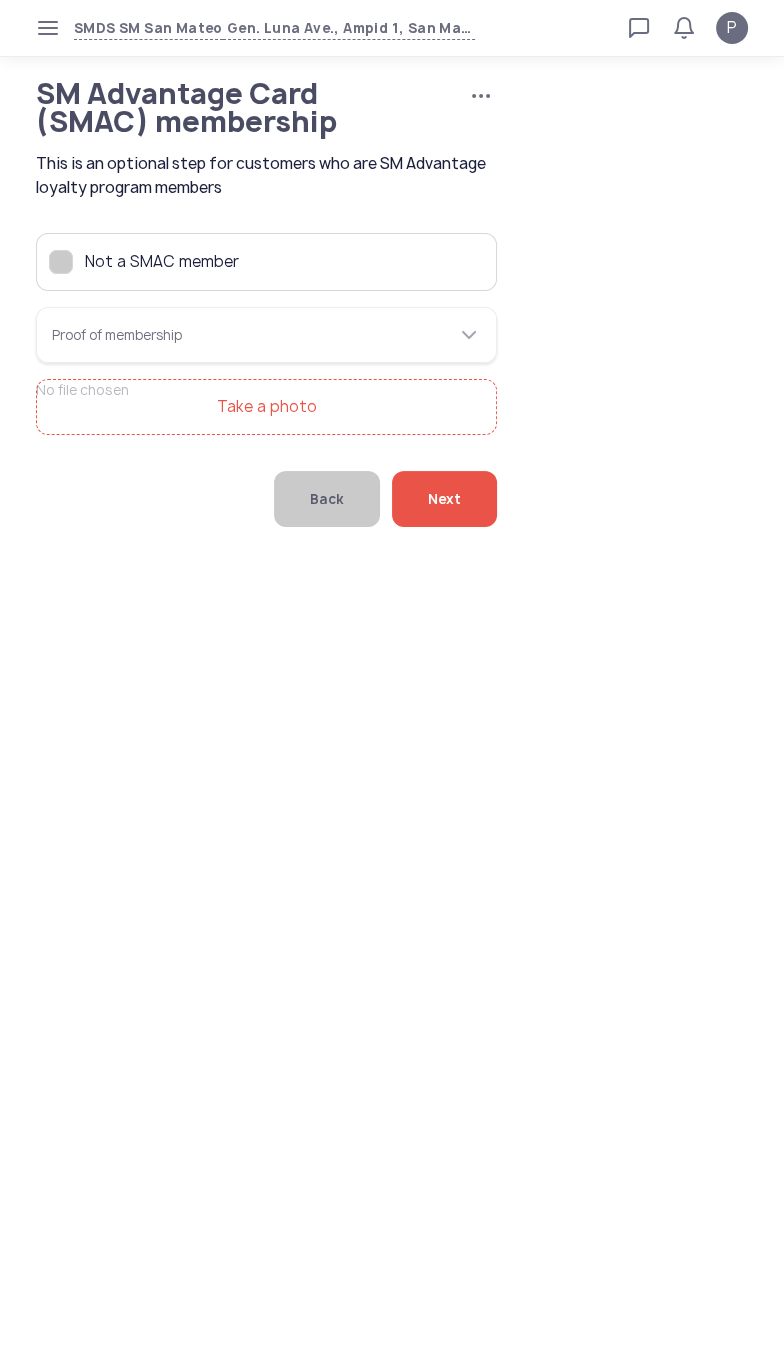 click on "Take a photo" at bounding box center [266, 407] 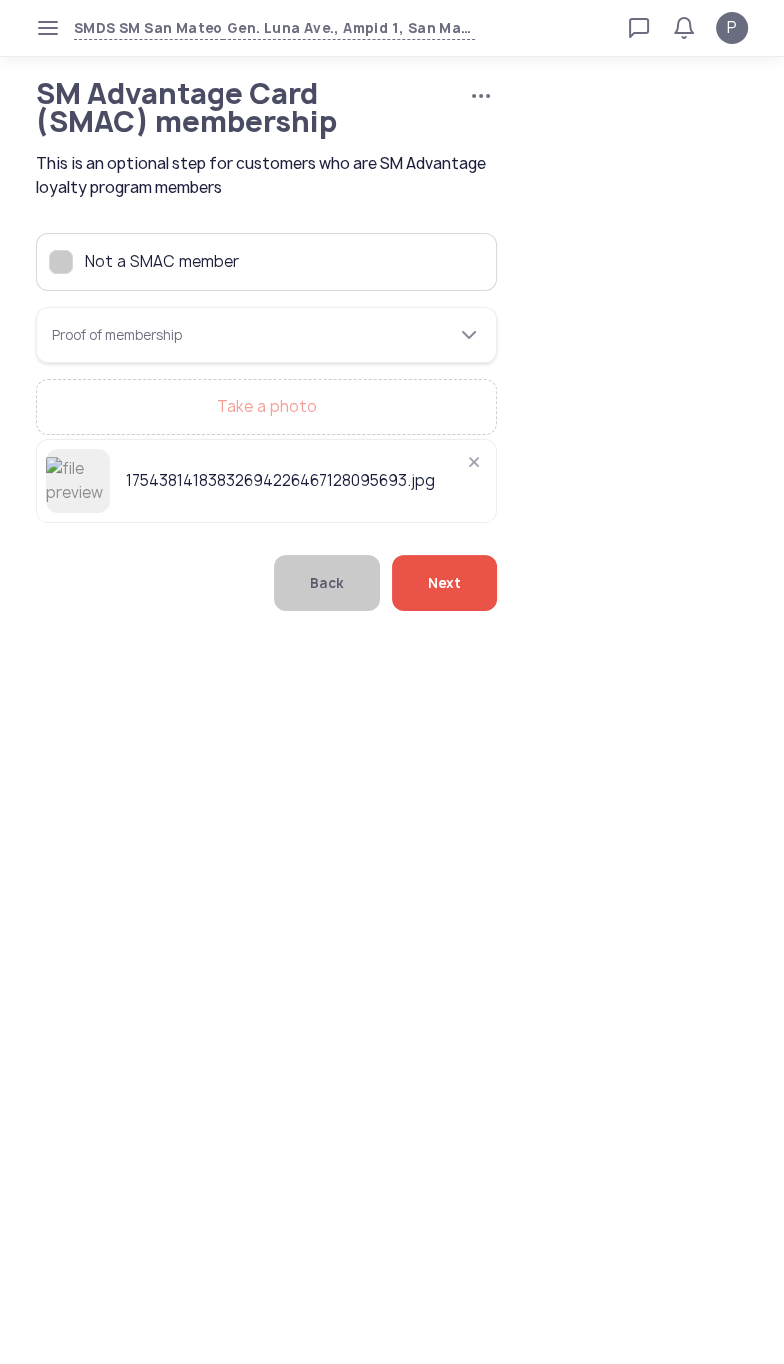 click on "Proof of membership" at bounding box center (266, 335) 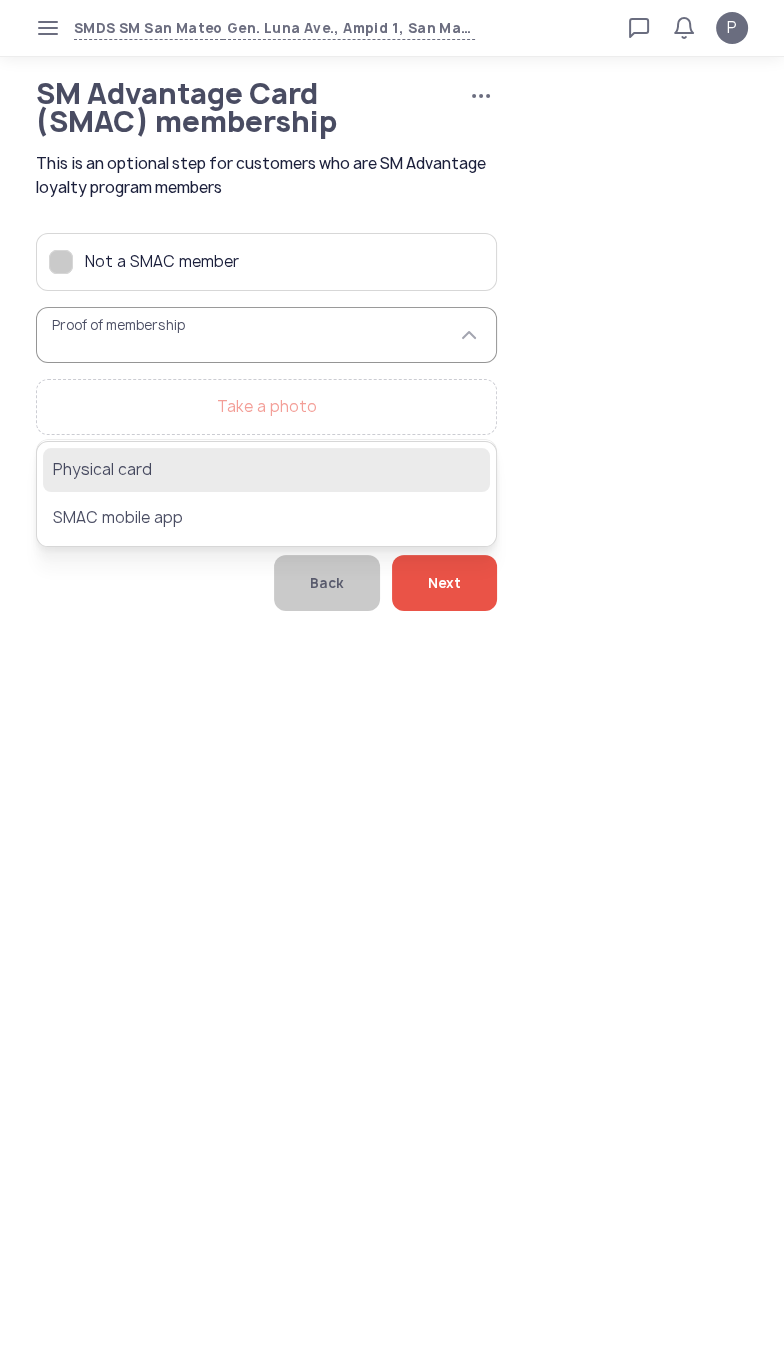 click on "Physical card" 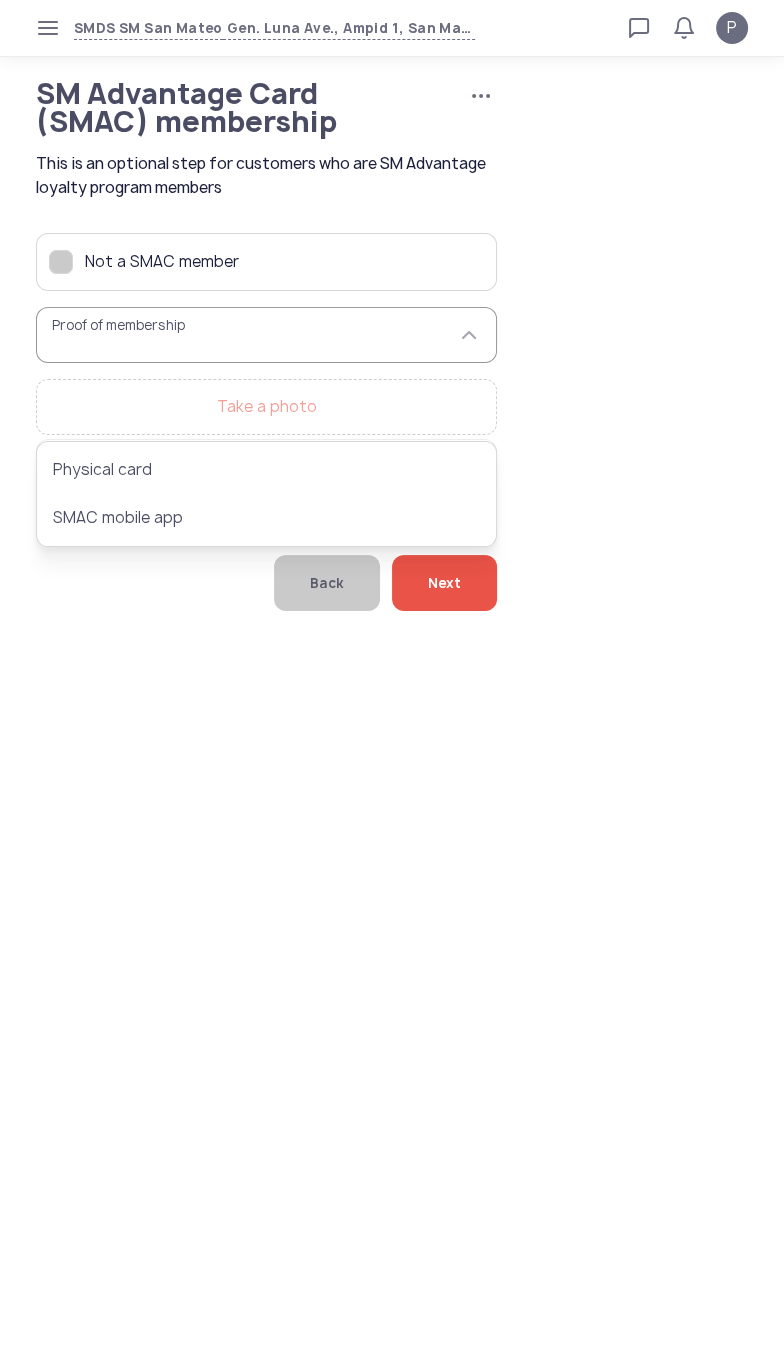type on "**********" 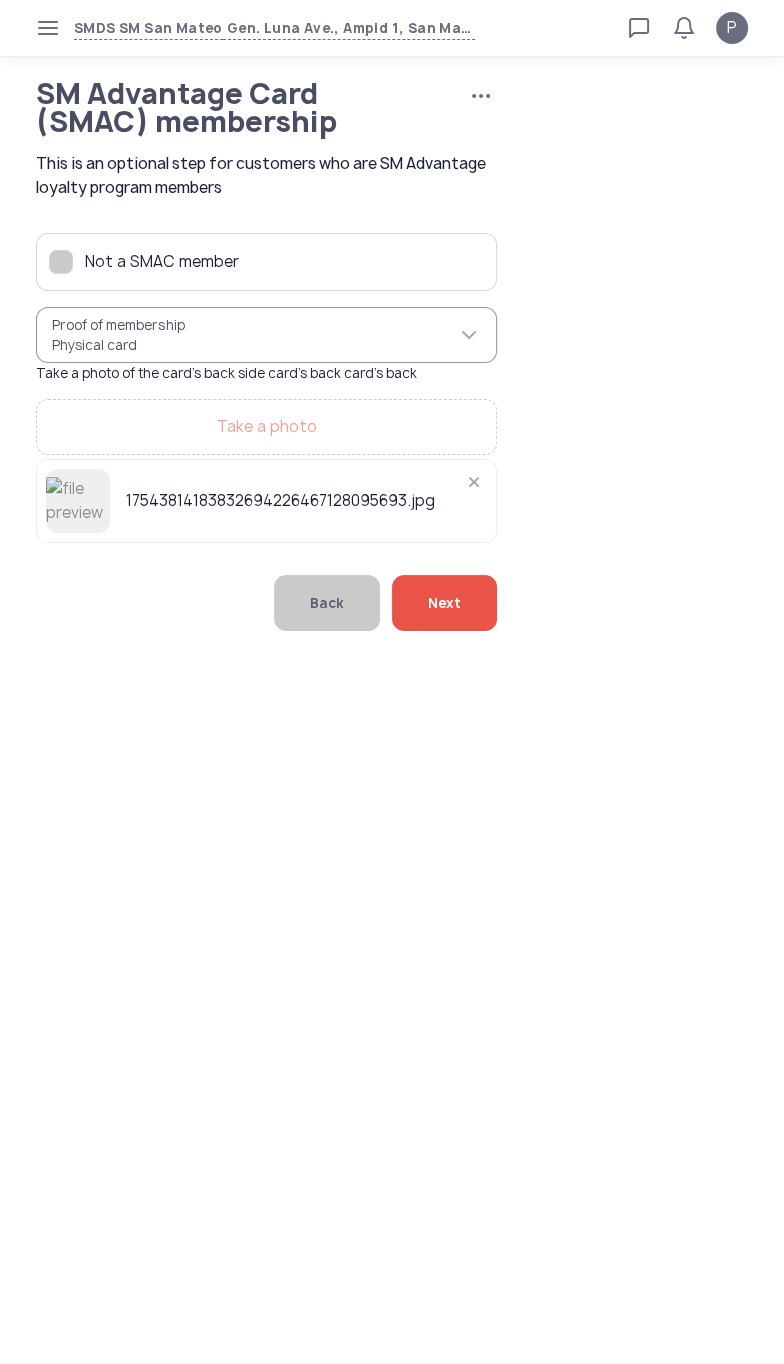 click on "Next" 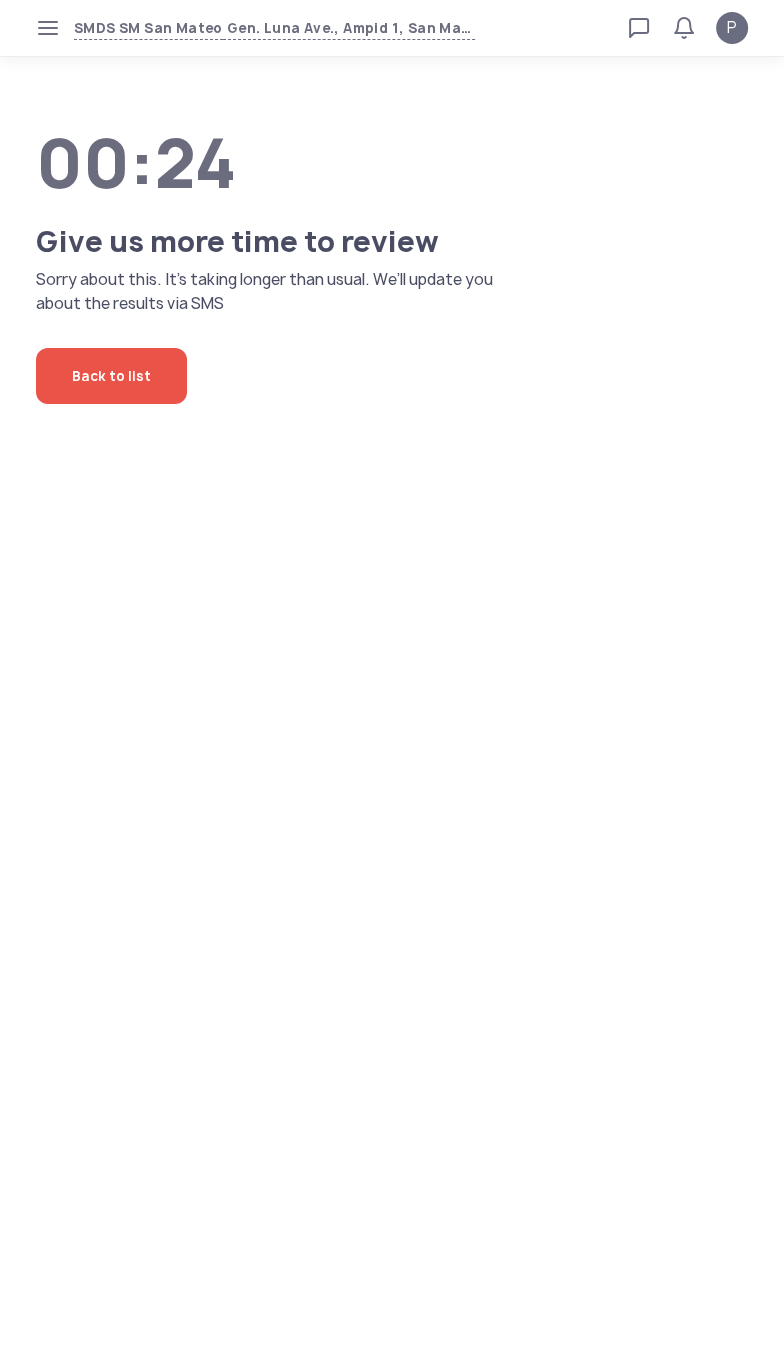 click on "SMDS SM San Mateo Gen. Luna Ave., Ampid 1, San Mateo, Rizal Loan calculator Loan applications FAQs Refund P P
Verified agent Full name Ma.Kristina Perez Telephone number +63 994 057 85 99 E-mail m.perez@sa.salmon.ph Log out  00:24  Give us more time to review Sorry about this. It’s taking longer than usual. We’ll update you about the results via SMS  Back to list" at bounding box center [392, 682] 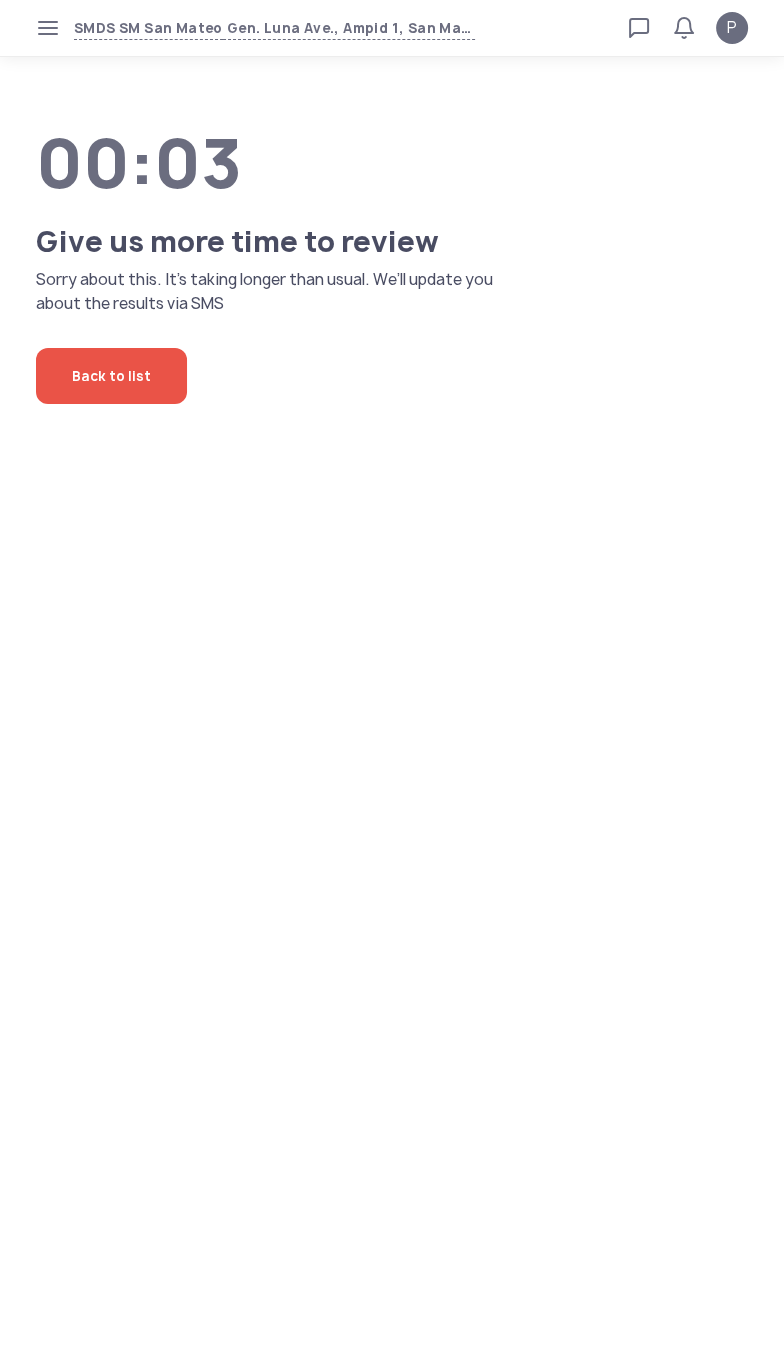 click on "SMDS SM San Mateo Gen. Luna Ave., Ampid 1, San Mateo, Rizal Loan calculator Loan applications FAQs Refund P P
Verified agent Full name Ma.Kristina Perez Telephone number +63 994 057 85 99 E-mail m.perez@sa.salmon.ph Log out  00:03  Give us more time to review Sorry about this. It’s taking longer than usual. We’ll update you about the results via SMS  Back to list" at bounding box center (392, 682) 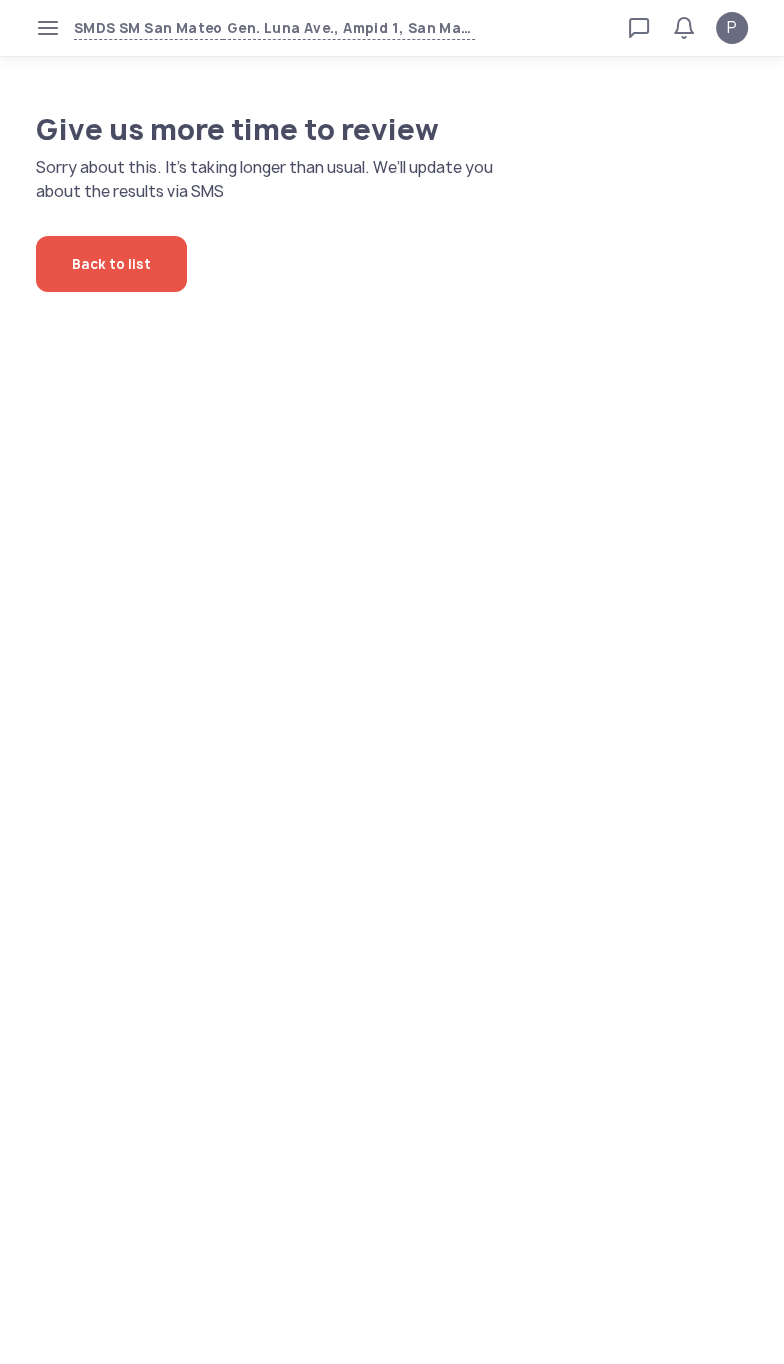 click on "SMDS SM San Mateo Gen. Luna Ave., Ampid 1, San Mateo, Rizal Loan calculator Loan applications FAQs Refund P P
Verified agent Full name Ma.Kristina Perez Telephone number +63 994 057 85 99 E-mail m.perez@sa.salmon.ph Log out Give us more time to review Sorry about this. It’s taking longer than usual. We’ll update you about the results via SMS  Back to list" at bounding box center (392, 682) 